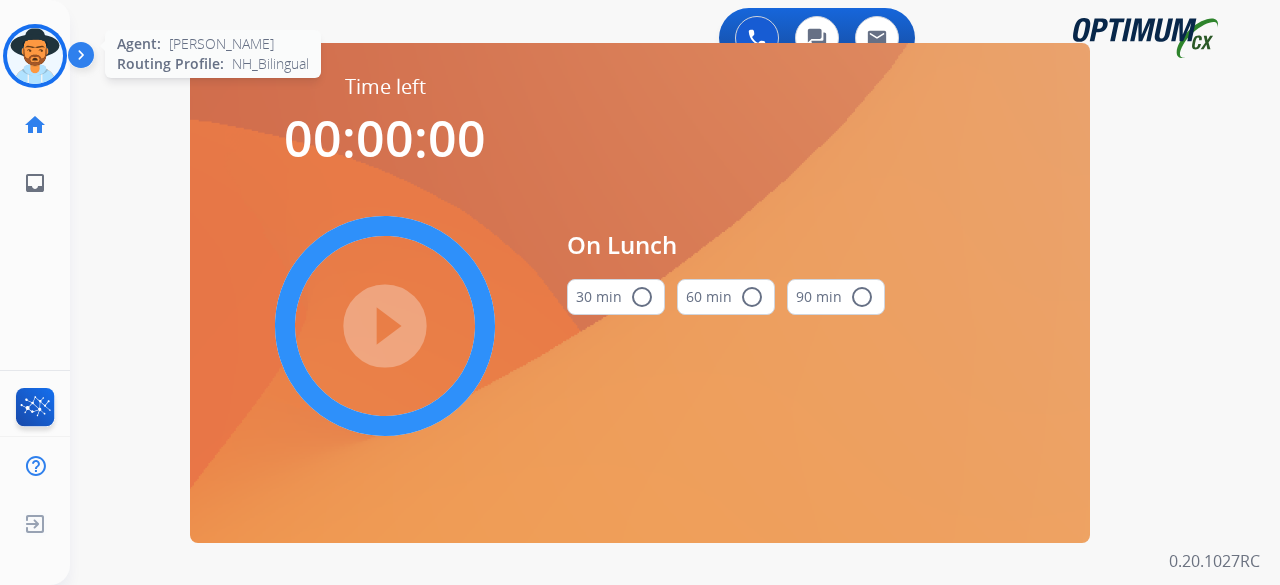 scroll, scrollTop: 0, scrollLeft: 0, axis: both 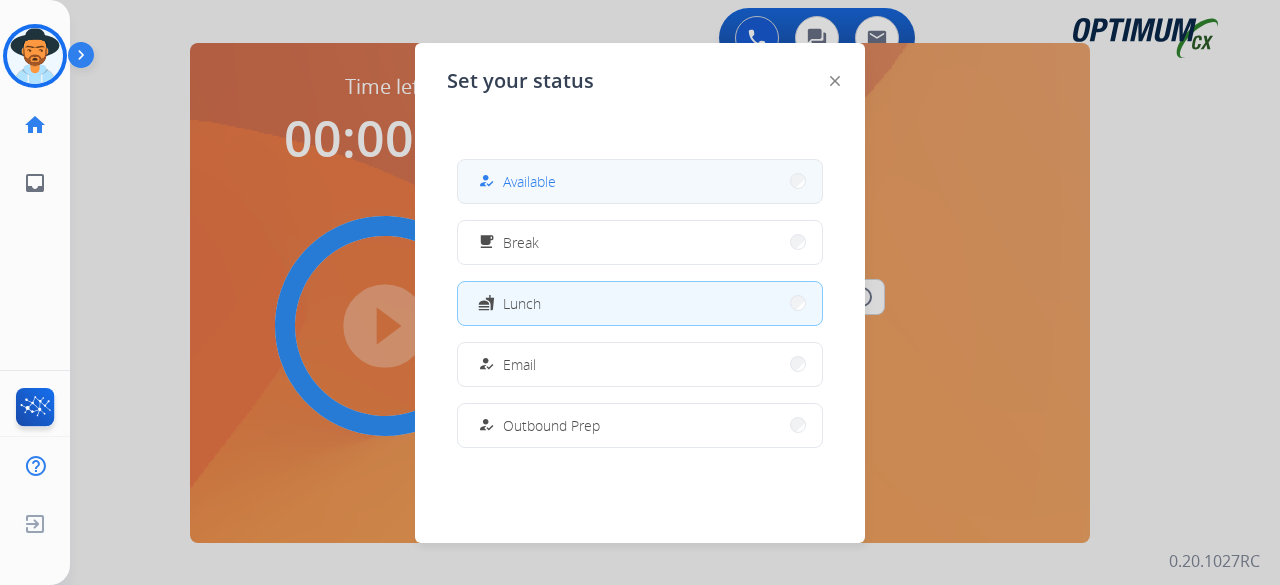click on "how_to_reg Available" at bounding box center [640, 181] 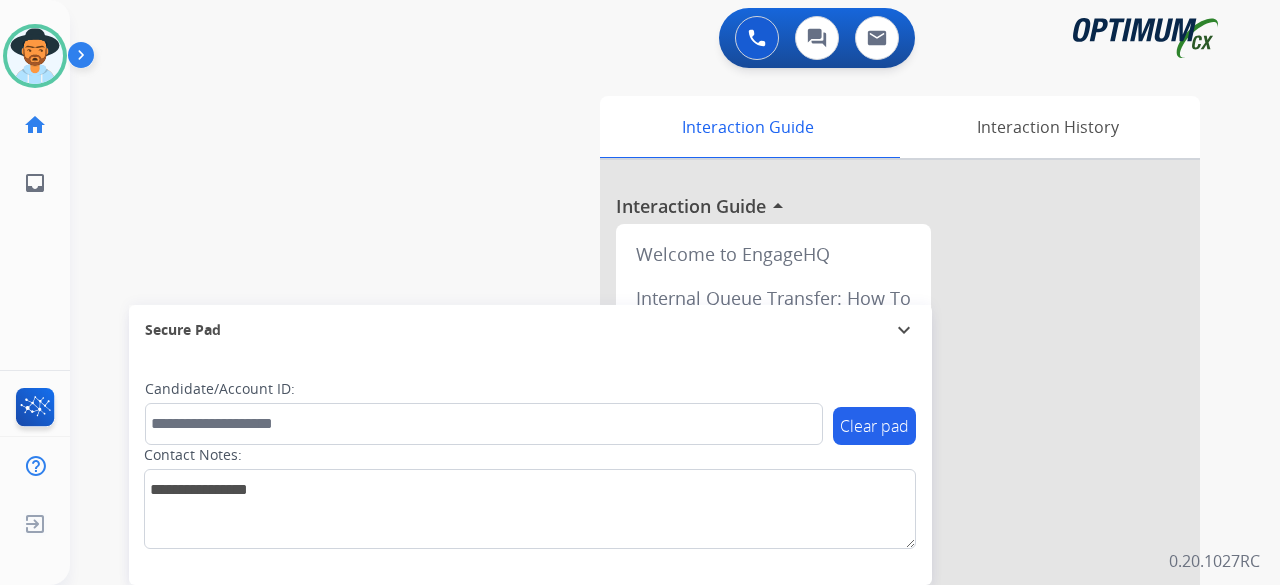 click at bounding box center (900, 533) 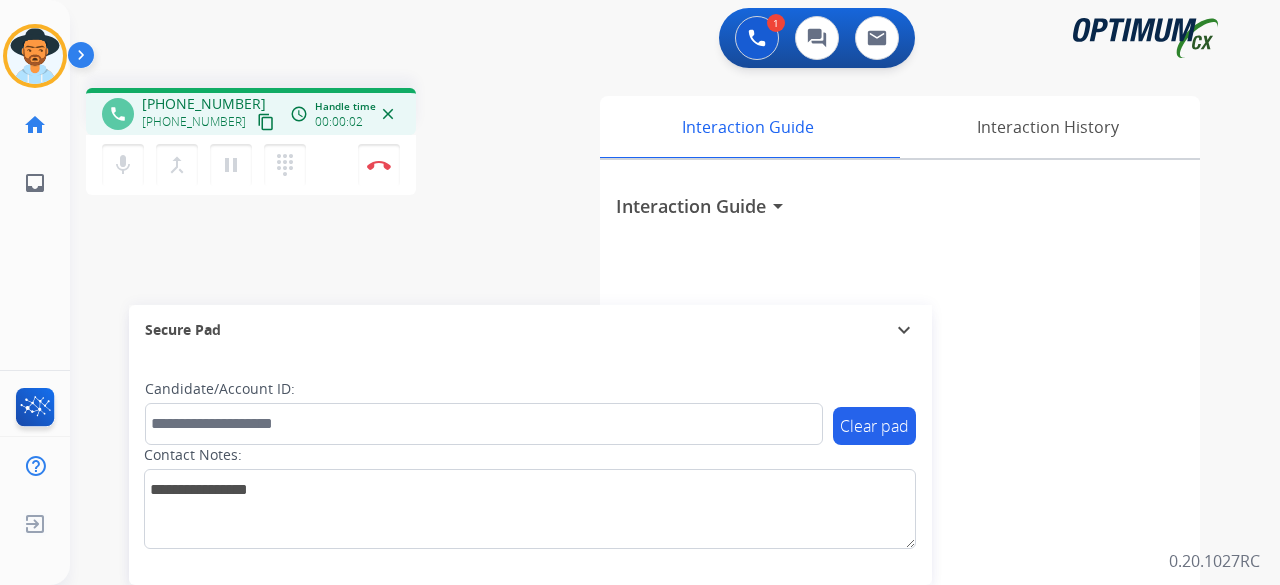 click on "content_copy" at bounding box center [266, 122] 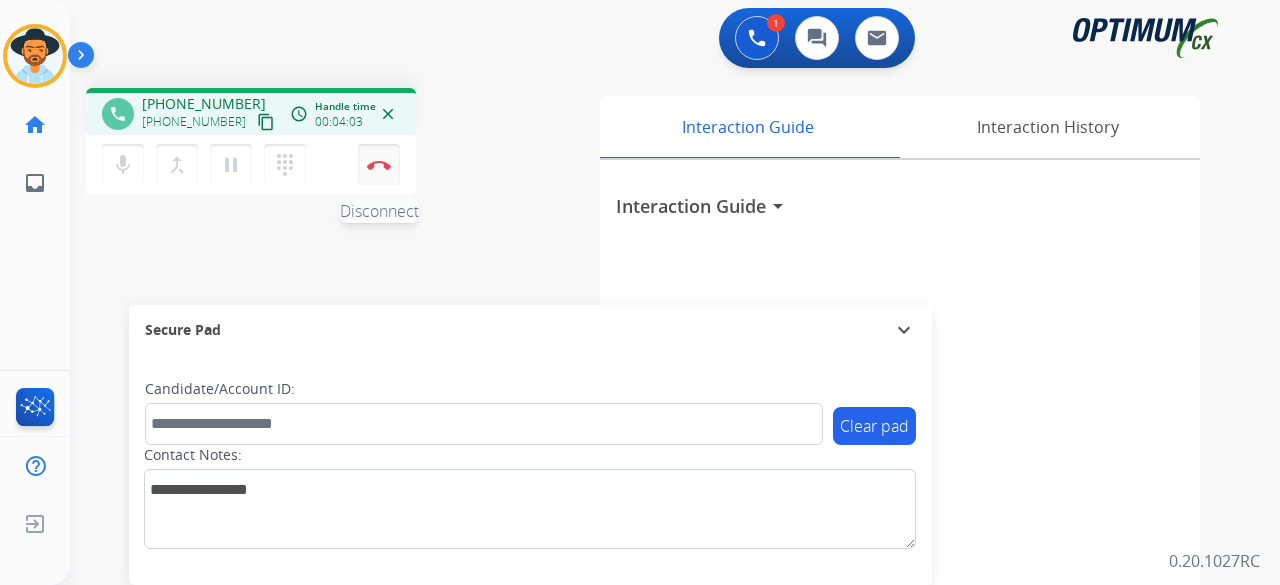 click on "Disconnect" at bounding box center [379, 165] 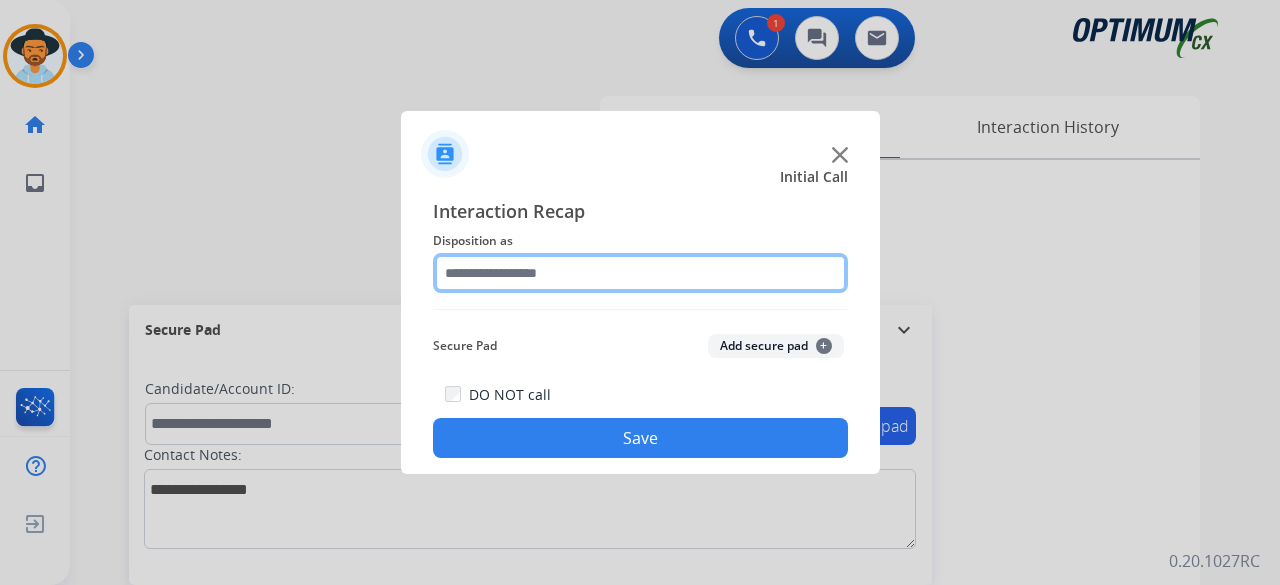 click 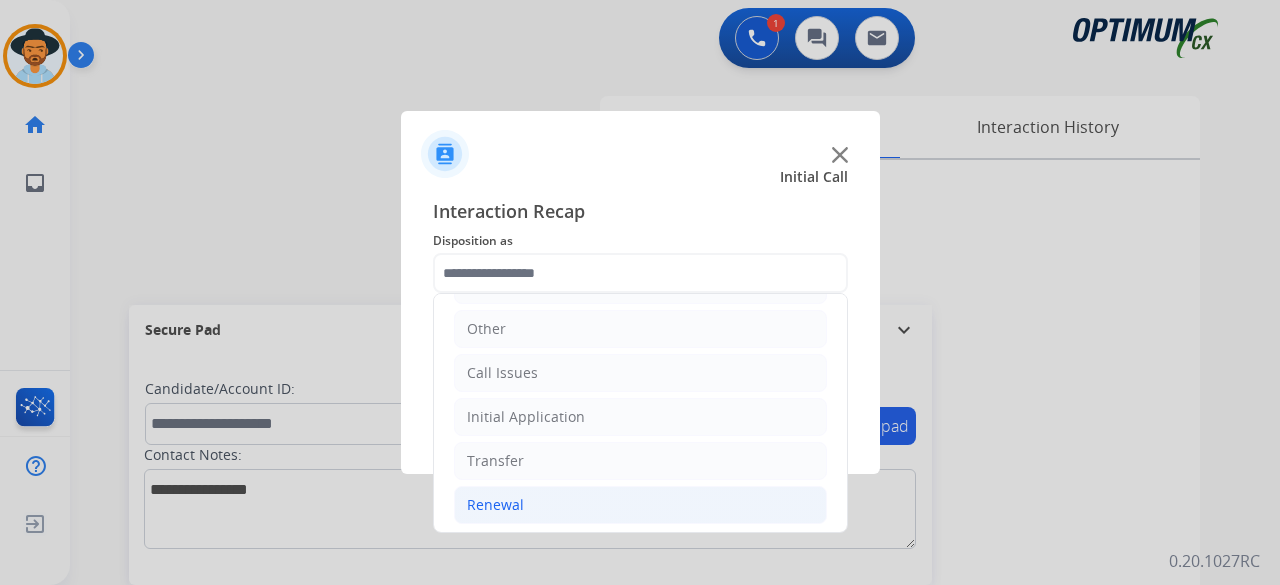 click on "Renewal" 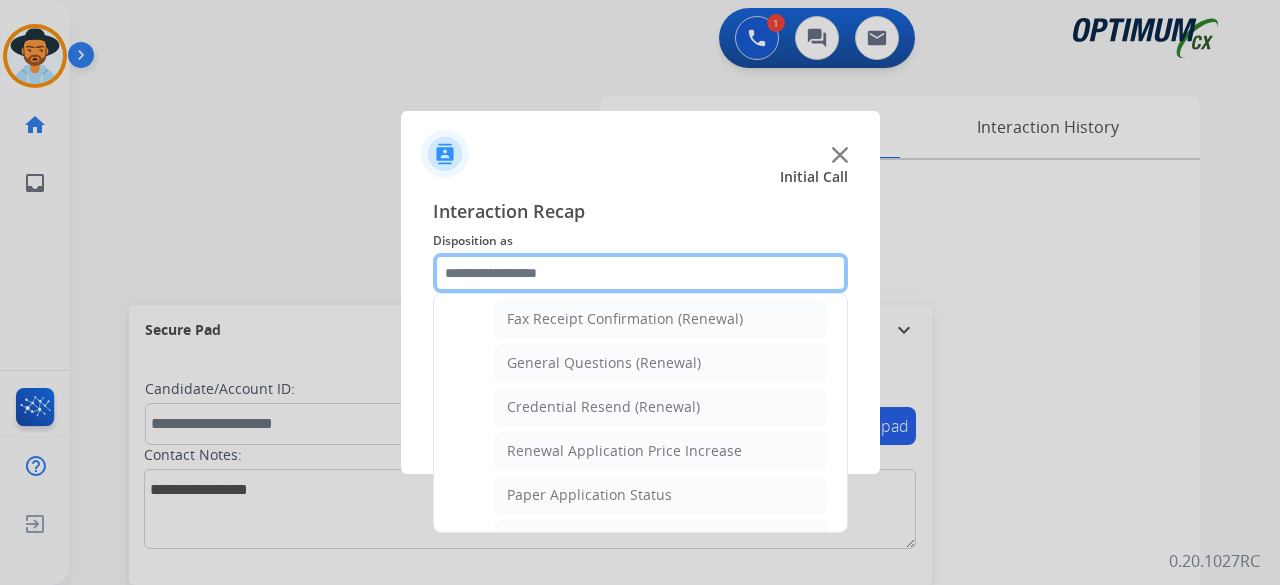scroll, scrollTop: 565, scrollLeft: 0, axis: vertical 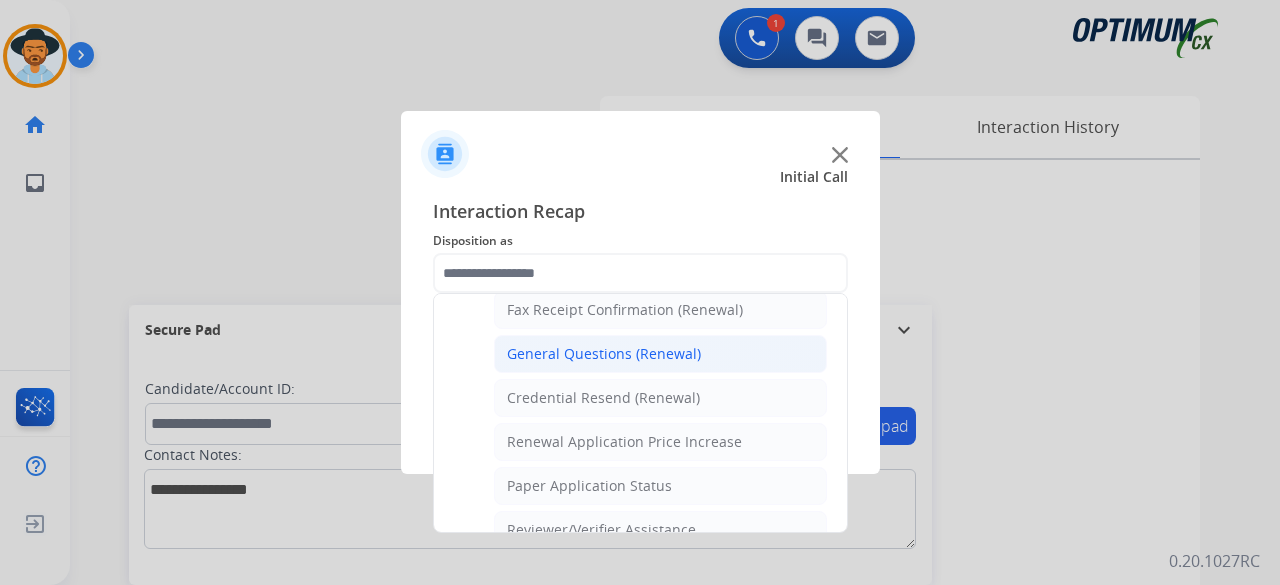 click on "General Questions (Renewal)" 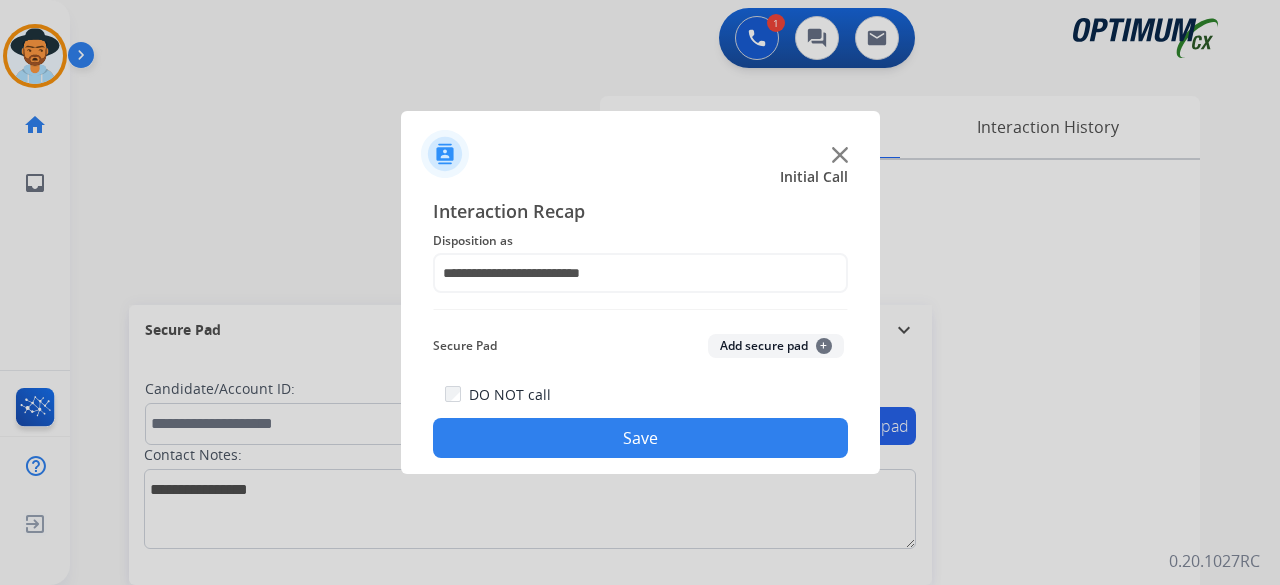 click on "Add secure pad  +" 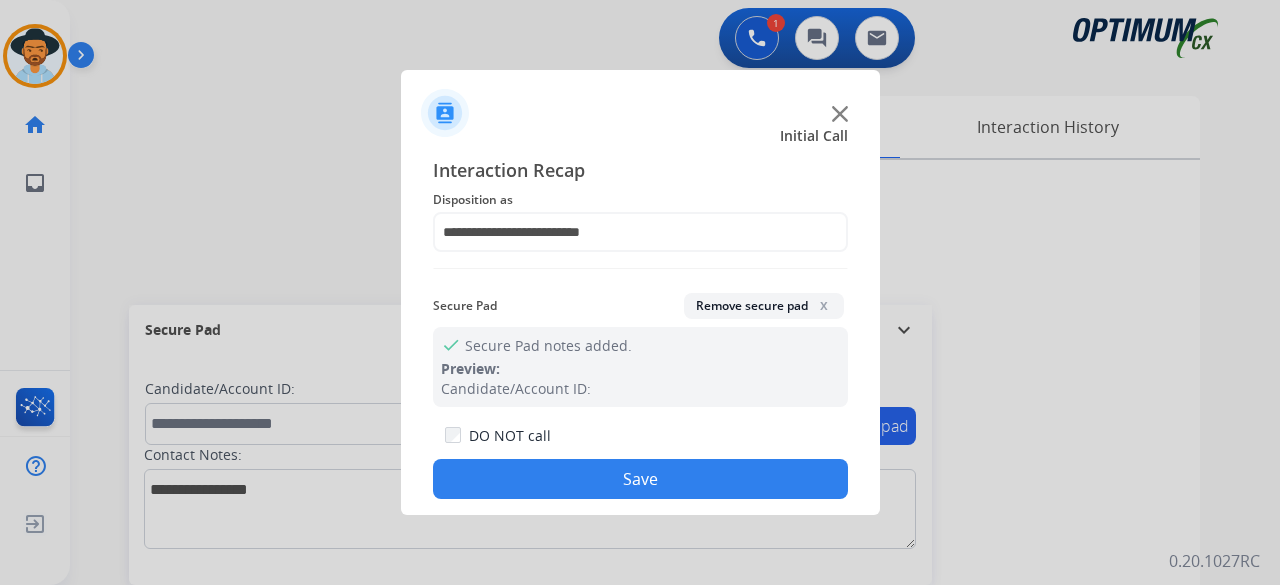 click on "Save" 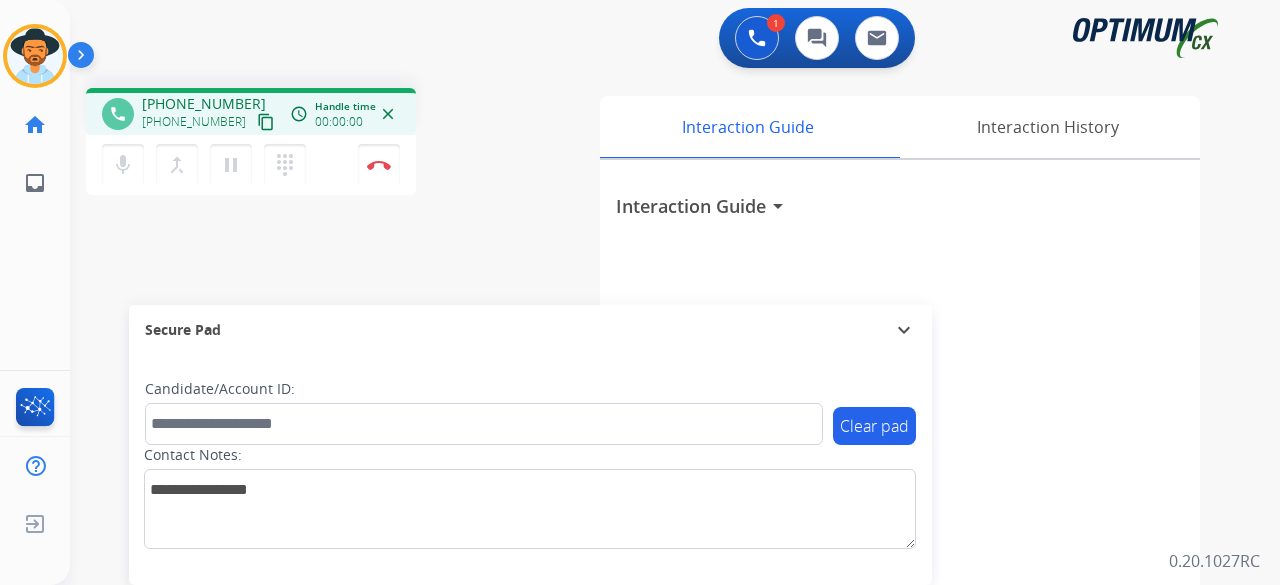 click on "content_copy" at bounding box center (266, 122) 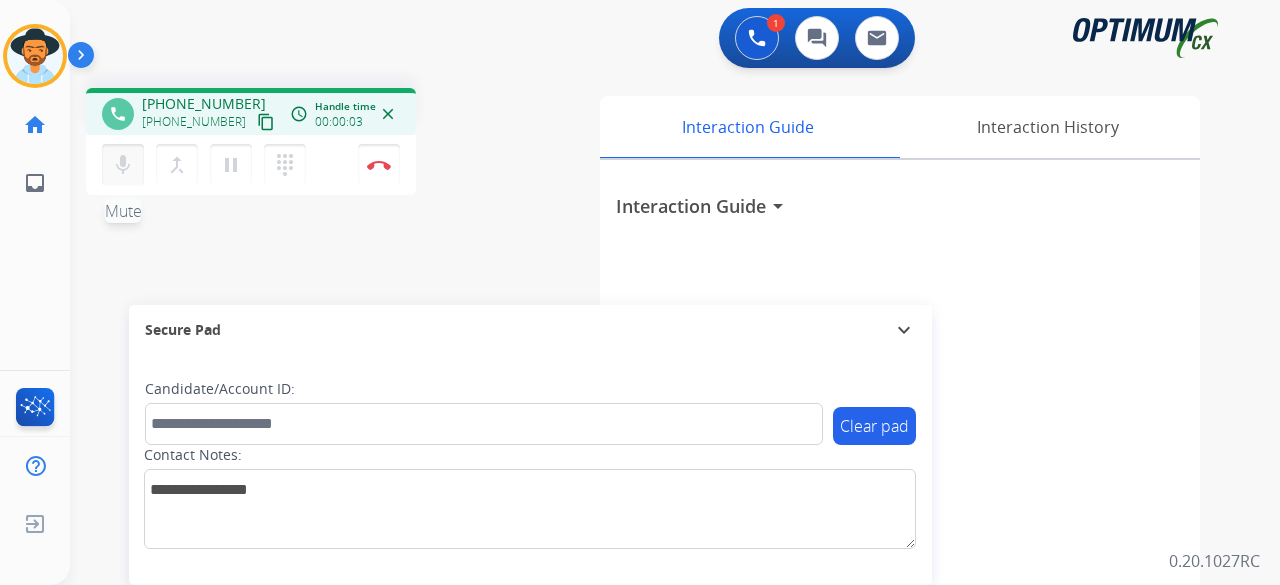 click on "mic Mute" at bounding box center [123, 165] 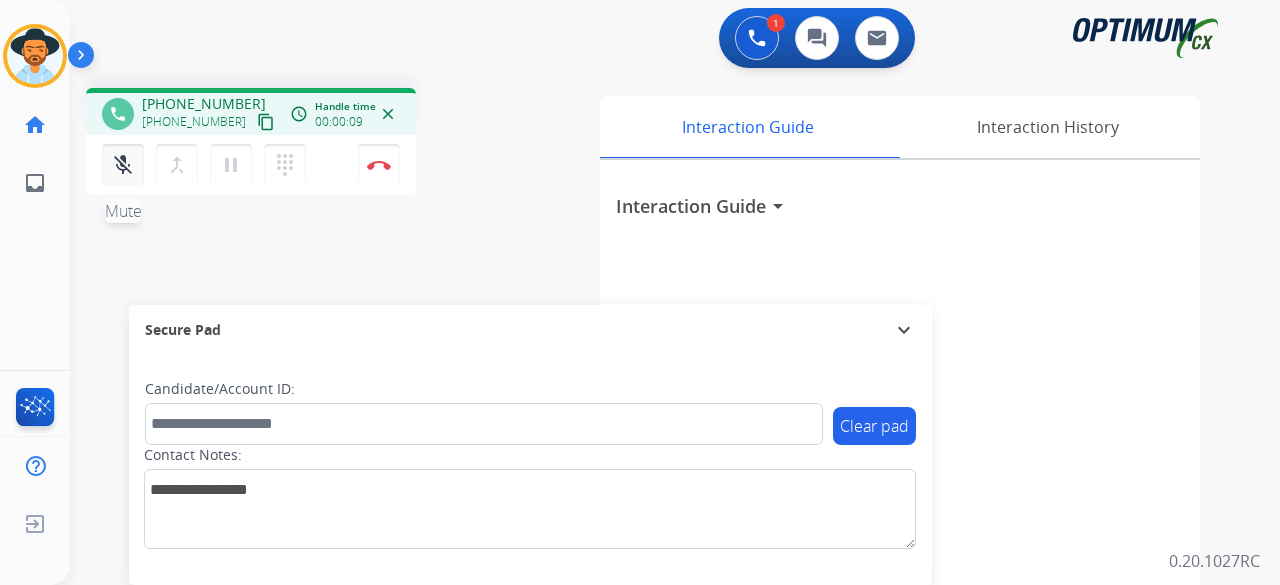 click on "mic_off" at bounding box center [123, 165] 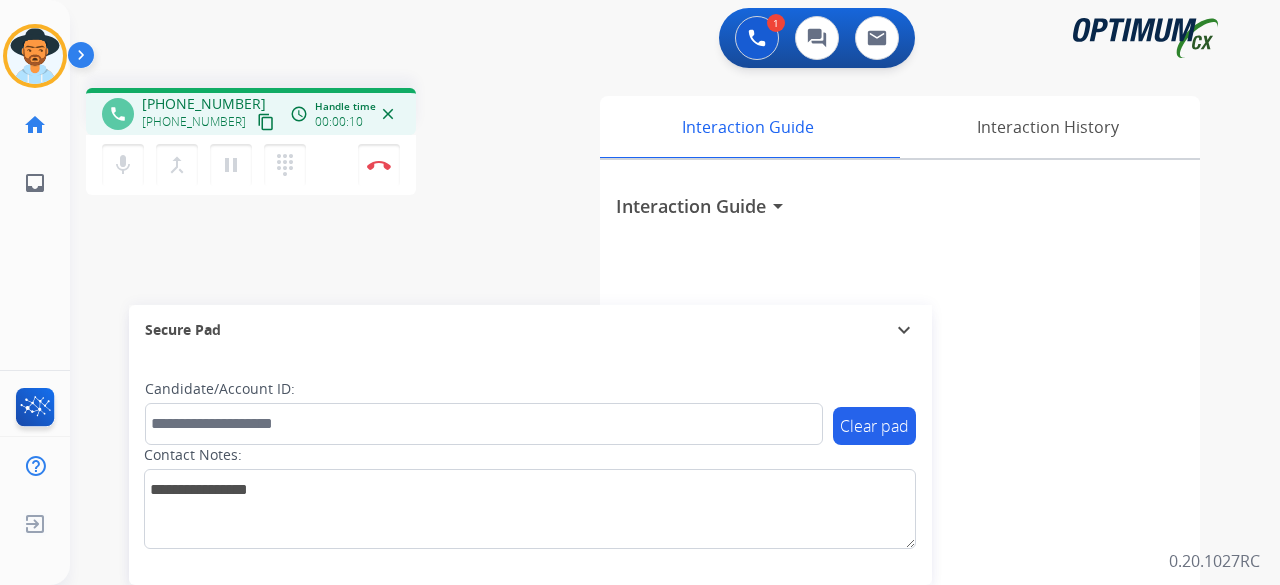 click on "content_copy" at bounding box center [266, 122] 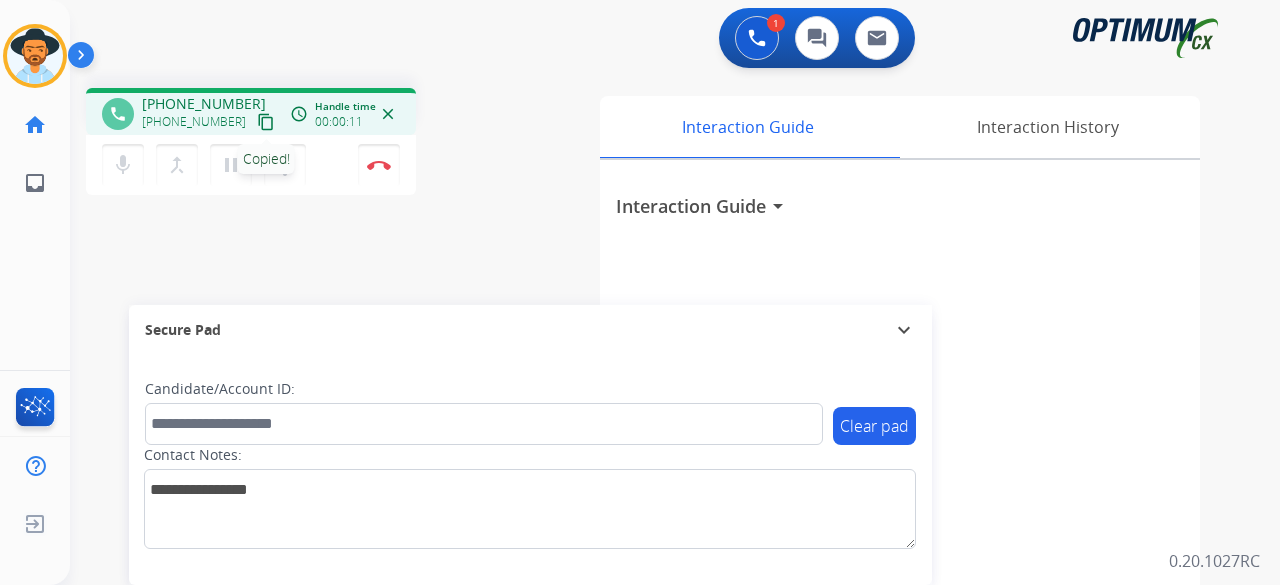type 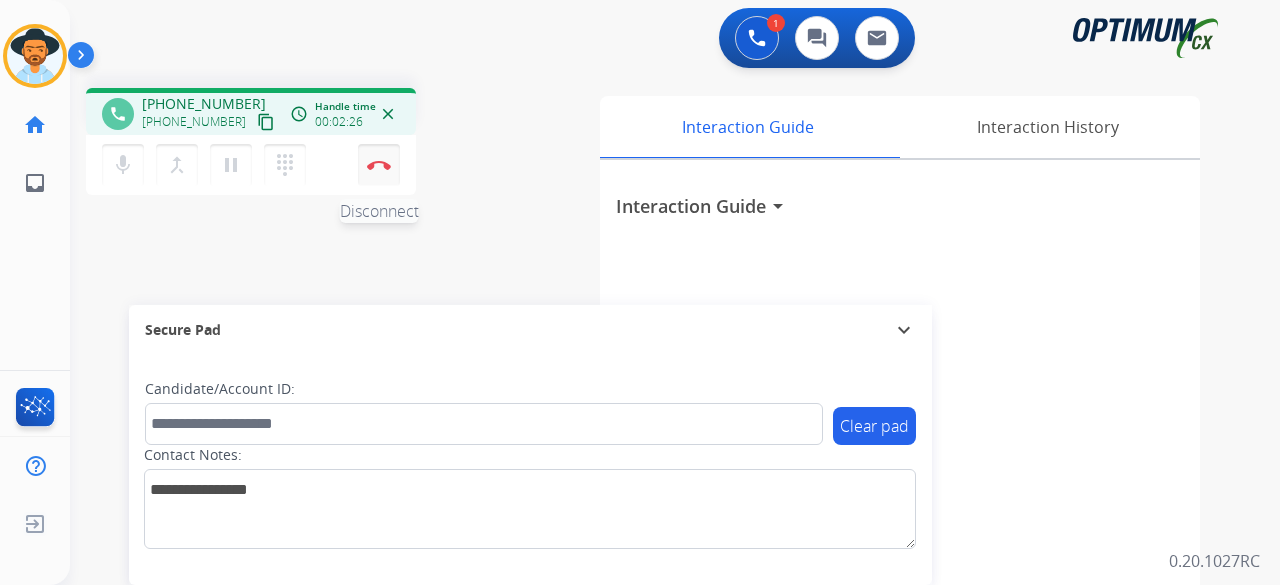click on "Disconnect" at bounding box center (379, 165) 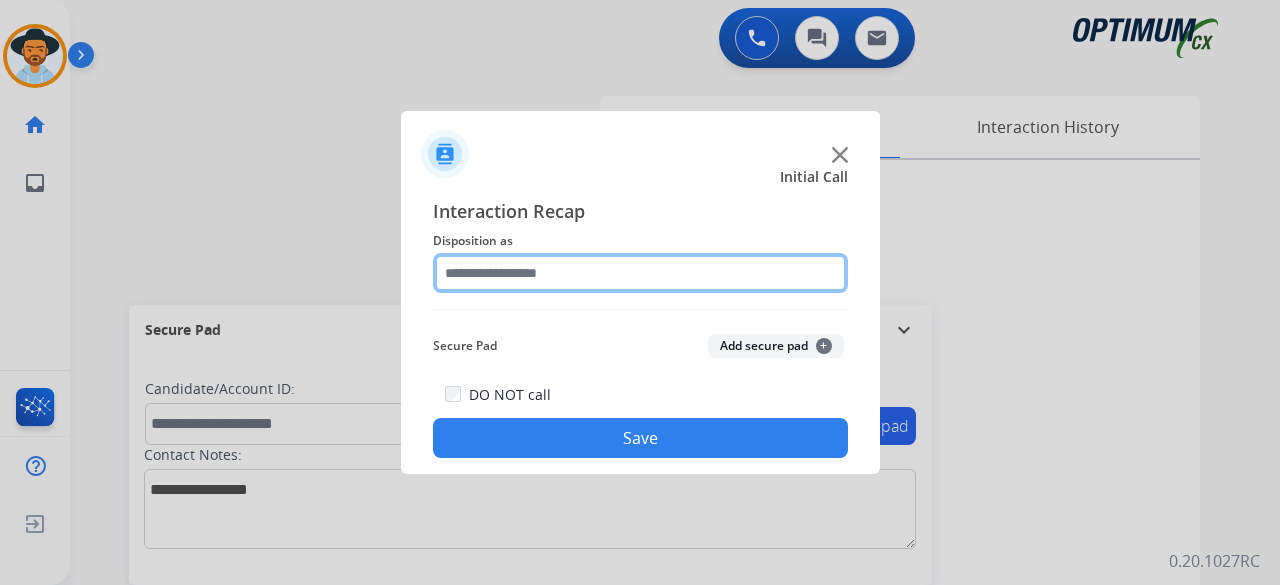 click 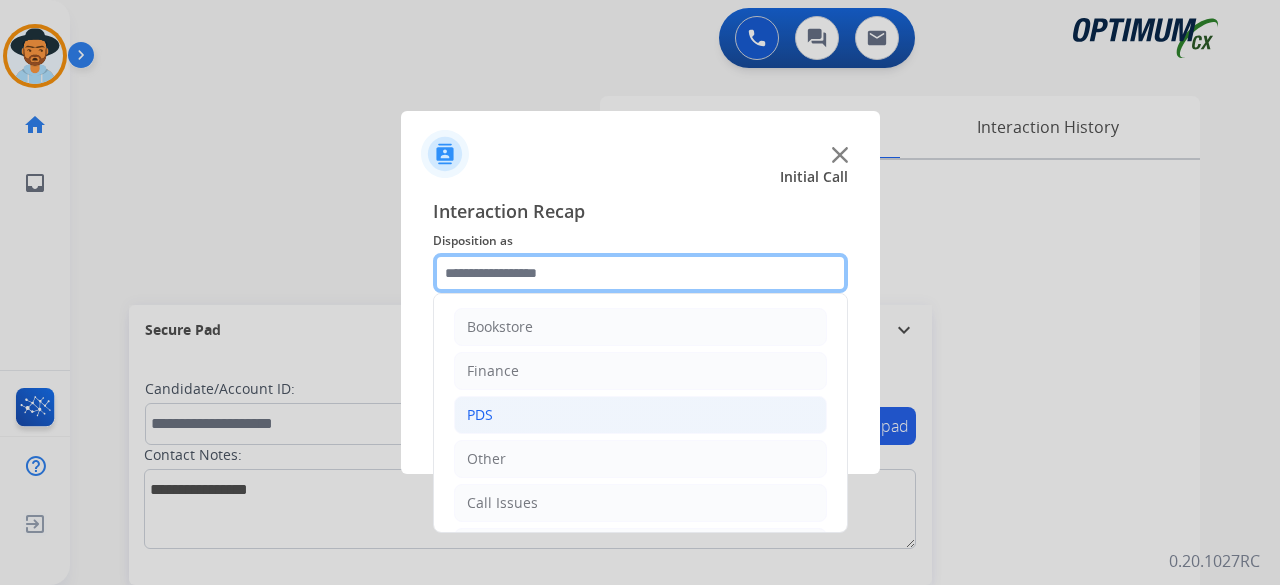 scroll, scrollTop: 130, scrollLeft: 0, axis: vertical 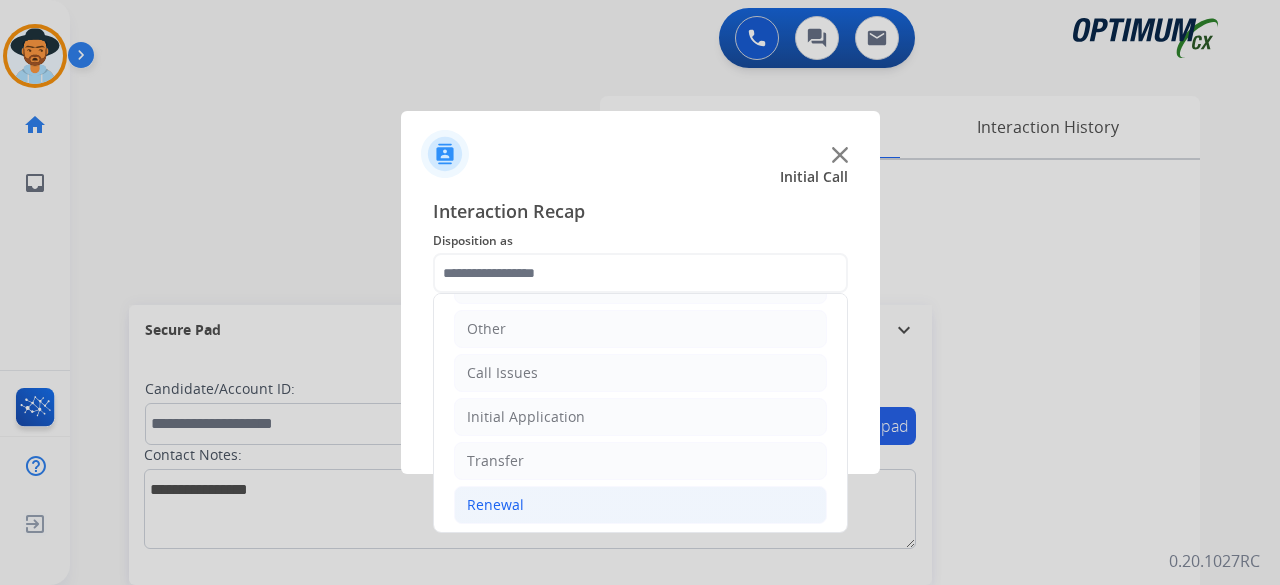 click on "Renewal" 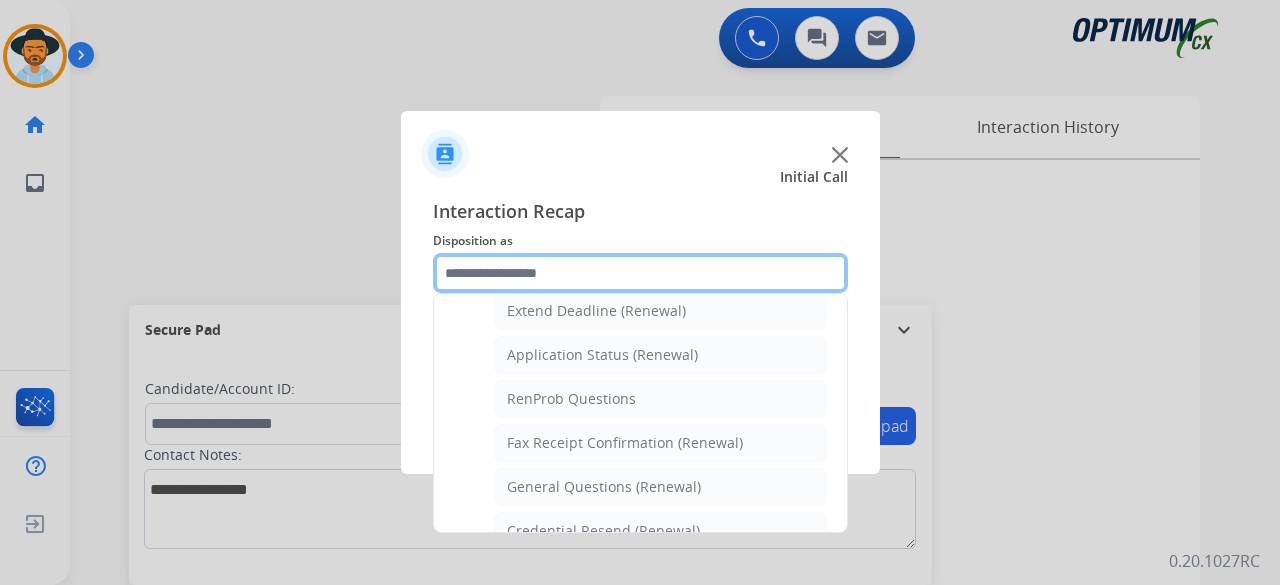 scroll, scrollTop: 462, scrollLeft: 0, axis: vertical 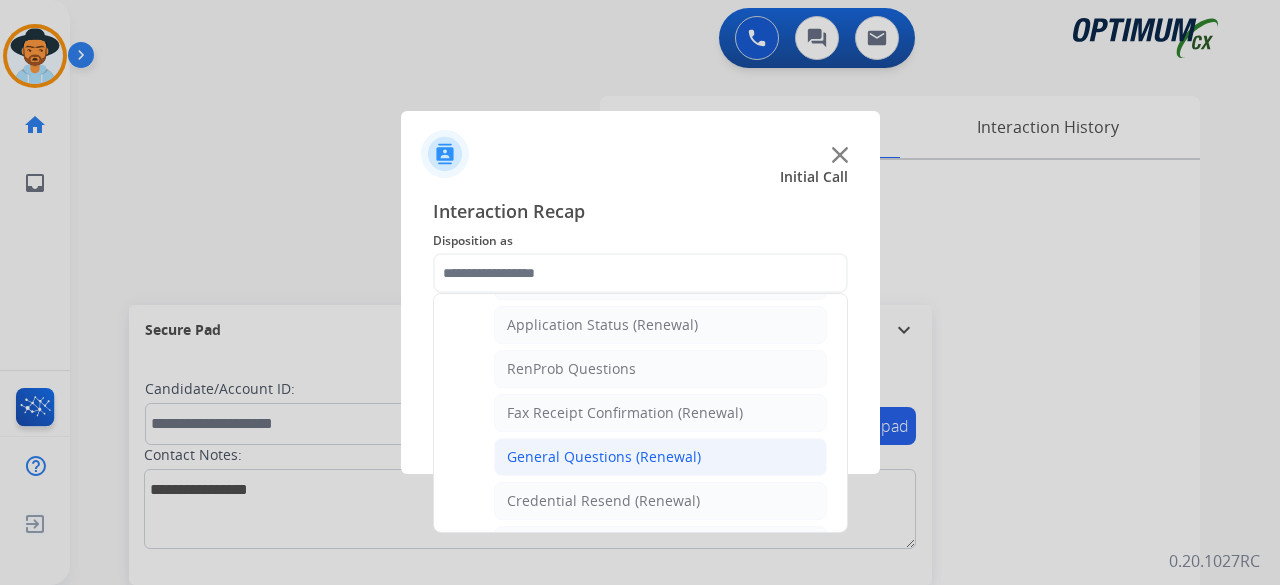 click on "General Questions (Renewal)" 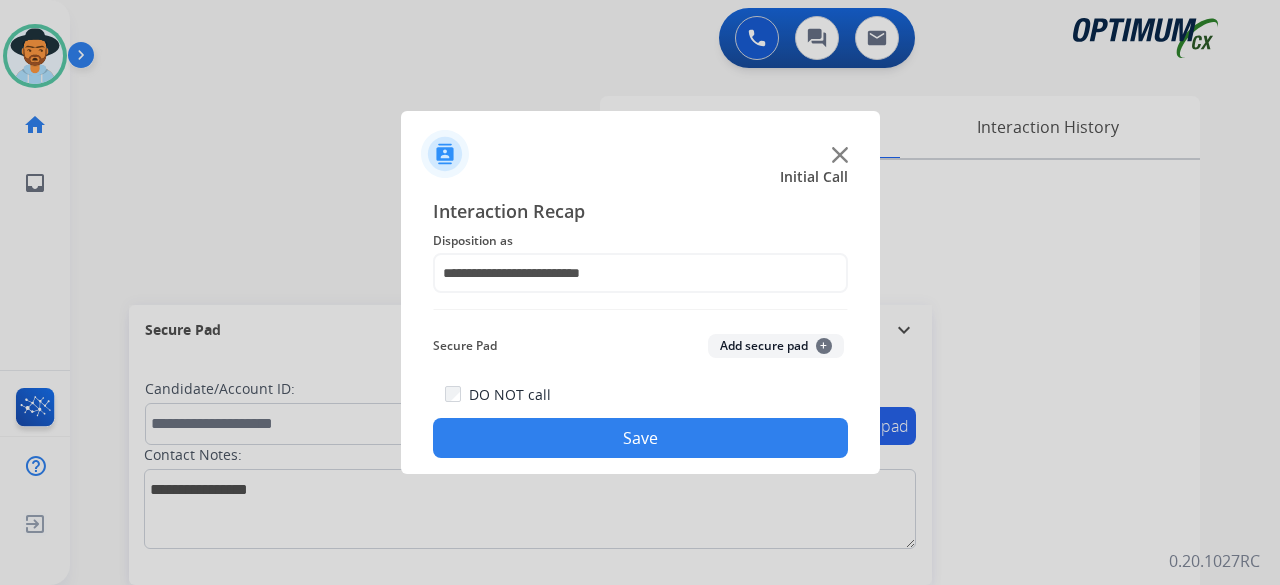 click on "Add secure pad  +" 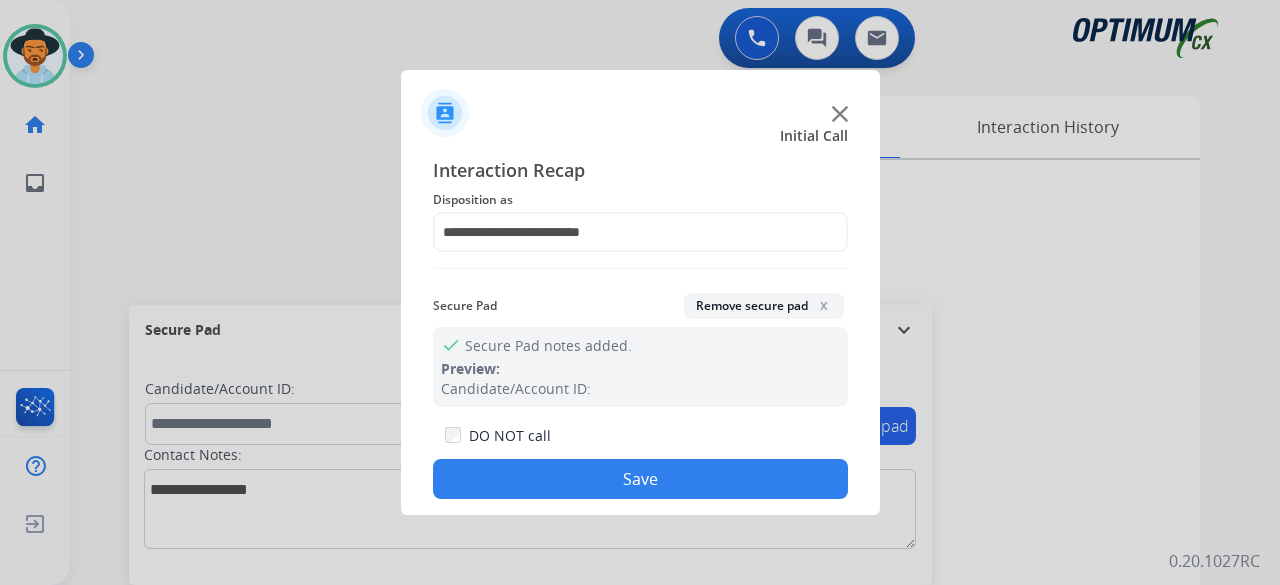 click on "Save" 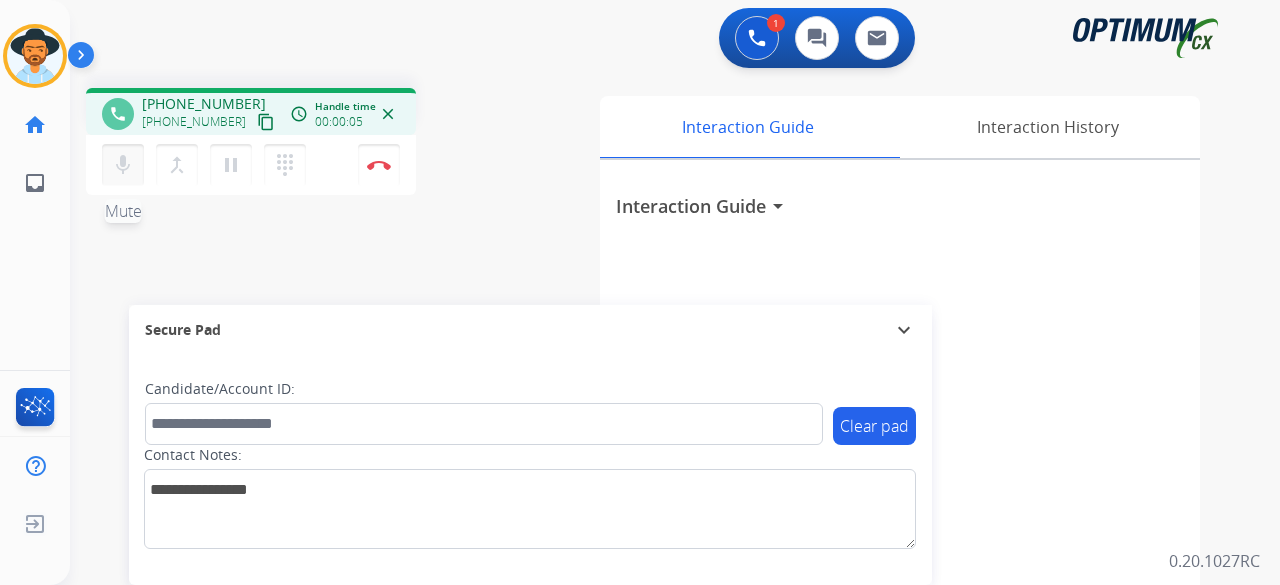 click on "mic" at bounding box center (123, 165) 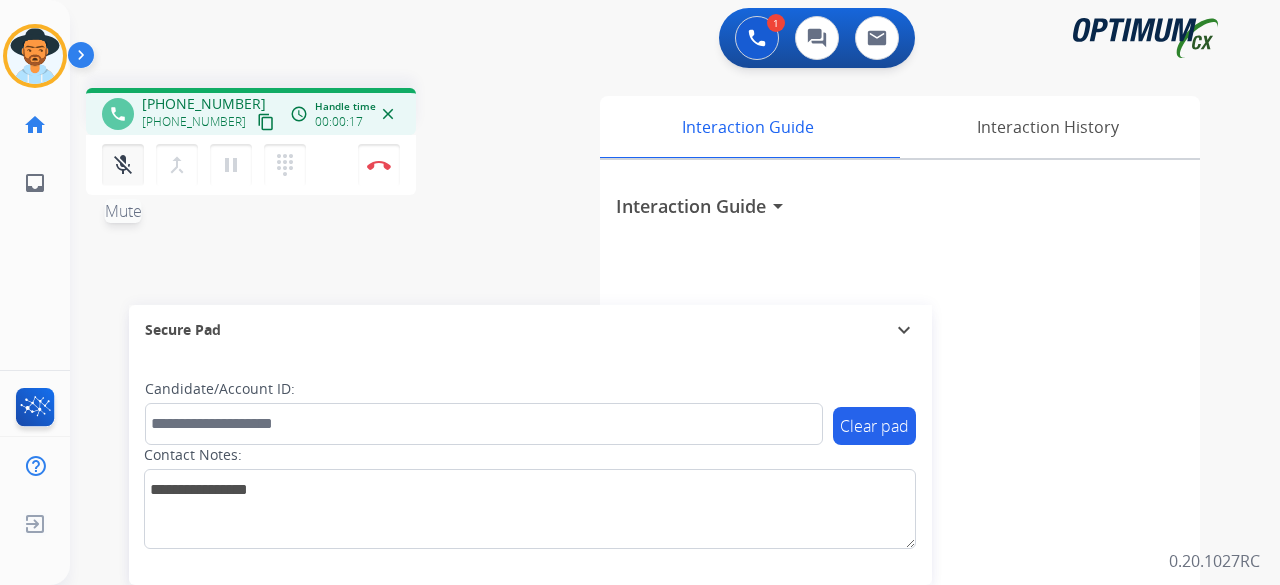 click on "mic_off Mute" at bounding box center [123, 165] 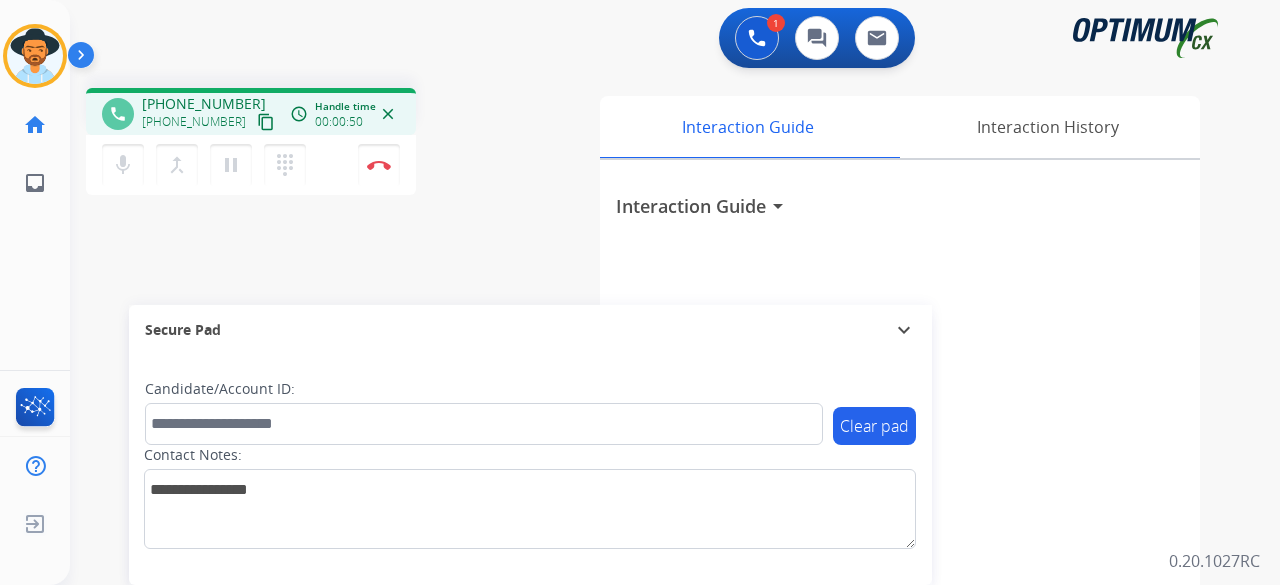 click on "content_copy" at bounding box center [266, 122] 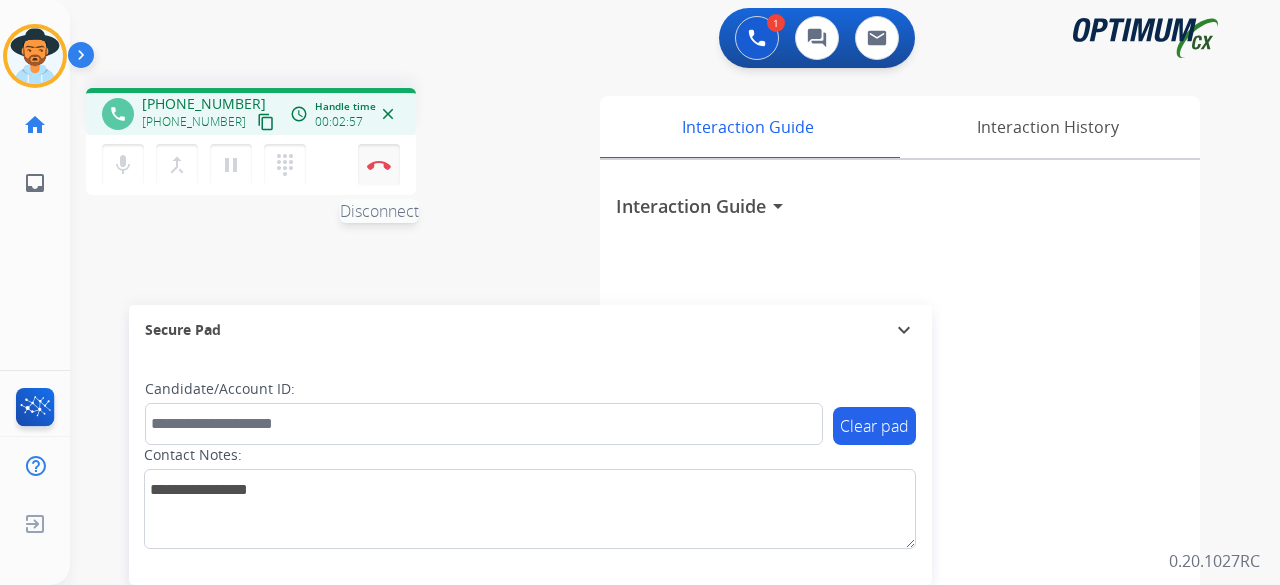 click on "Disconnect" at bounding box center [379, 165] 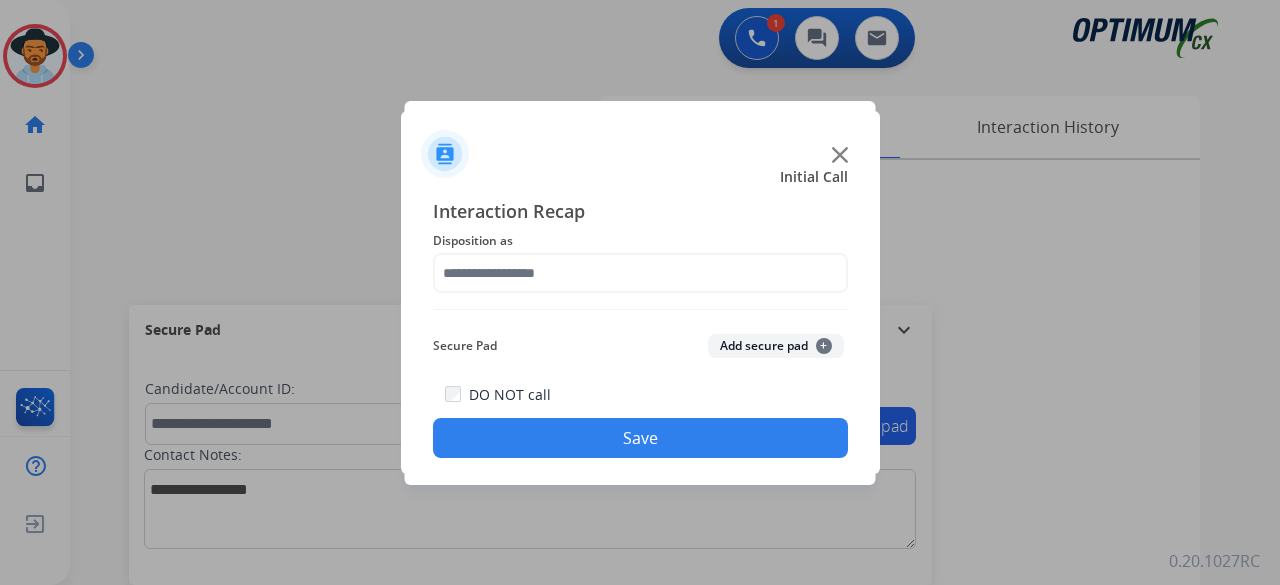 click 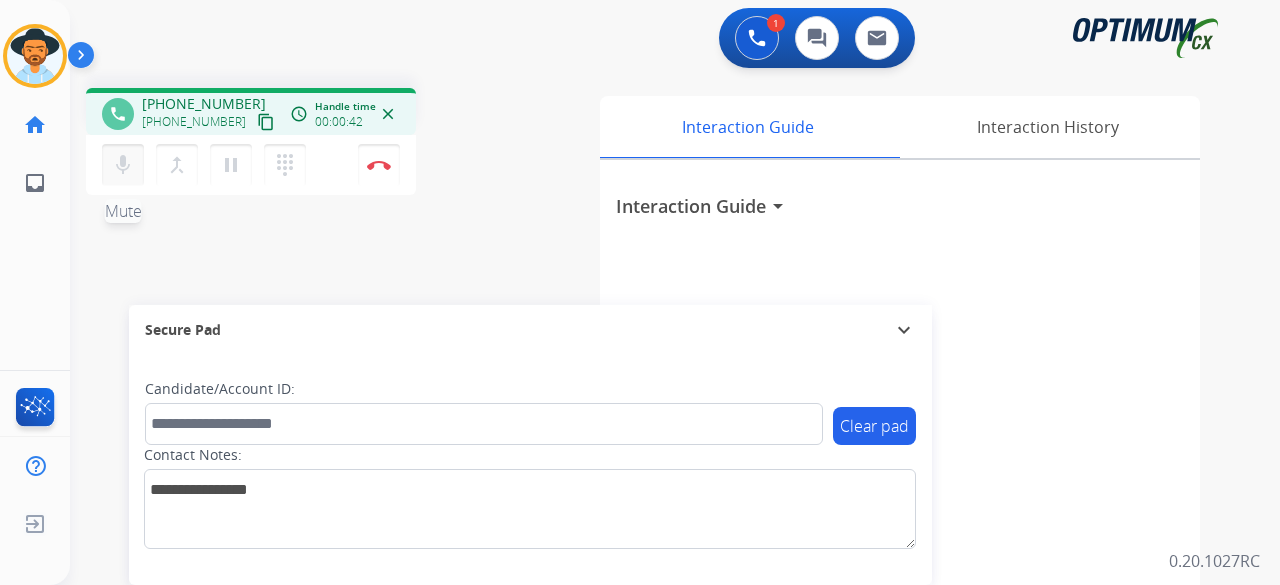 click on "mic" at bounding box center (123, 165) 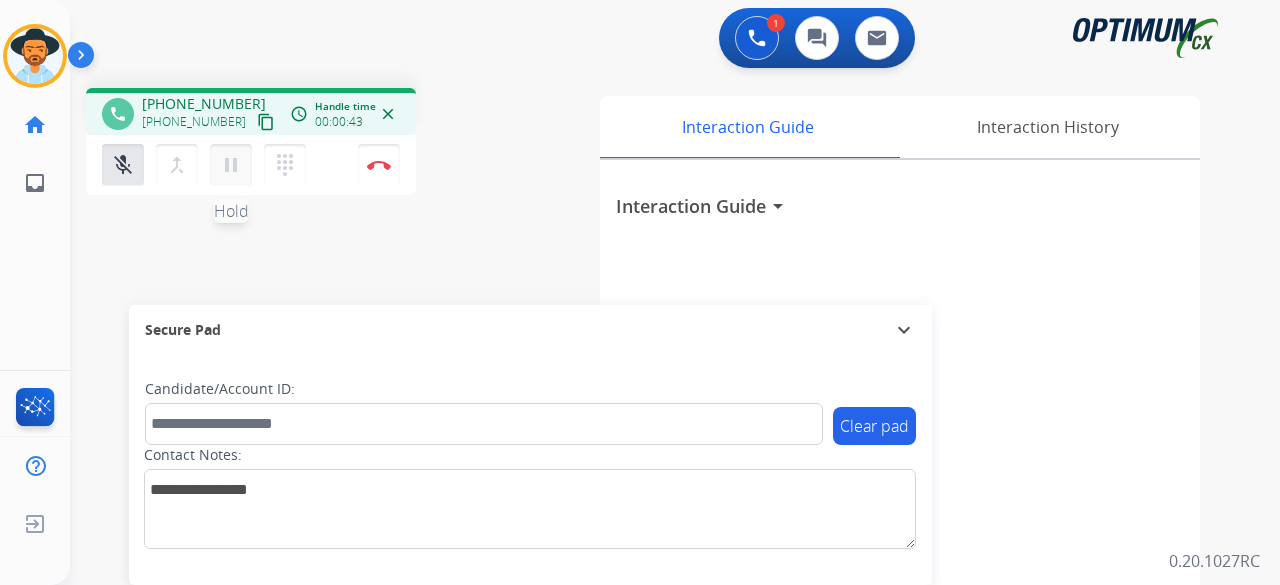 click on "pause" at bounding box center [231, 165] 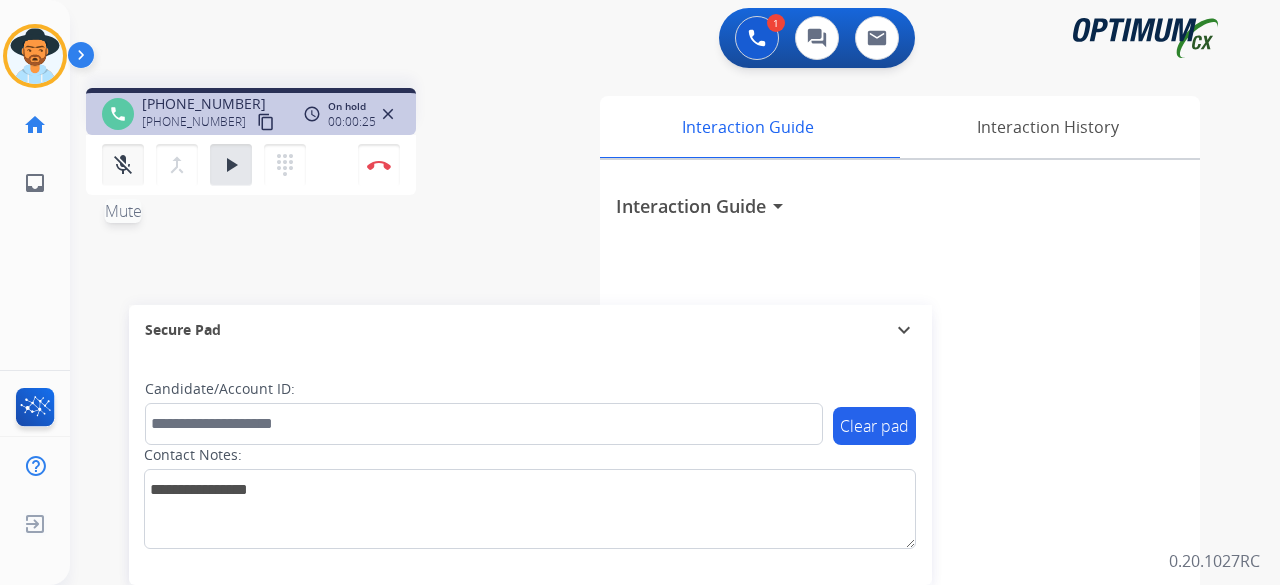 click on "mic_off" at bounding box center (123, 165) 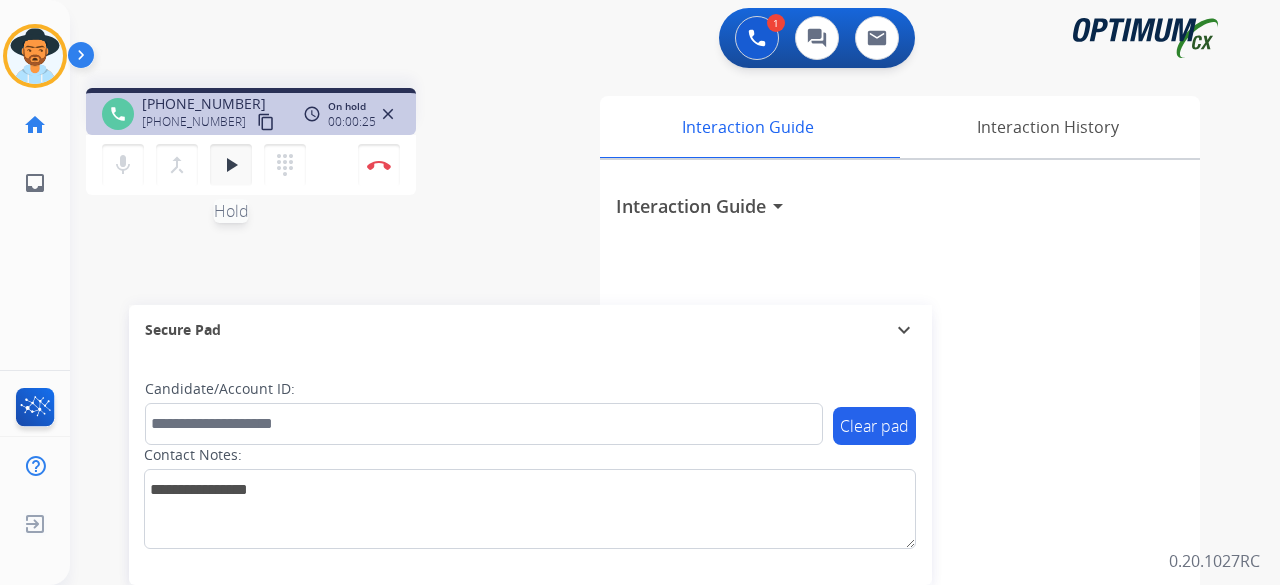 click on "play_arrow Hold" at bounding box center (231, 165) 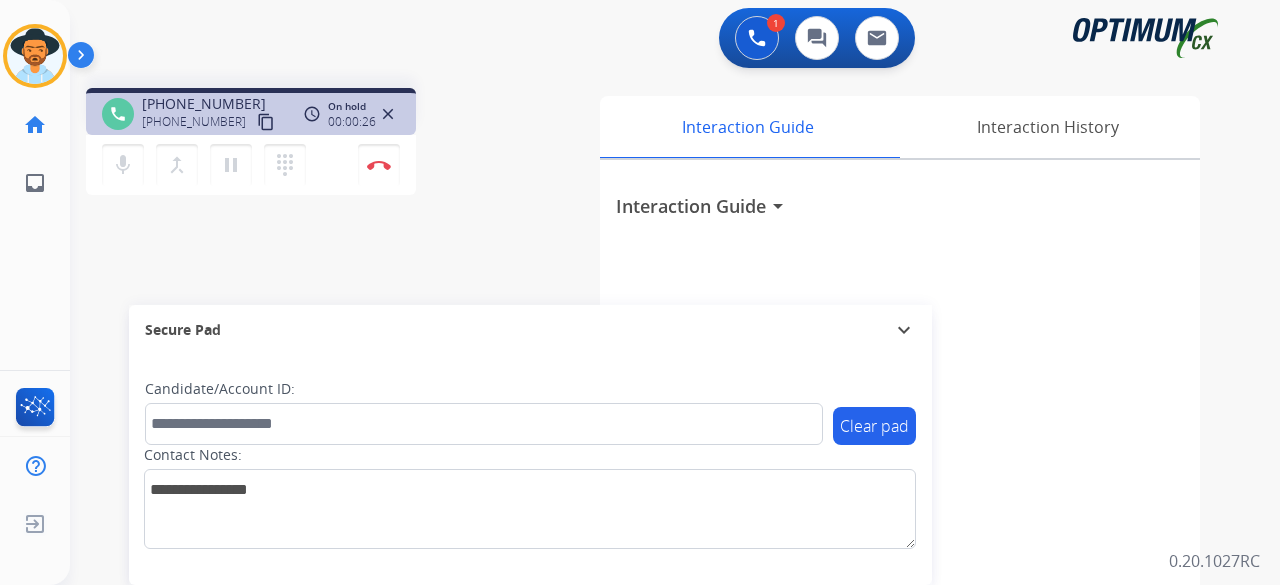 click on "content_copy" at bounding box center [266, 122] 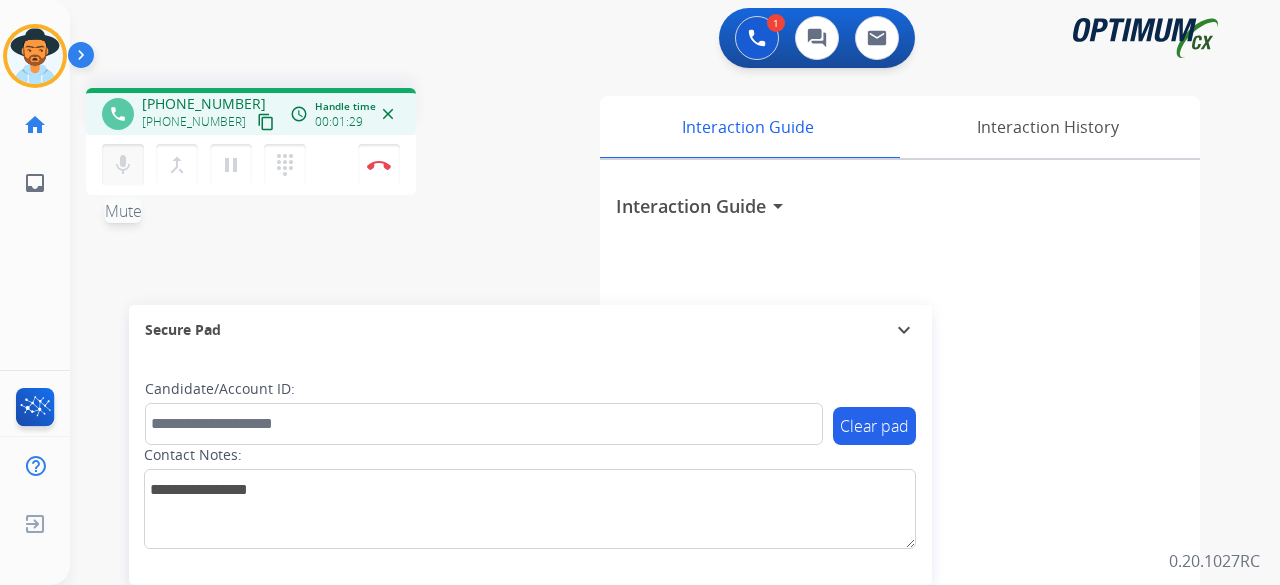 click on "mic" at bounding box center [123, 165] 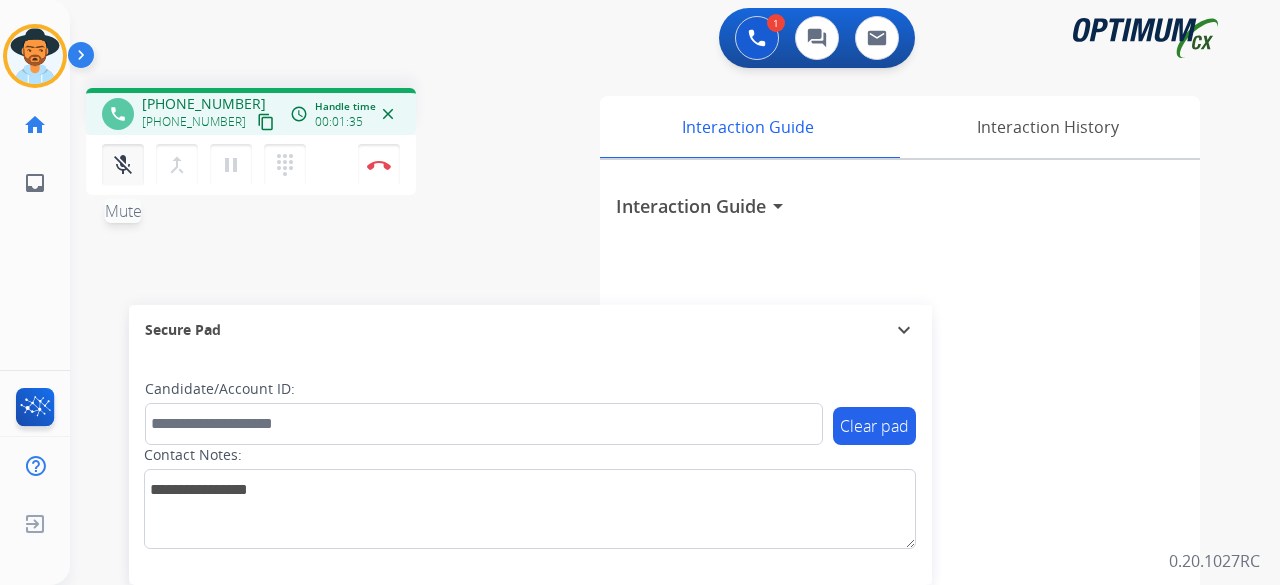 click on "mic_off" at bounding box center (123, 165) 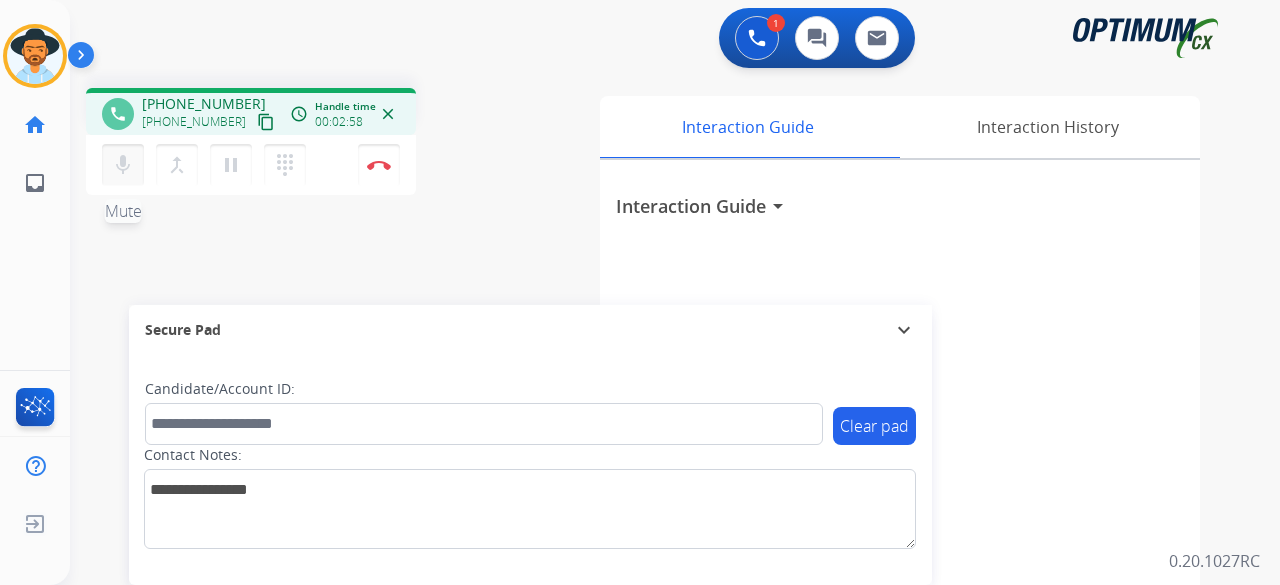 click on "mic" at bounding box center [123, 165] 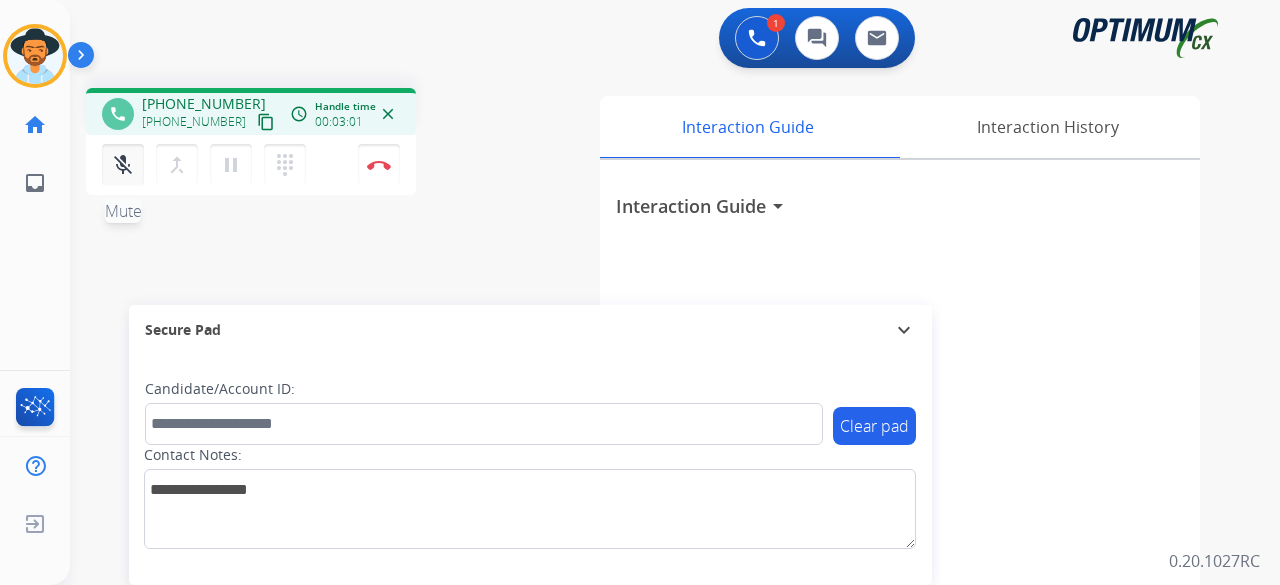 click on "mic_off" at bounding box center (123, 165) 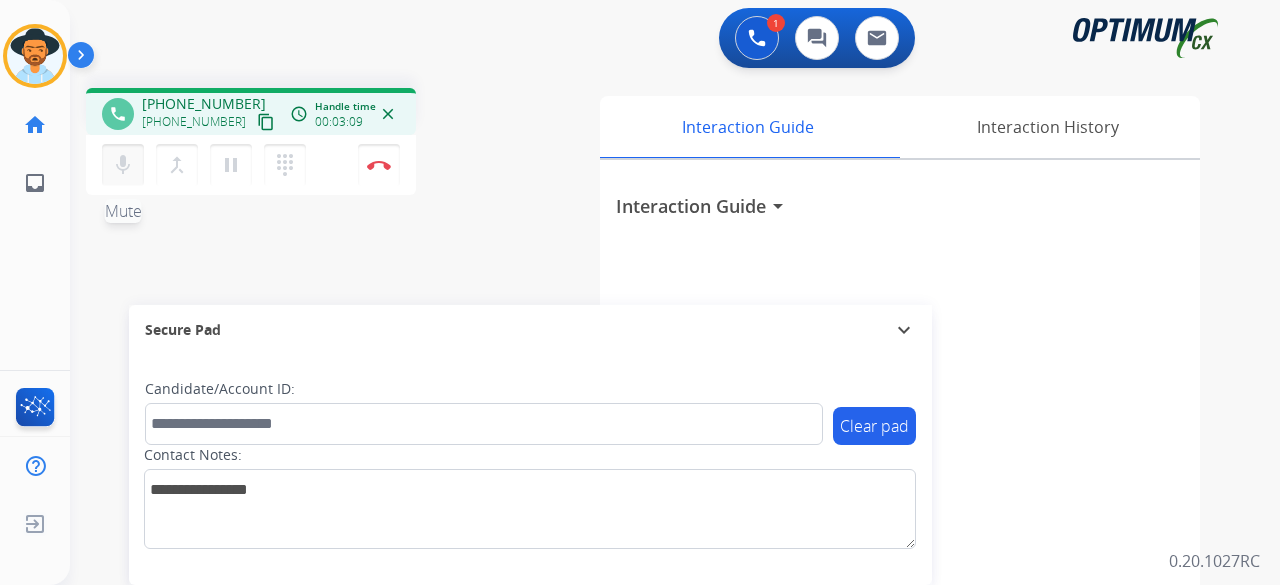 click on "mic" at bounding box center [123, 165] 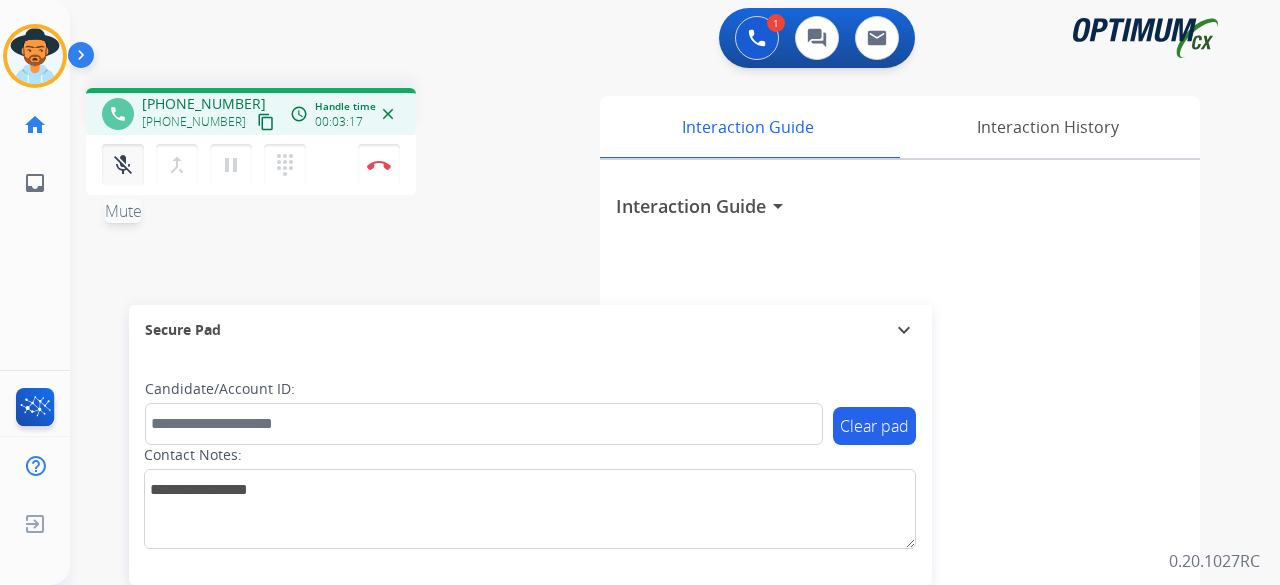 click on "mic_off" at bounding box center [123, 165] 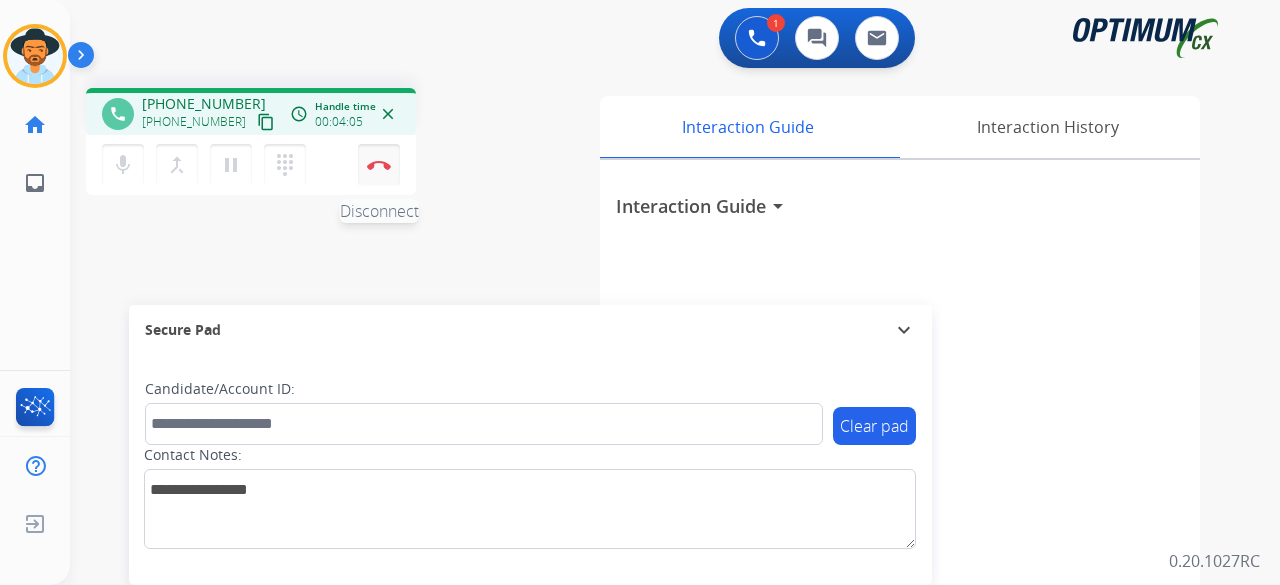 click at bounding box center (379, 165) 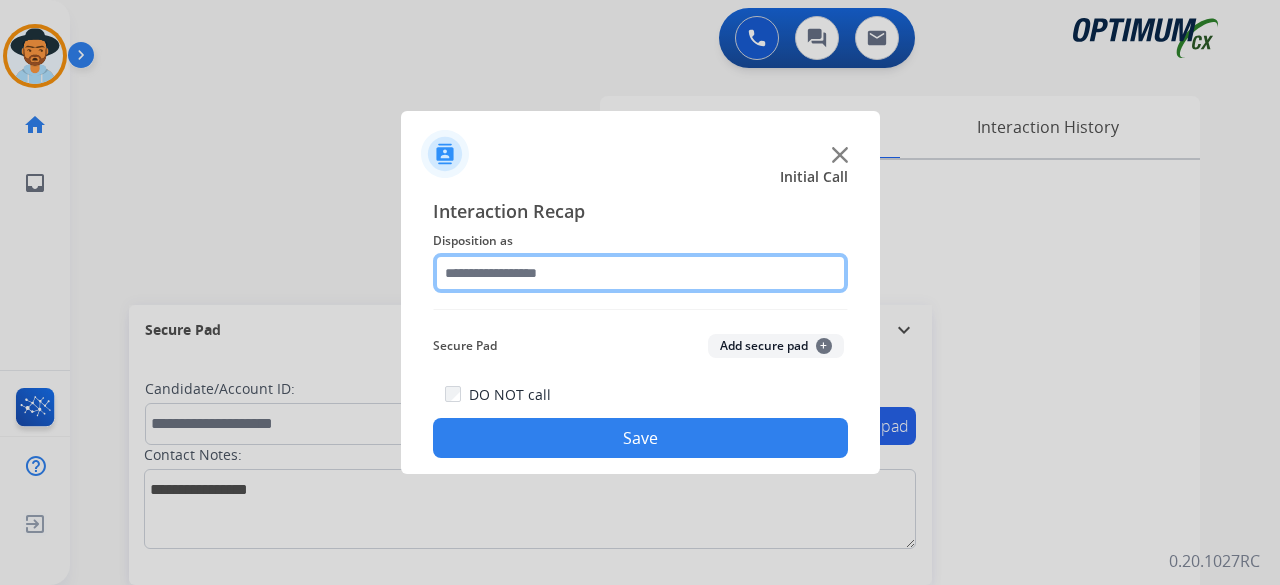 click 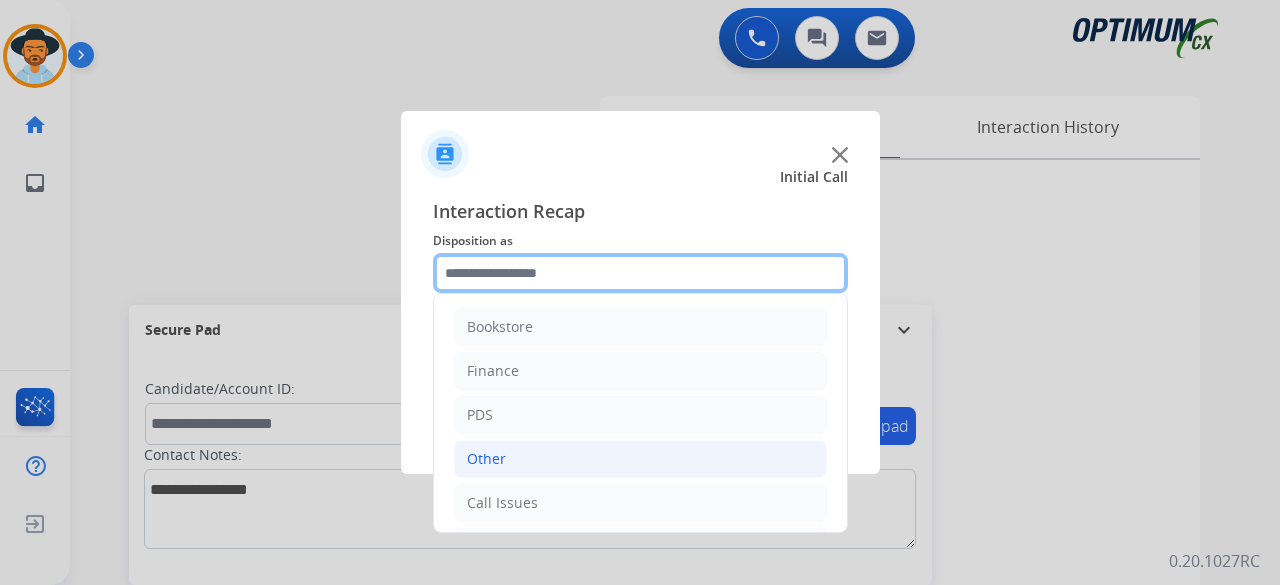 scroll, scrollTop: 130, scrollLeft: 0, axis: vertical 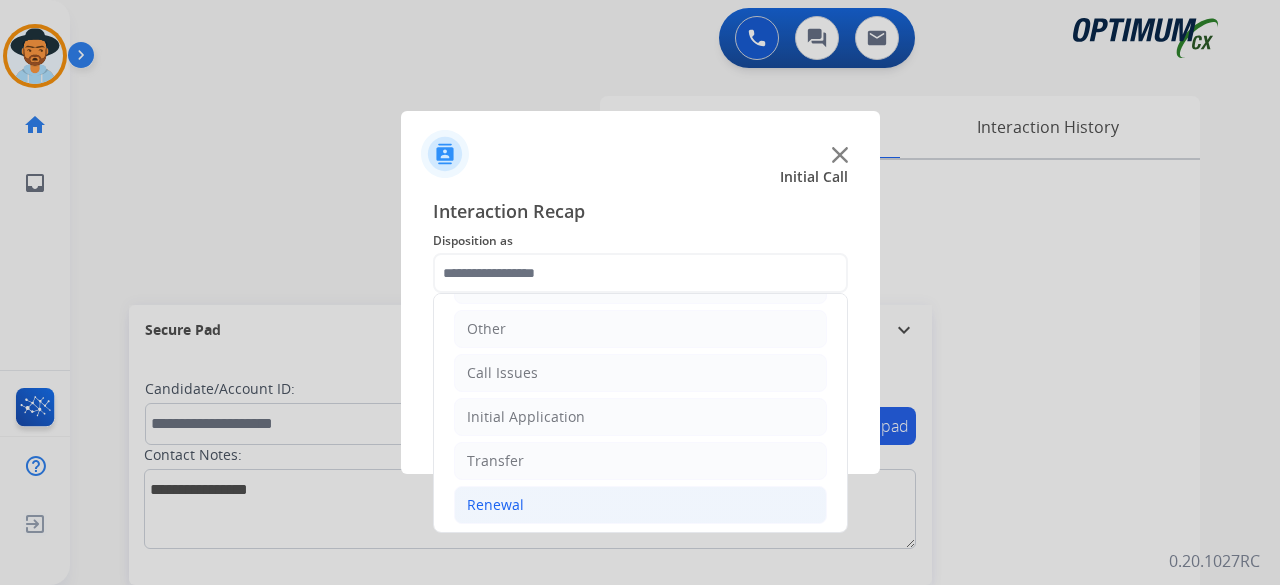click on "Renewal" 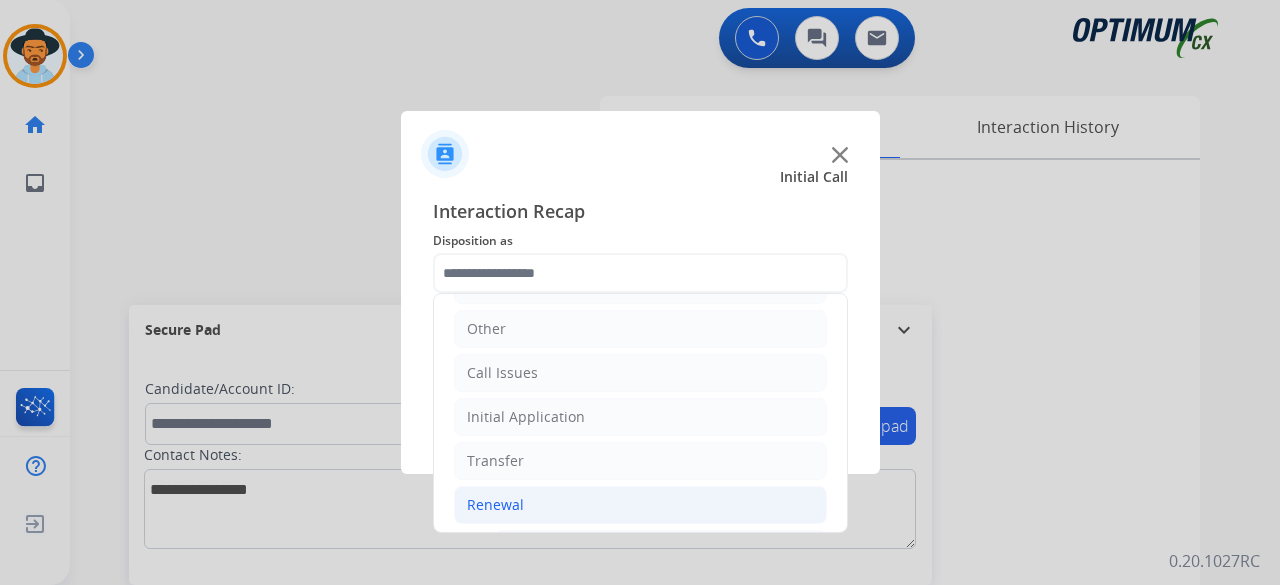 click on "Renewal" 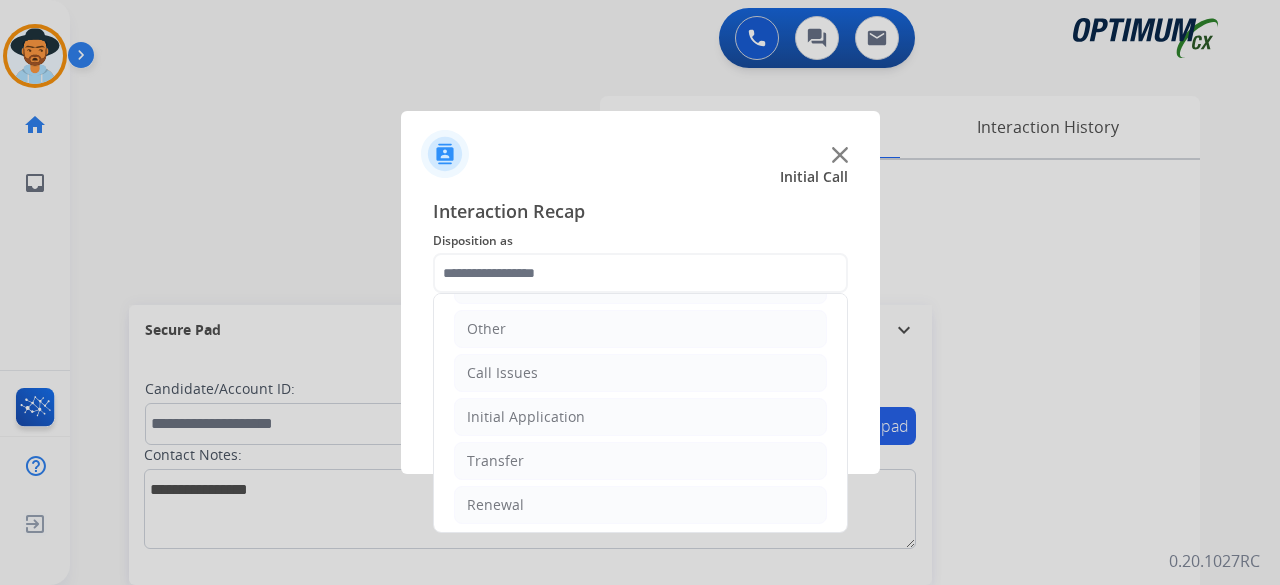 click 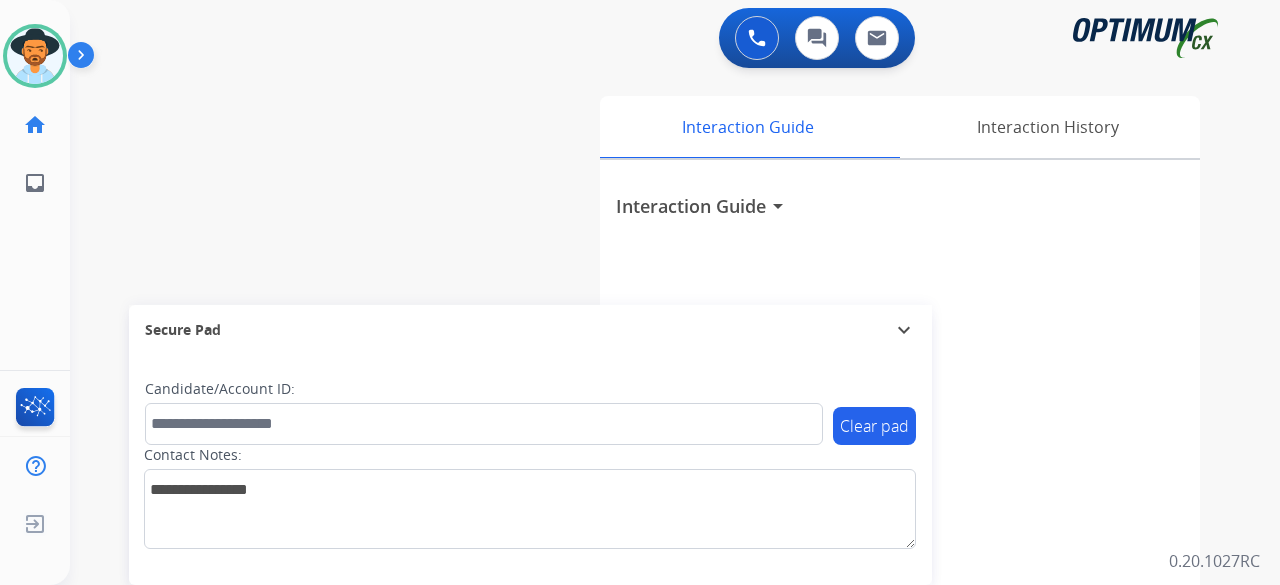 click on "swap_horiz Break voice bridge close_fullscreen Connect 3-Way Call merge_type Separate 3-Way Call  Interaction Guide   Interaction History  Interaction Guide arrow_drop_down Secure Pad expand_more Clear pad Candidate/Account ID: Contact Notes:" at bounding box center (651, 489) 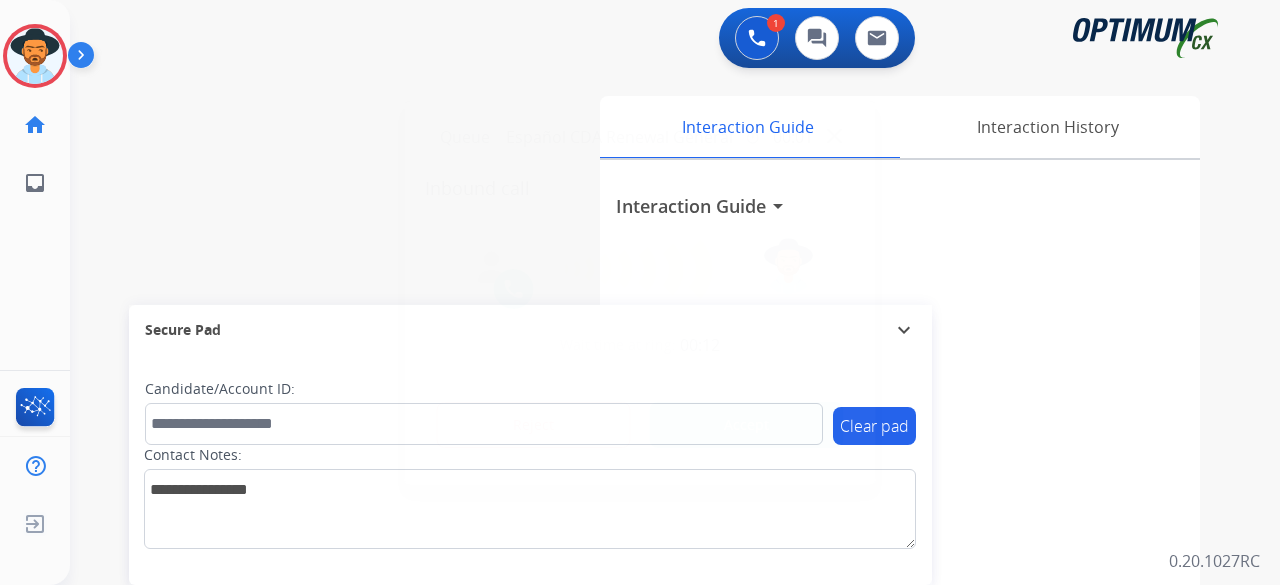 click on "Accept" at bounding box center [747, 425] 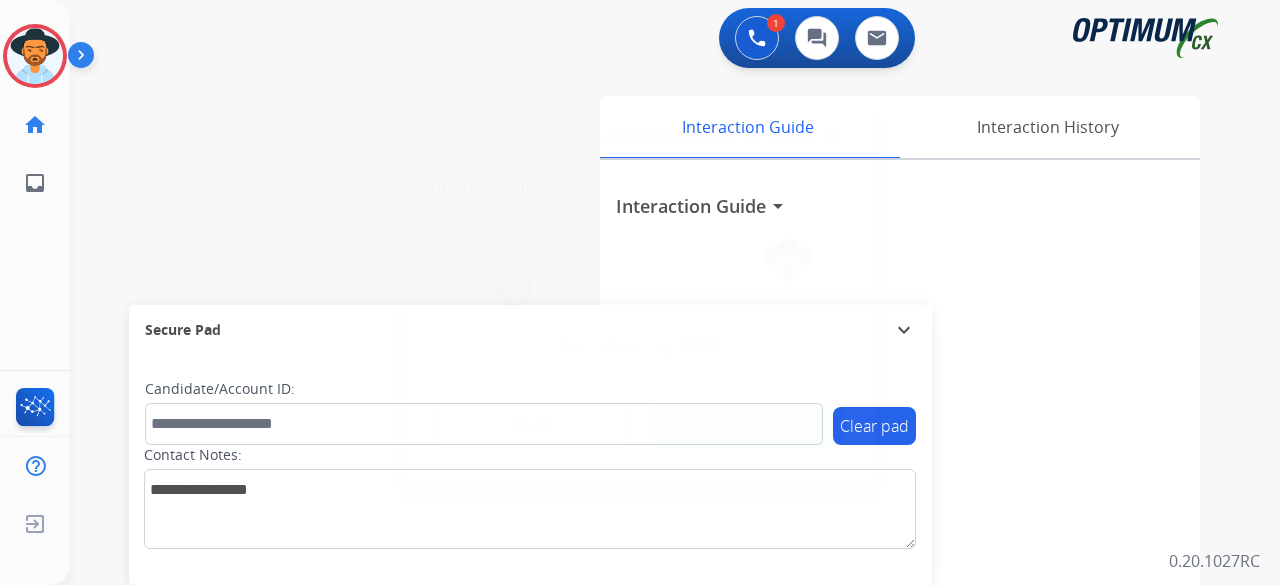 click on "Accept" at bounding box center (747, 425) 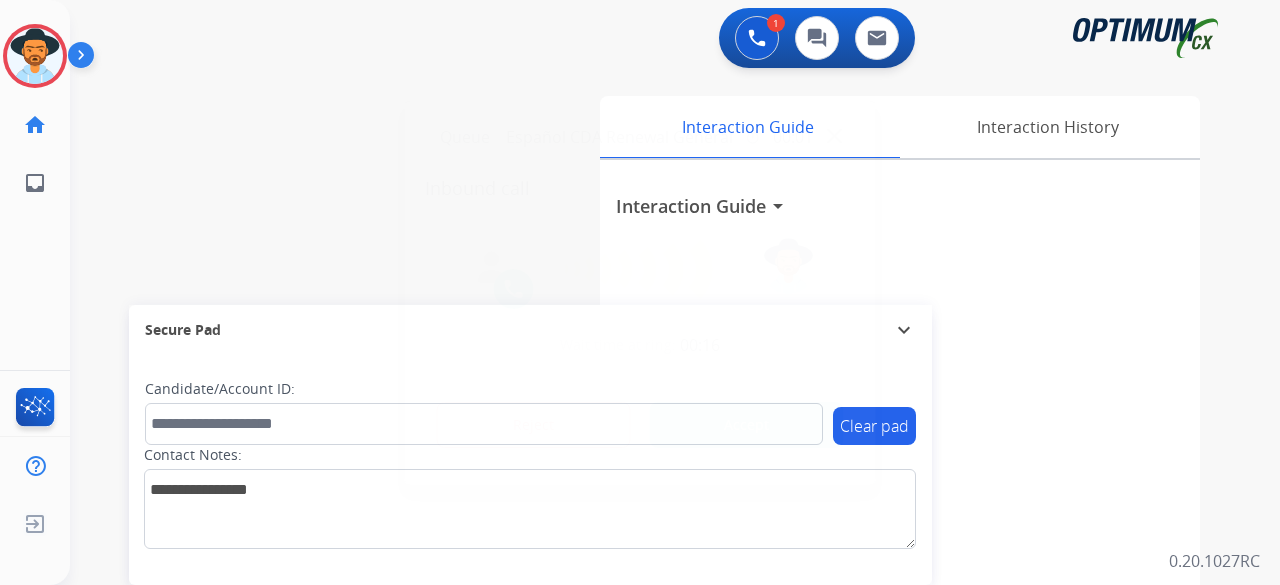 click on "Accept" at bounding box center [747, 425] 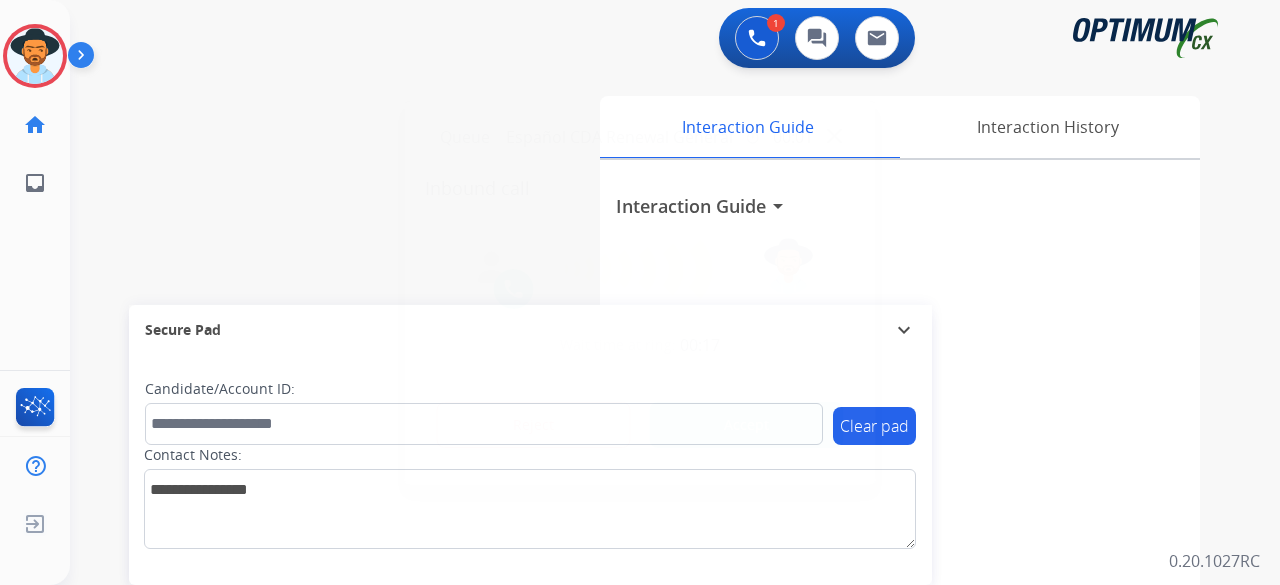 click on "Accept" at bounding box center (747, 425) 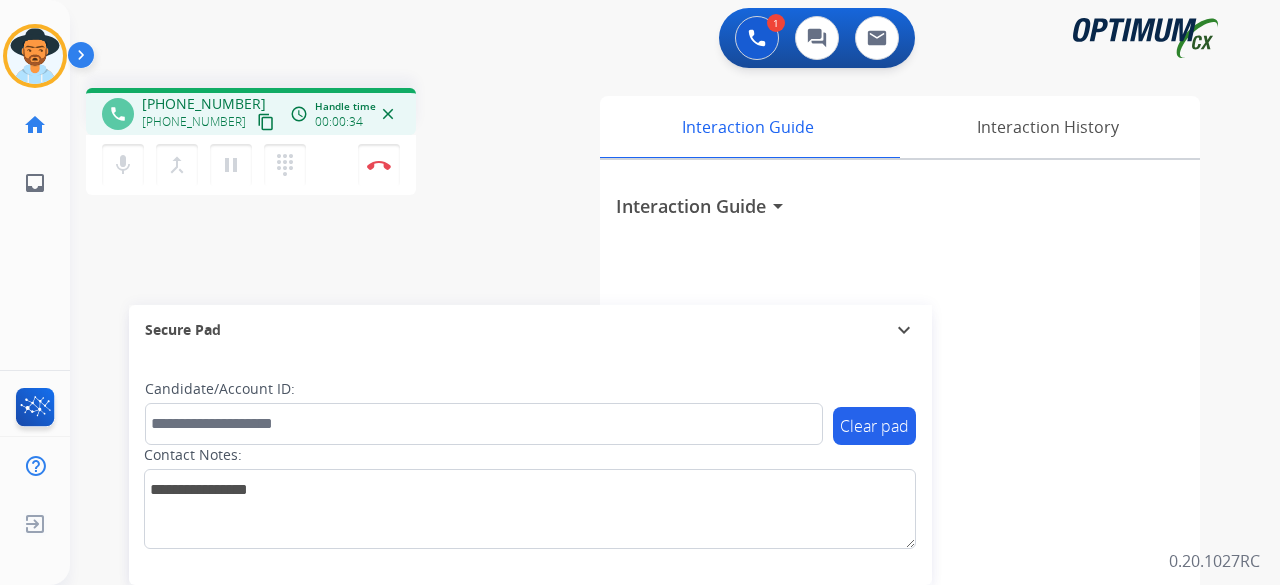 click on "content_copy" at bounding box center [266, 122] 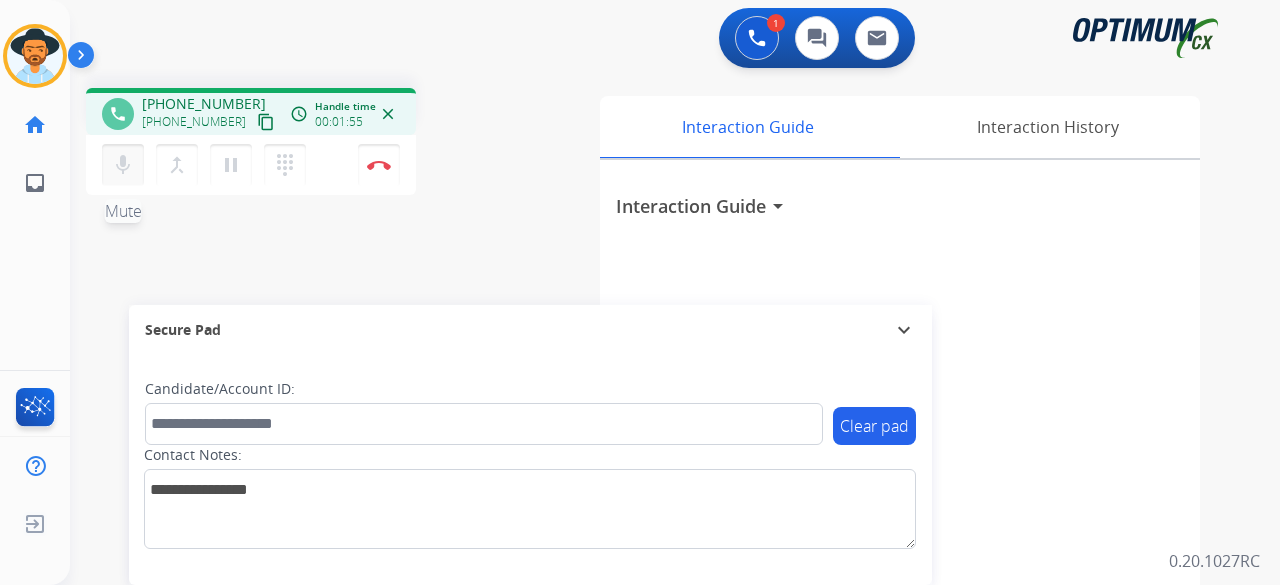 click on "mic Mute" at bounding box center (123, 165) 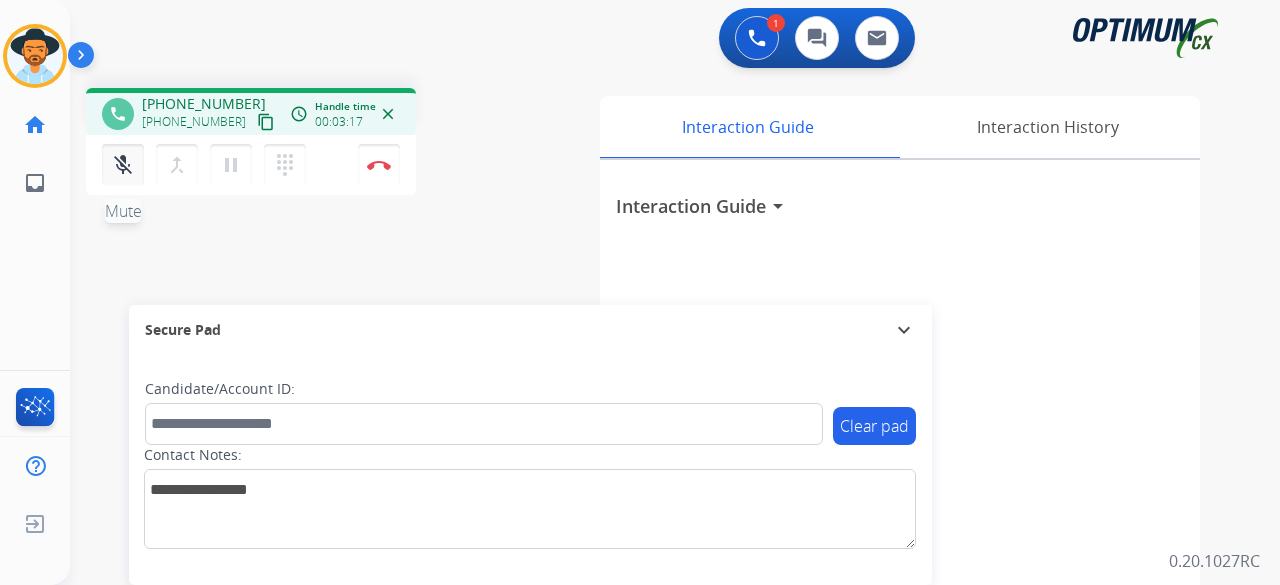 click on "mic_off" at bounding box center [123, 165] 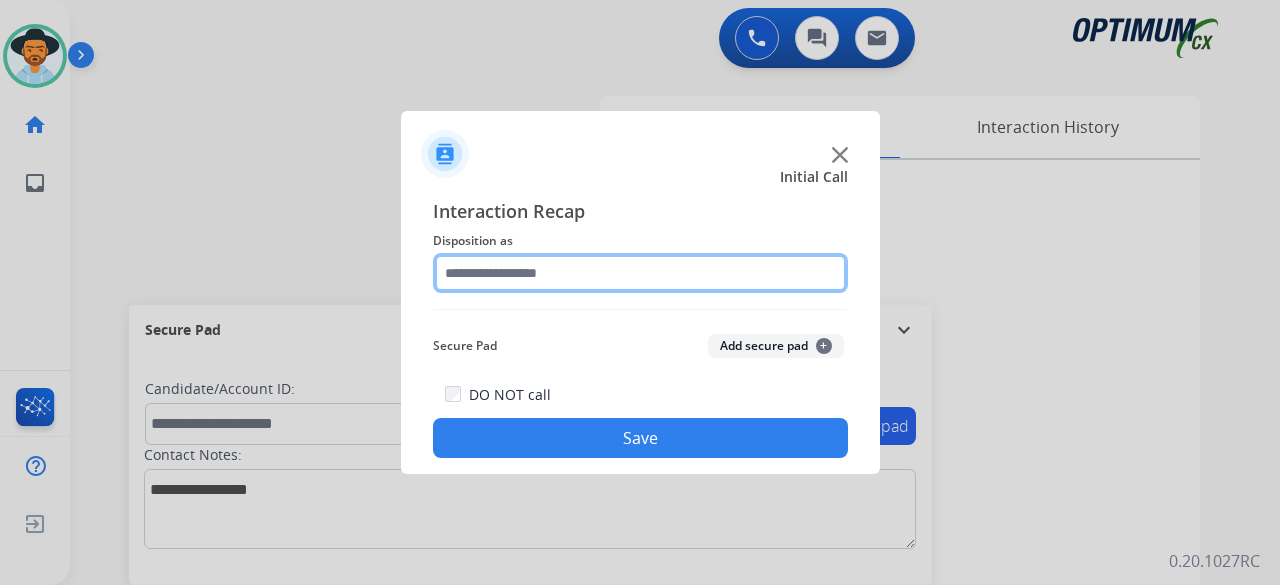 click 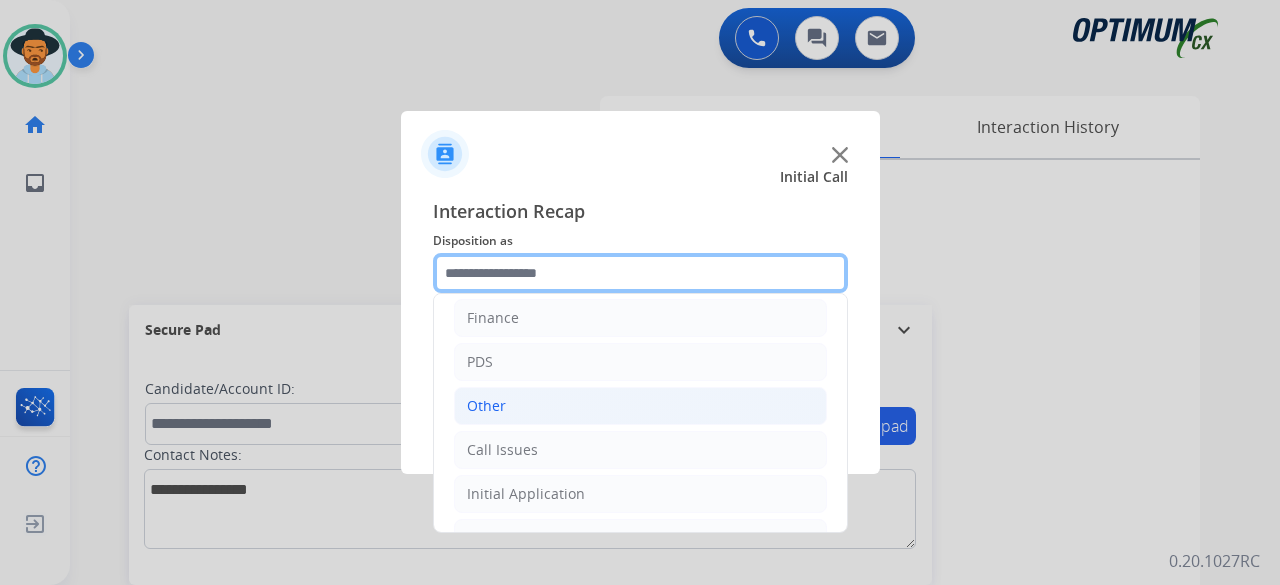 scroll, scrollTop: 130, scrollLeft: 0, axis: vertical 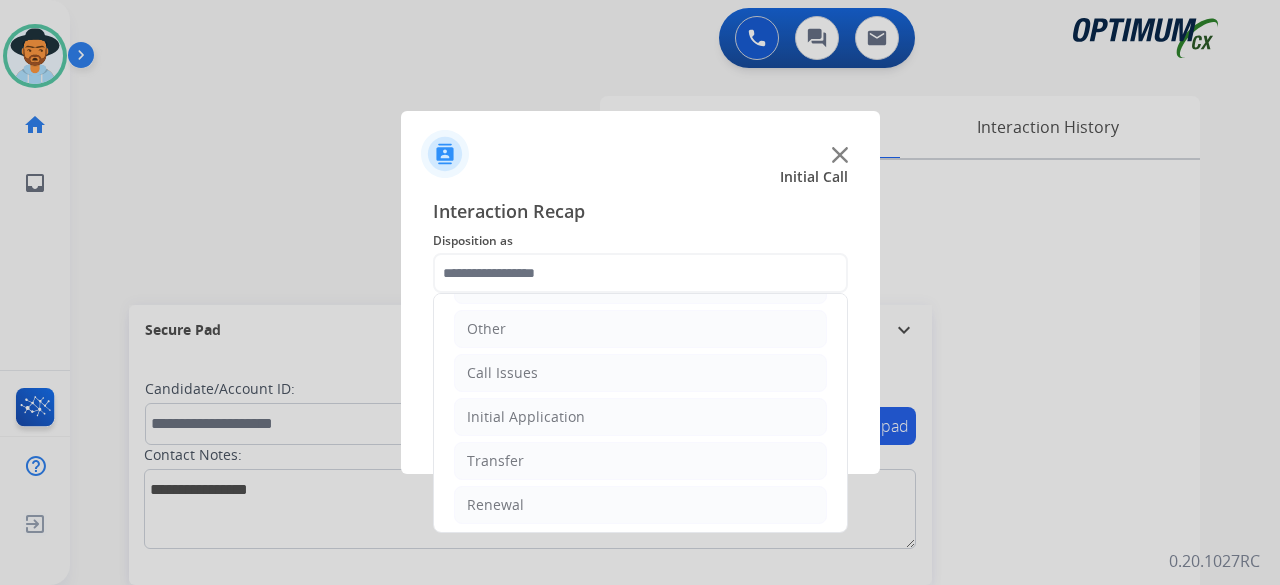 click 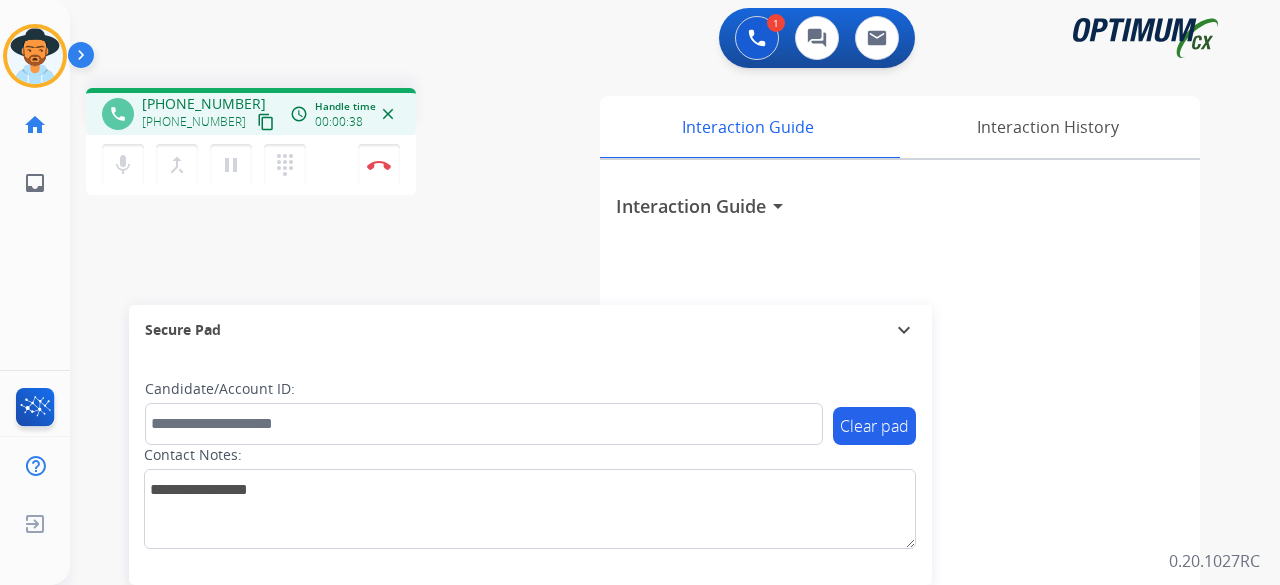 click on "content_copy" at bounding box center [266, 122] 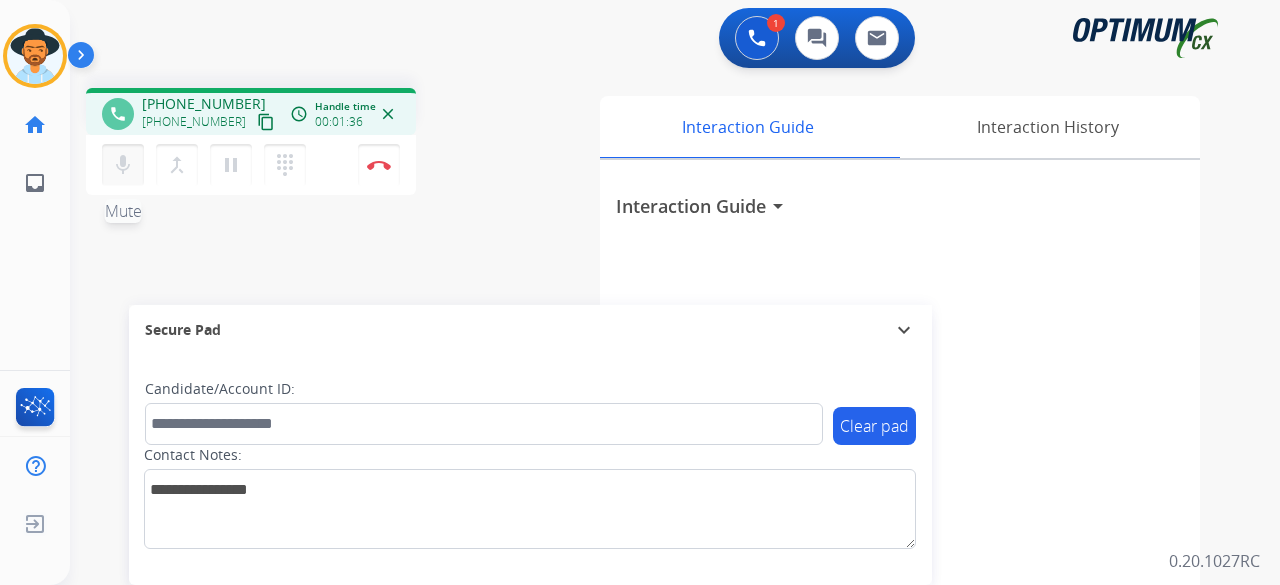 click on "mic" at bounding box center [123, 165] 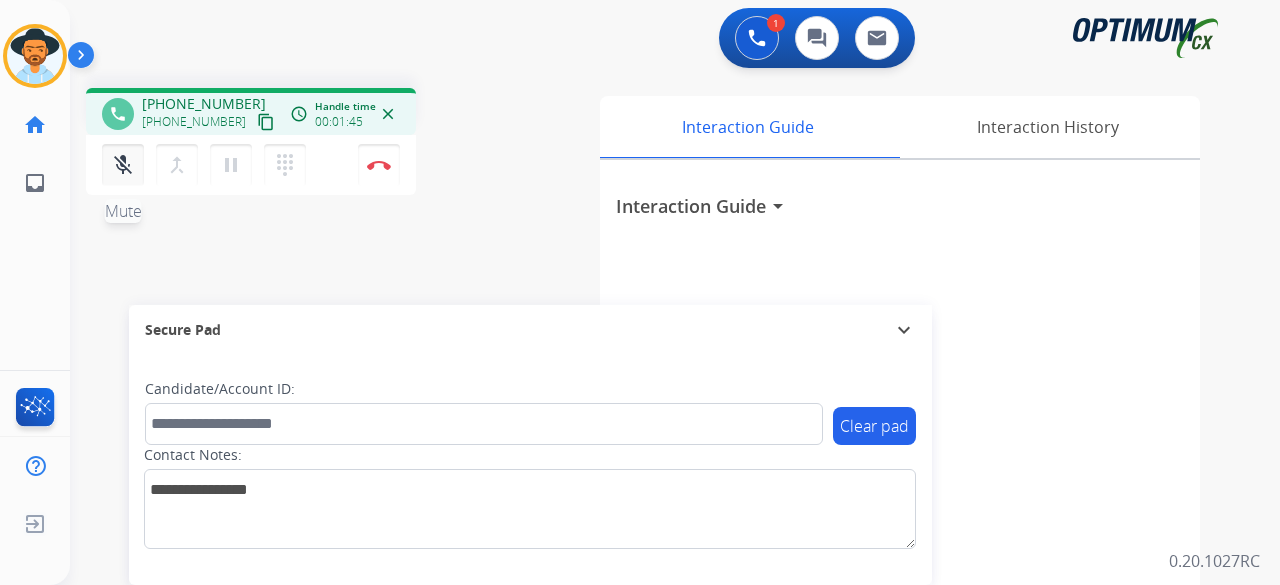 click on "mic_off Mute" at bounding box center [123, 165] 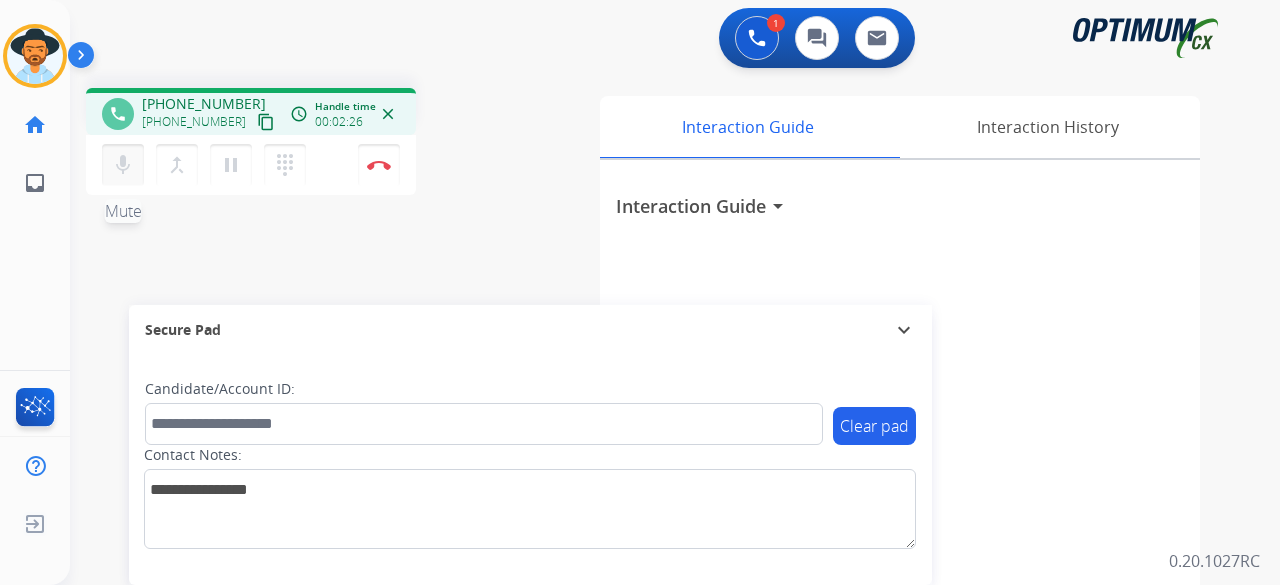 click on "mic" at bounding box center (123, 165) 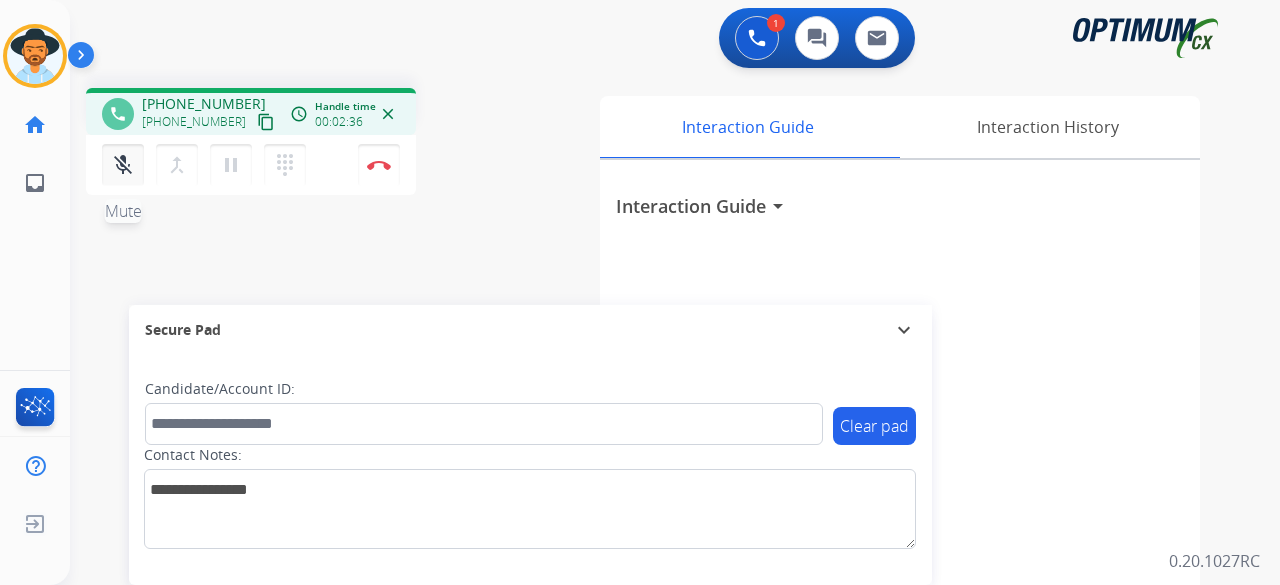 click on "mic_off" at bounding box center (123, 165) 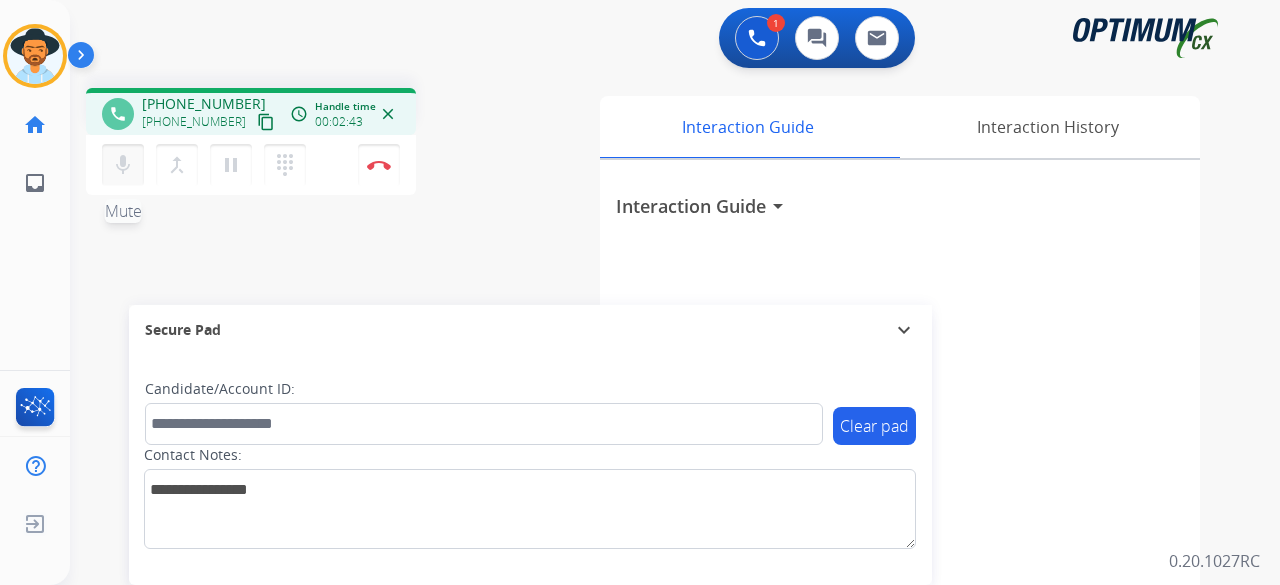 click on "mic" at bounding box center [123, 165] 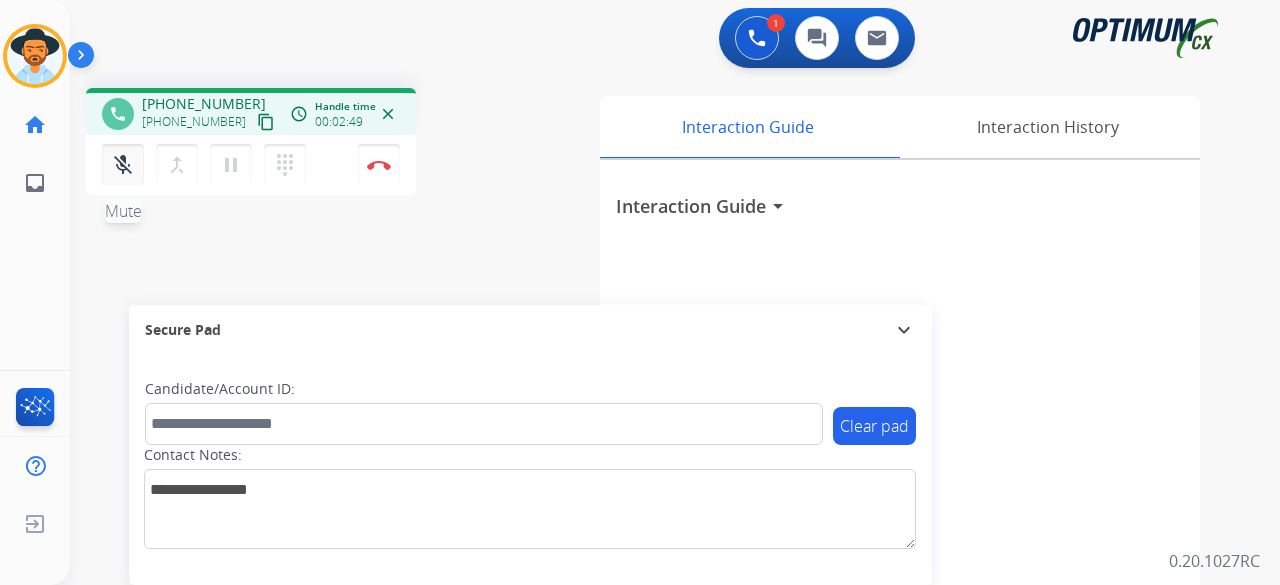 click on "mic_off" at bounding box center [123, 165] 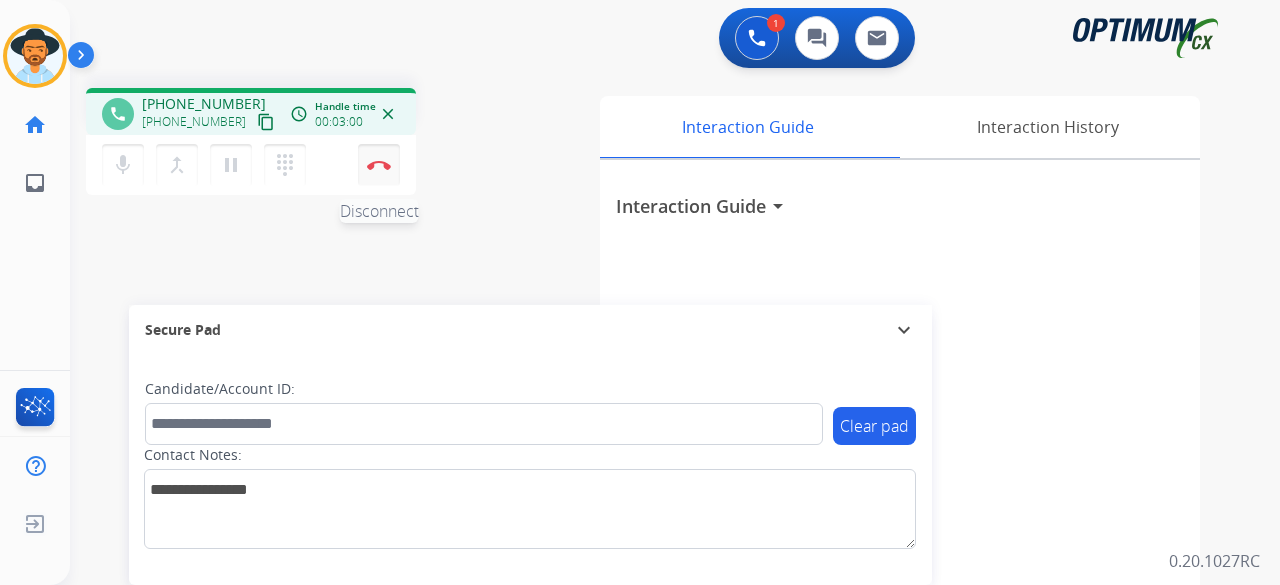 click at bounding box center (379, 165) 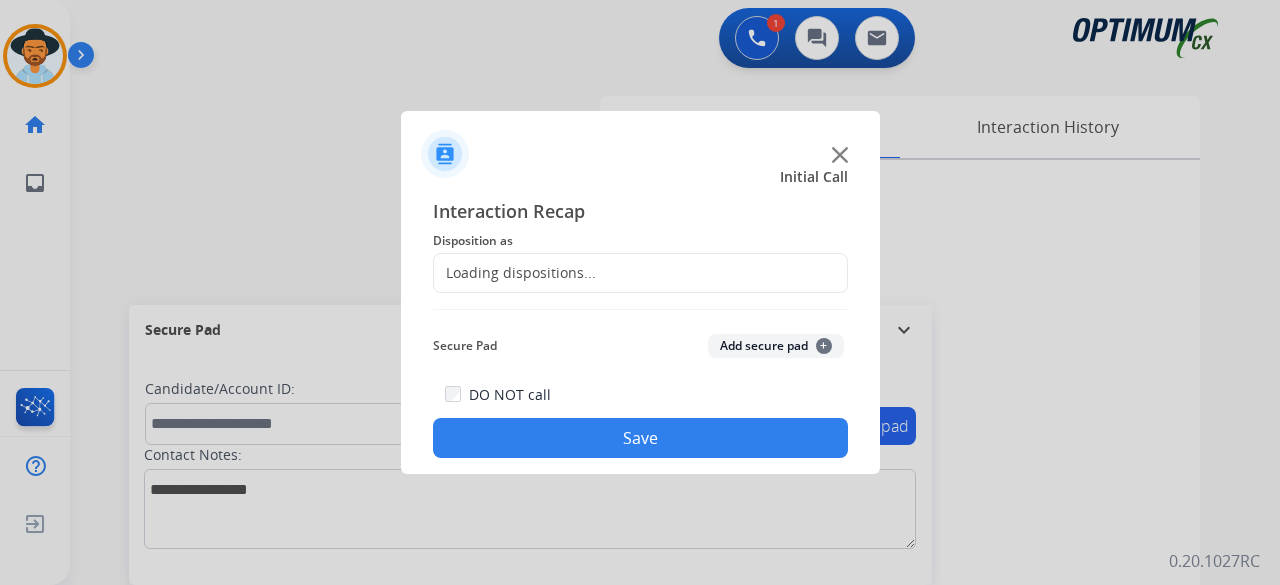 click on "Loading dispositions..." 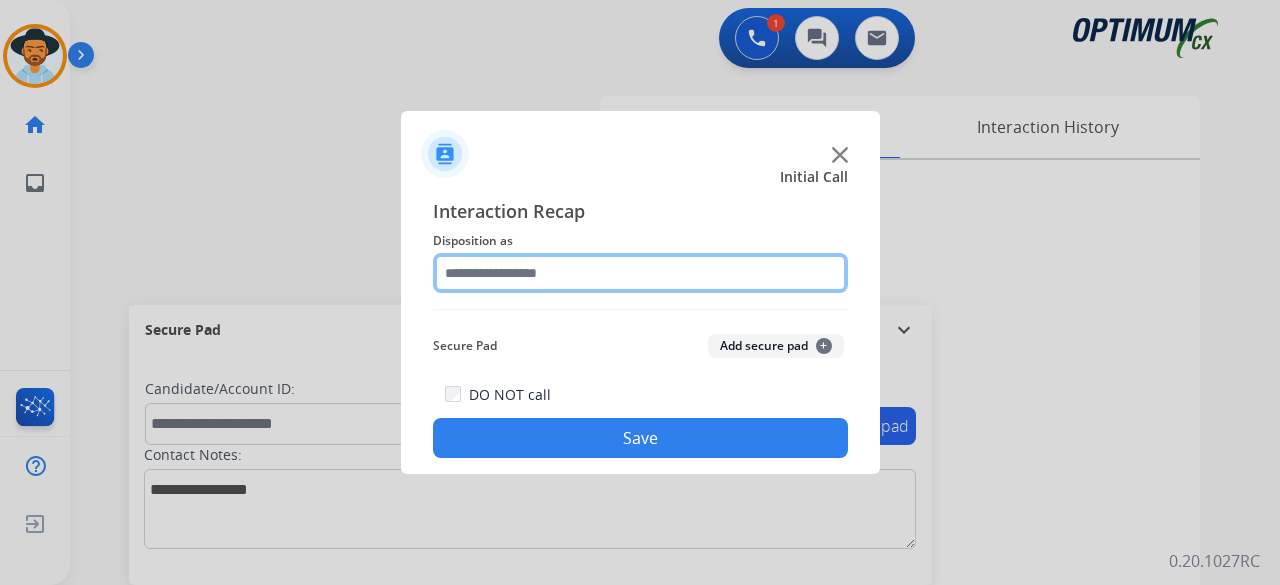 click 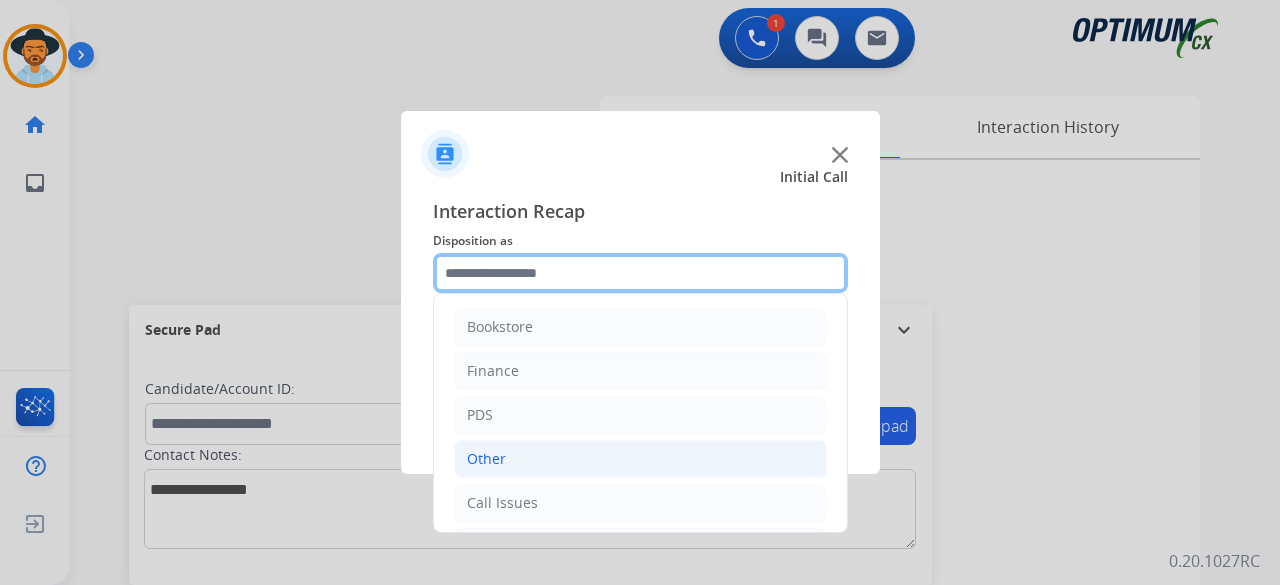 scroll, scrollTop: 130, scrollLeft: 0, axis: vertical 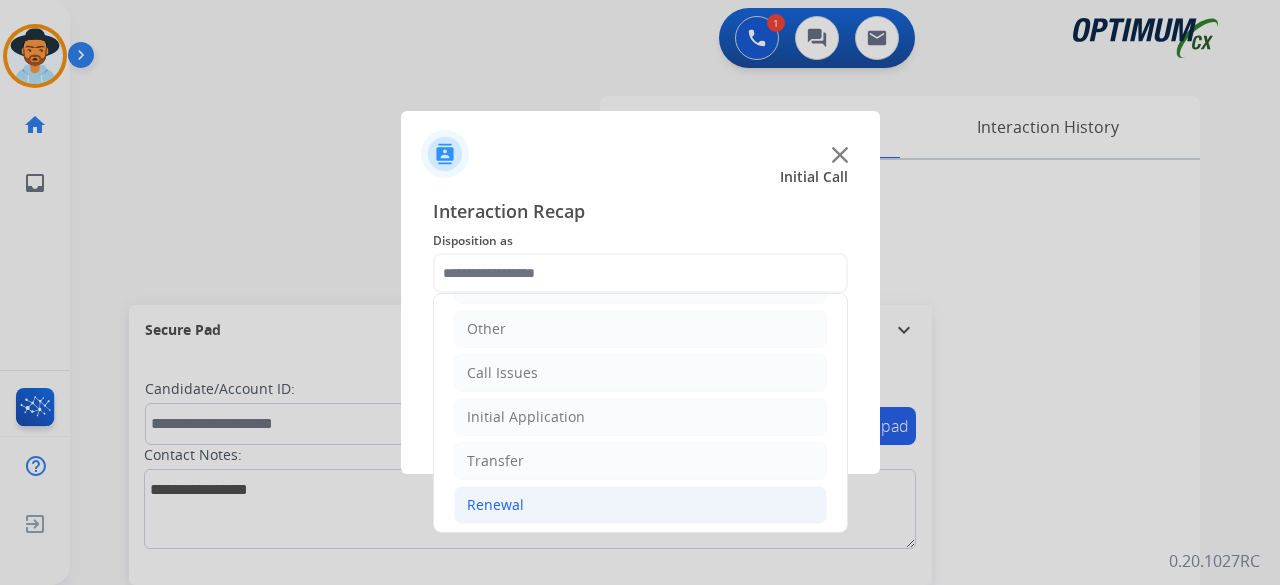 click on "Renewal" 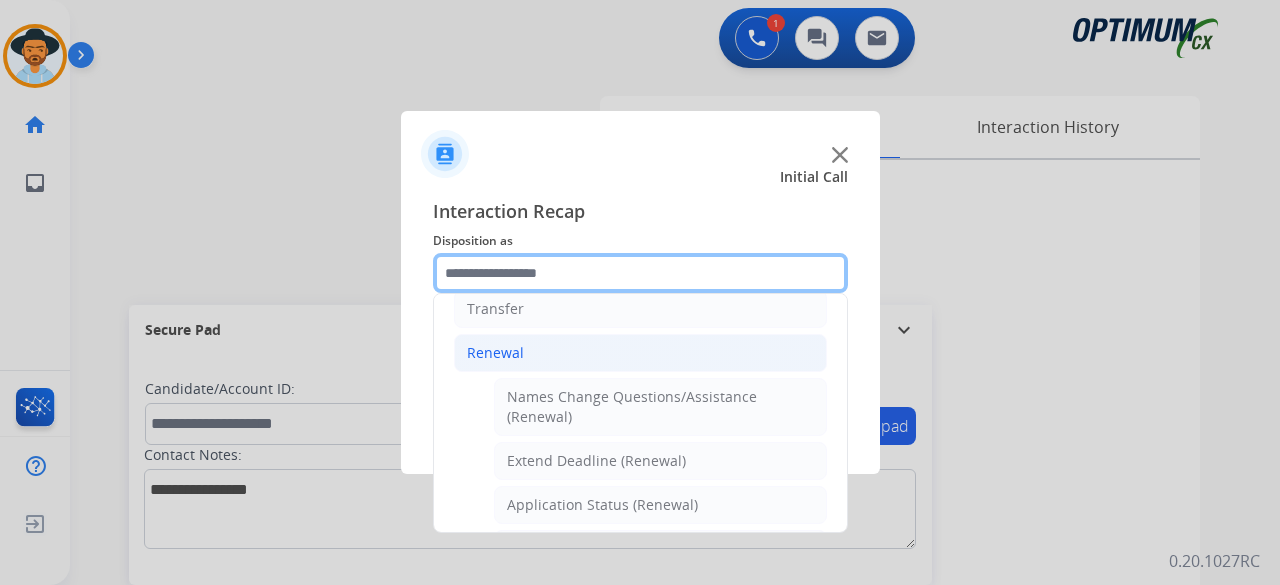scroll, scrollTop: 384, scrollLeft: 0, axis: vertical 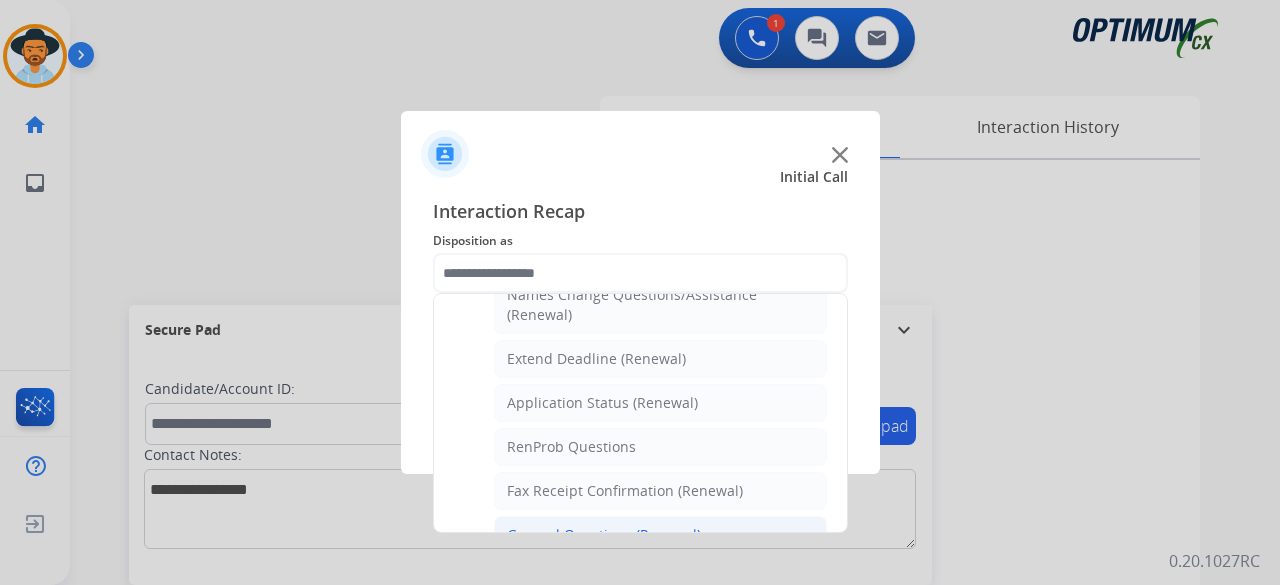 click on "General Questions (Renewal)" 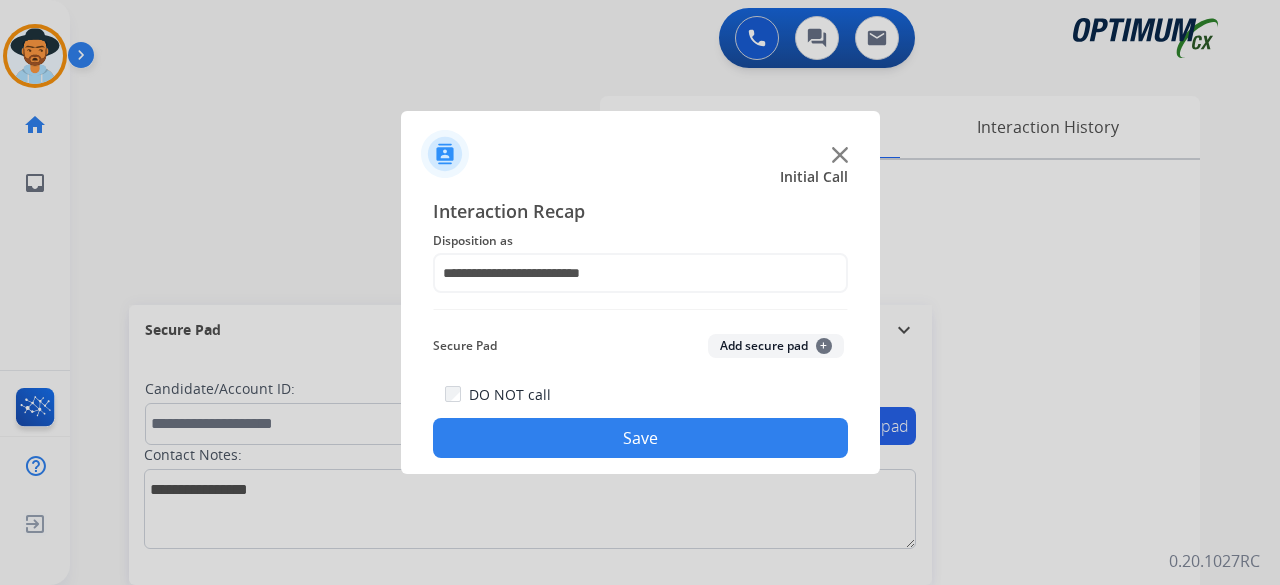 click on "Add secure pad  +" 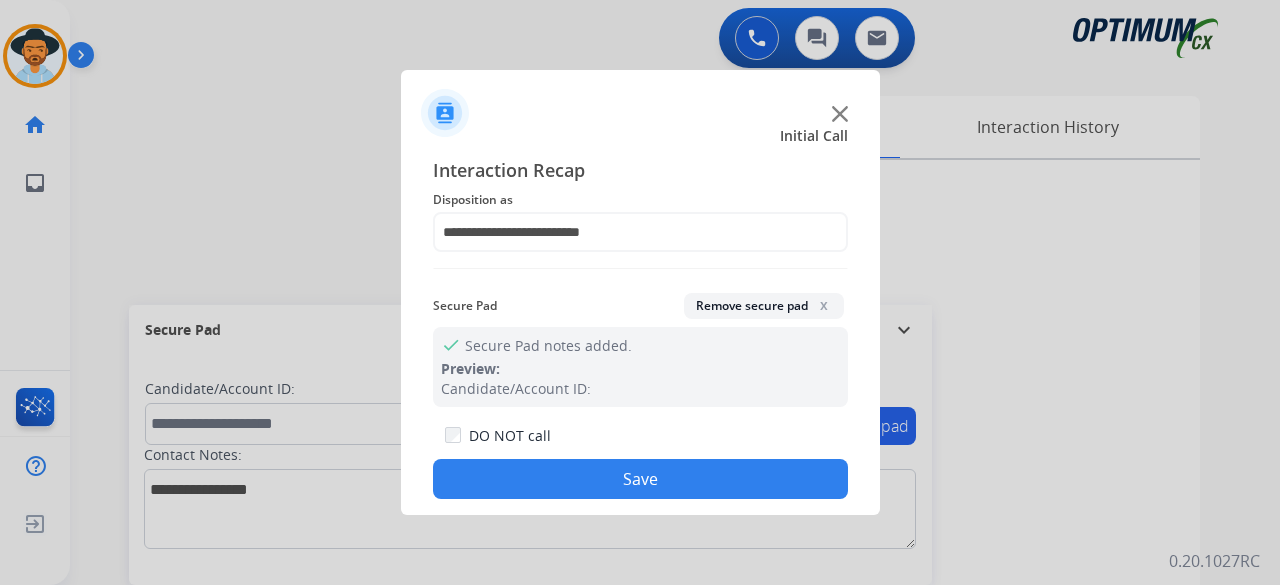 click on "Save" 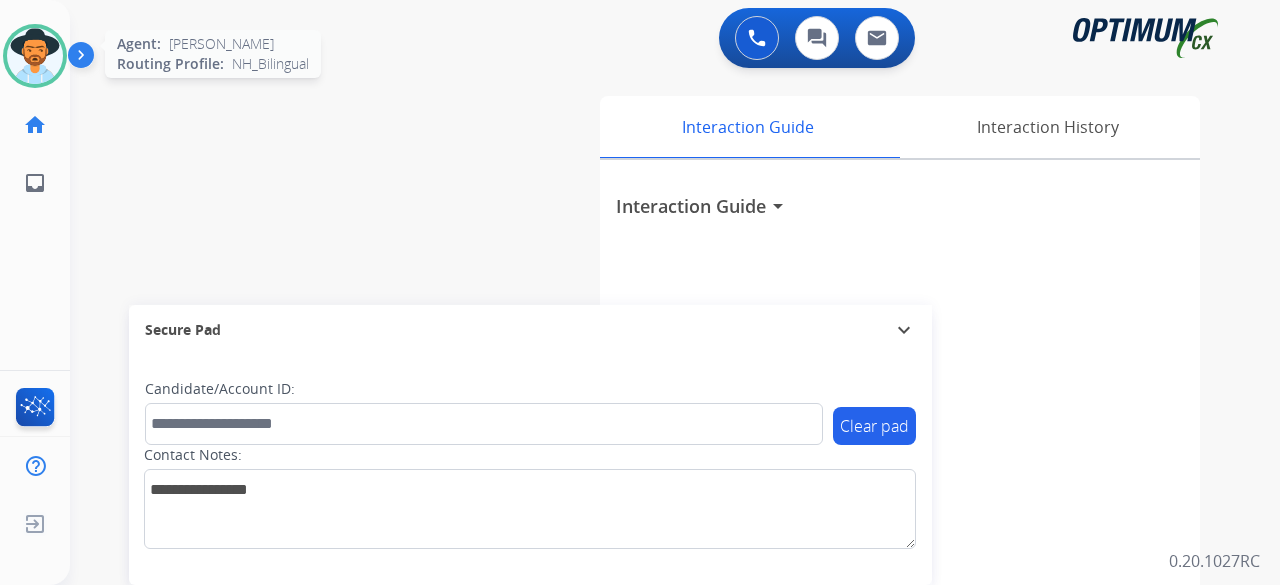 click at bounding box center (35, 56) 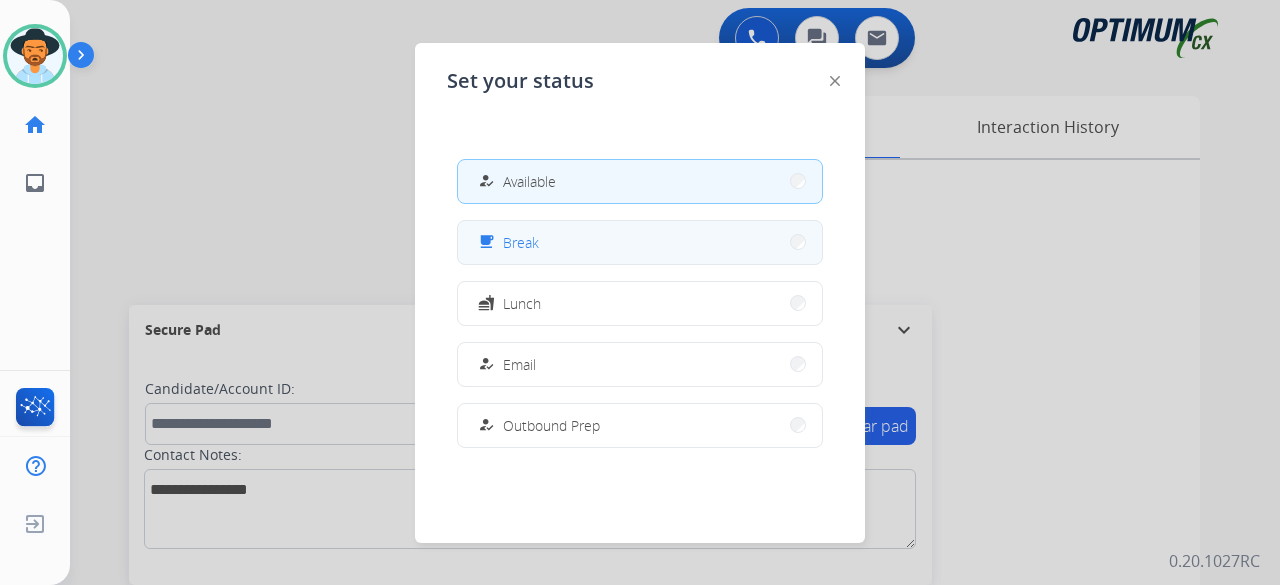 click on "free_breakfast Break" at bounding box center [640, 242] 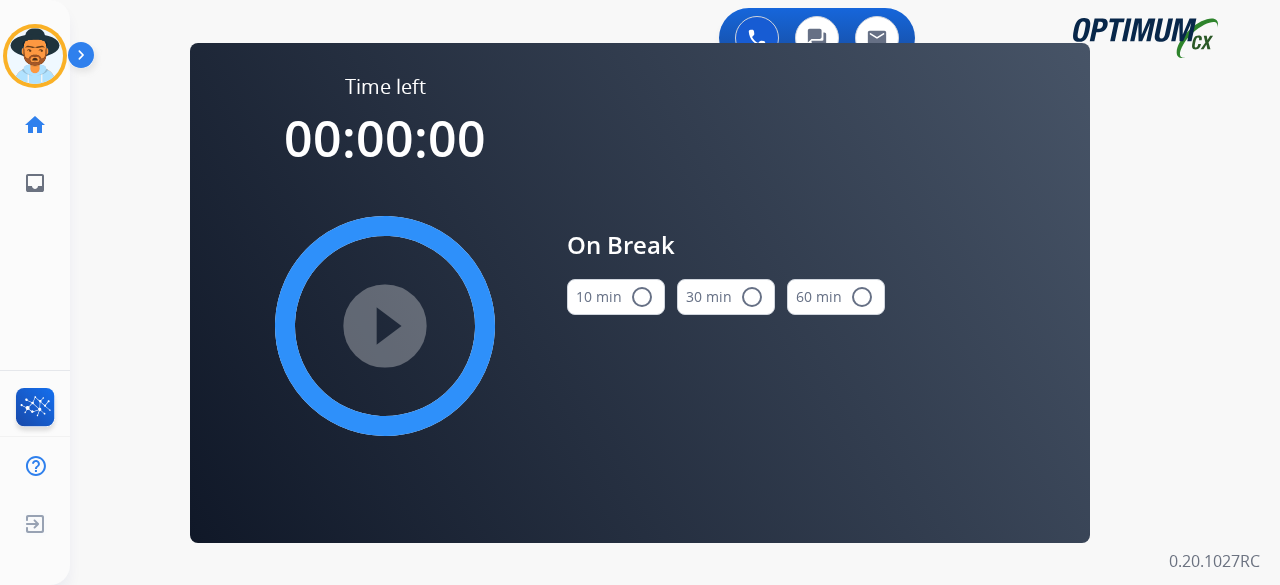 click on "On Break" at bounding box center (726, 245) 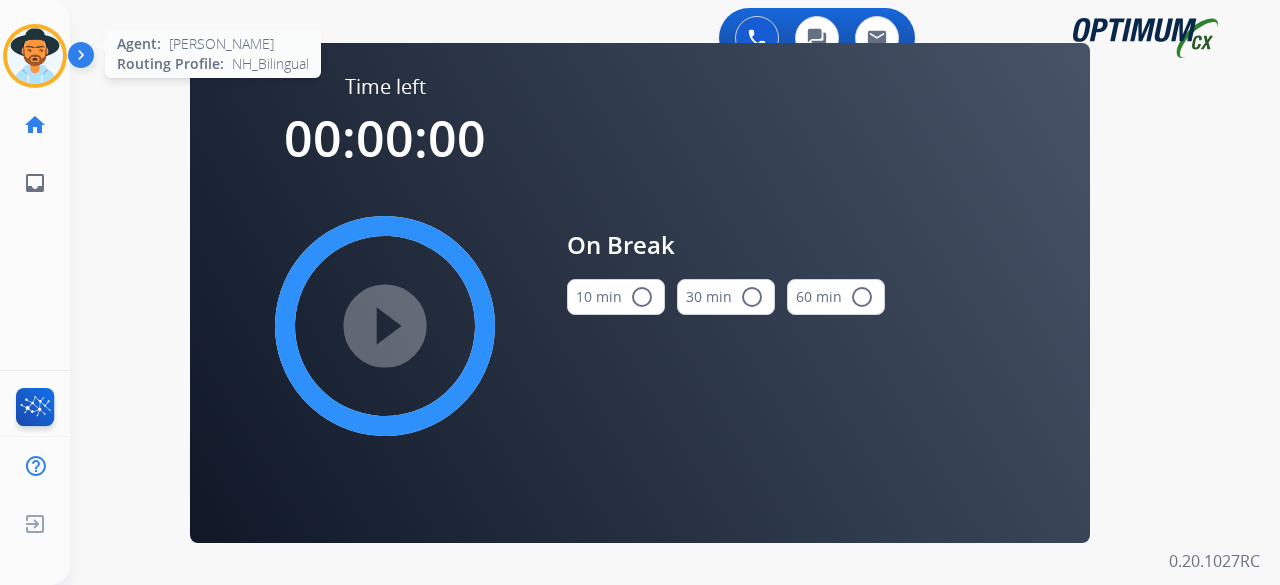 click at bounding box center (35, 56) 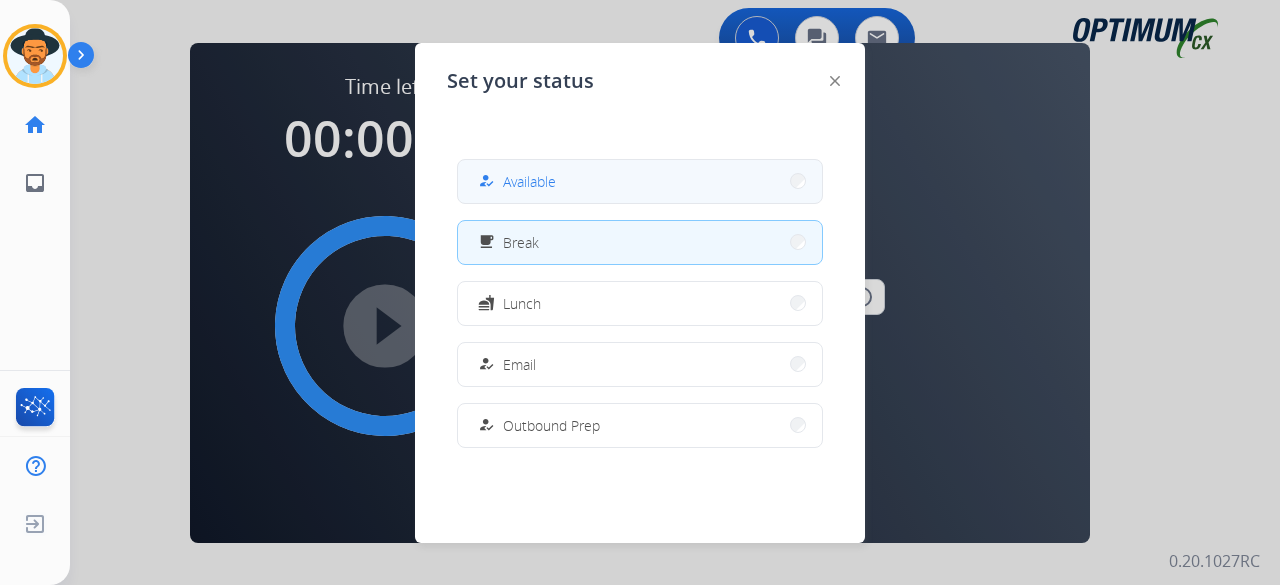 click on "how_to_reg Available" at bounding box center [515, 181] 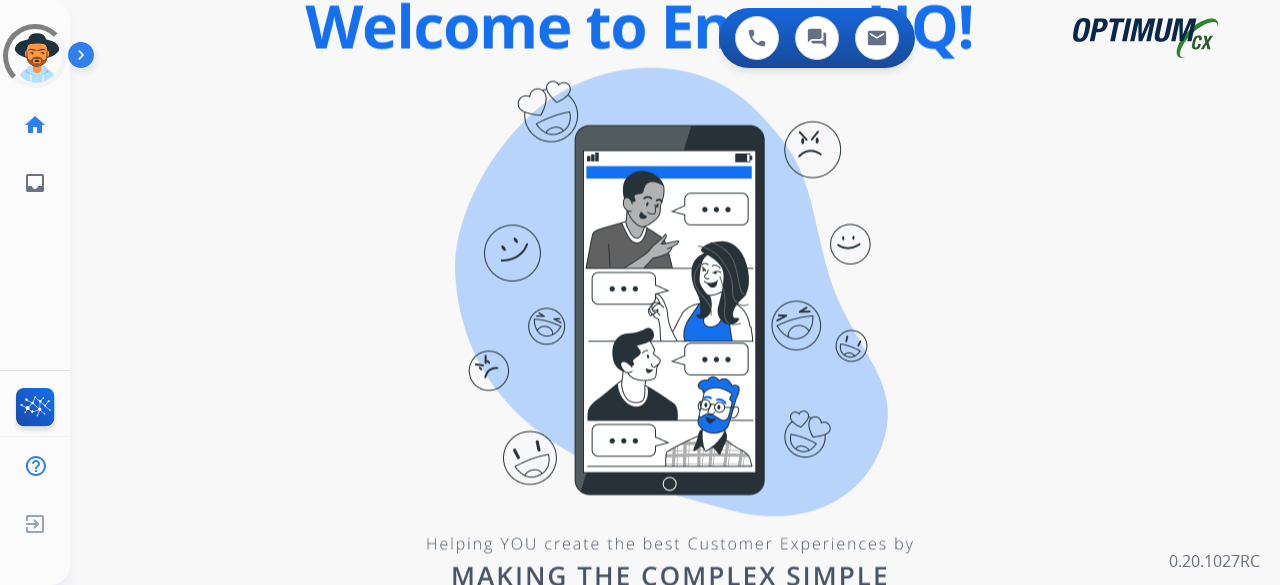 scroll, scrollTop: 0, scrollLeft: 0, axis: both 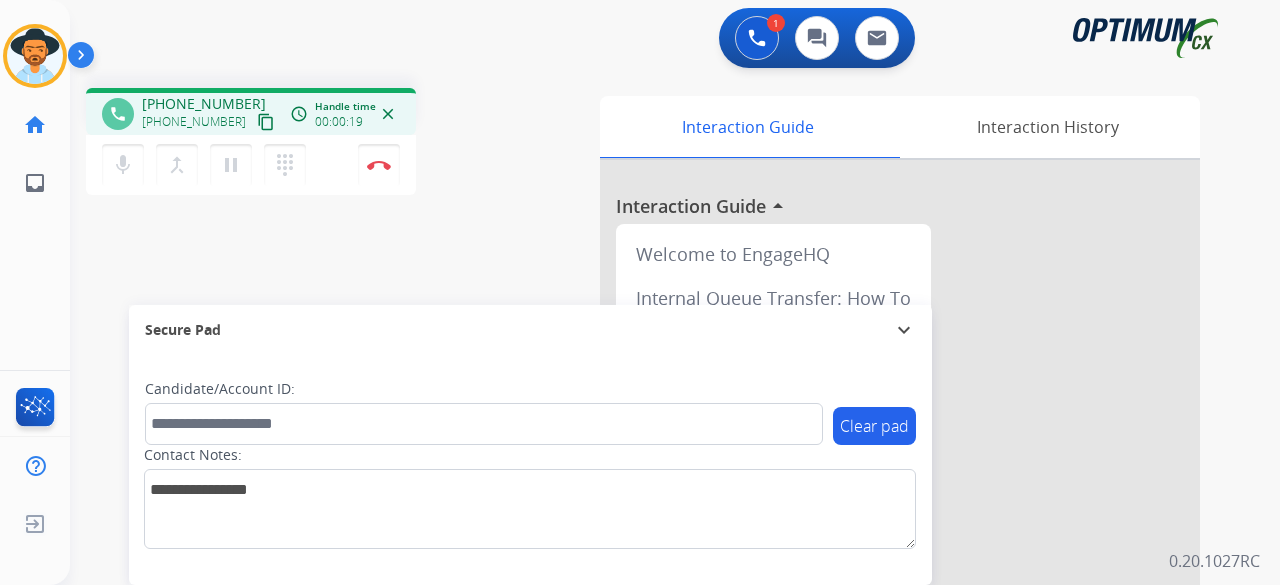 click on "content_copy" at bounding box center [266, 122] 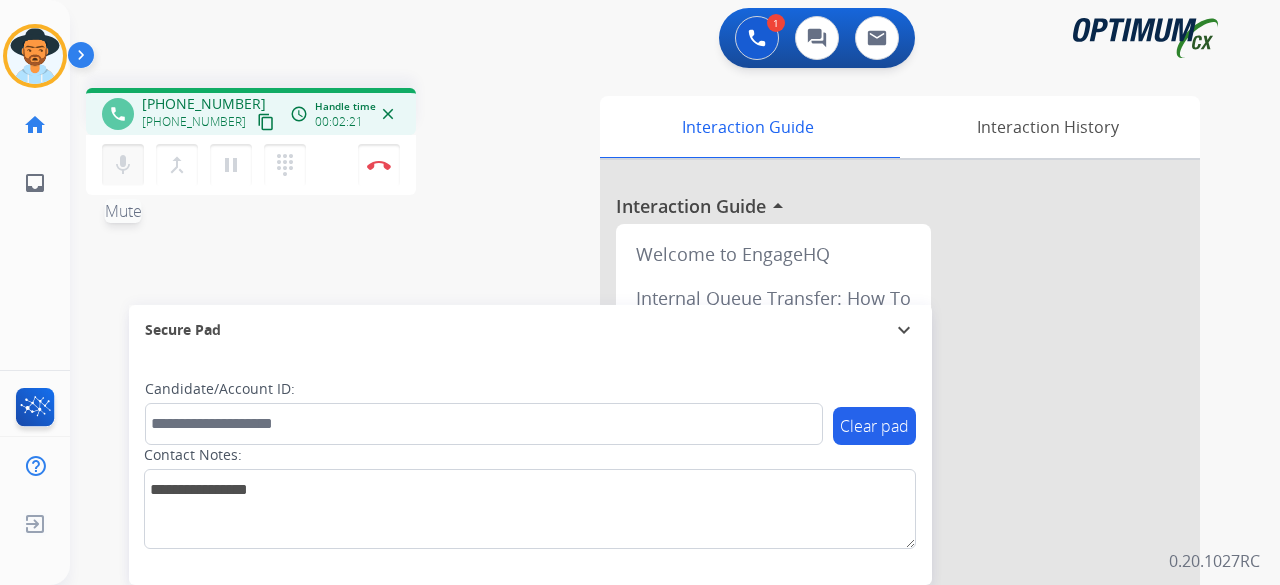 click on "mic" at bounding box center [123, 165] 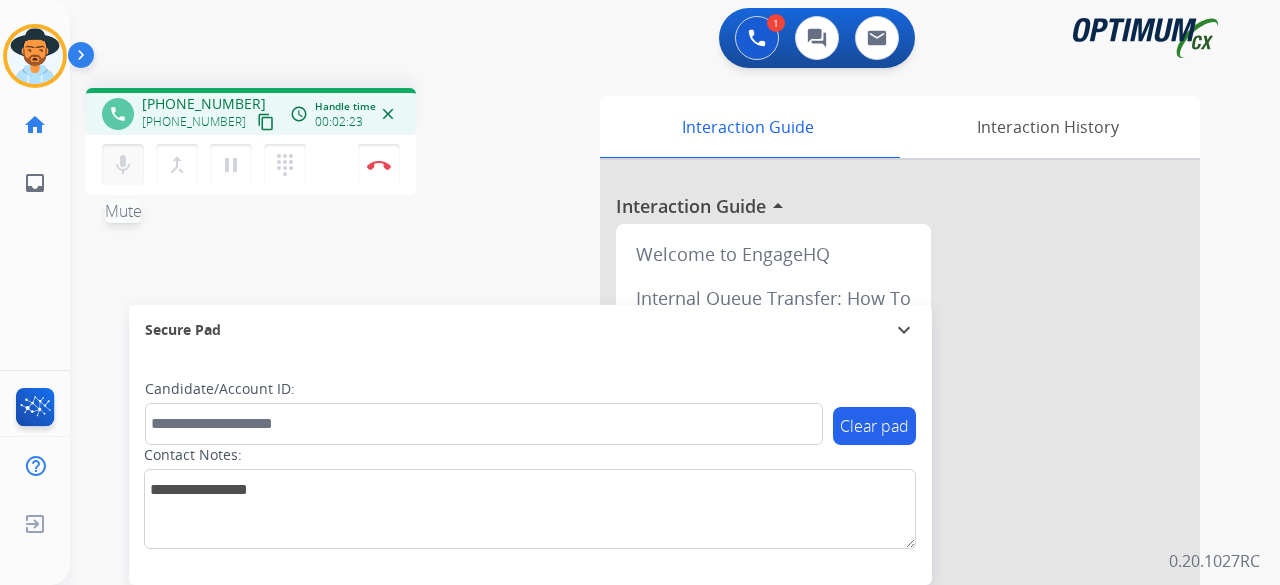 click on "mic" at bounding box center (123, 165) 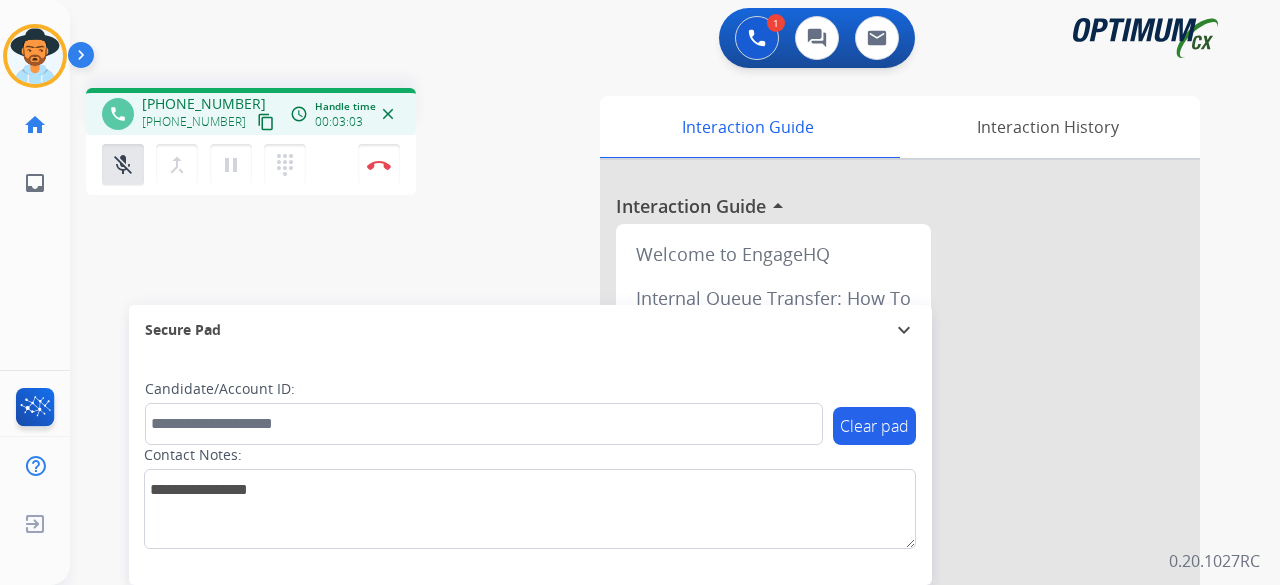 click on "mic_off Mute merge_type Bridge pause Hold dialpad Dialpad Disconnect" at bounding box center (251, 165) 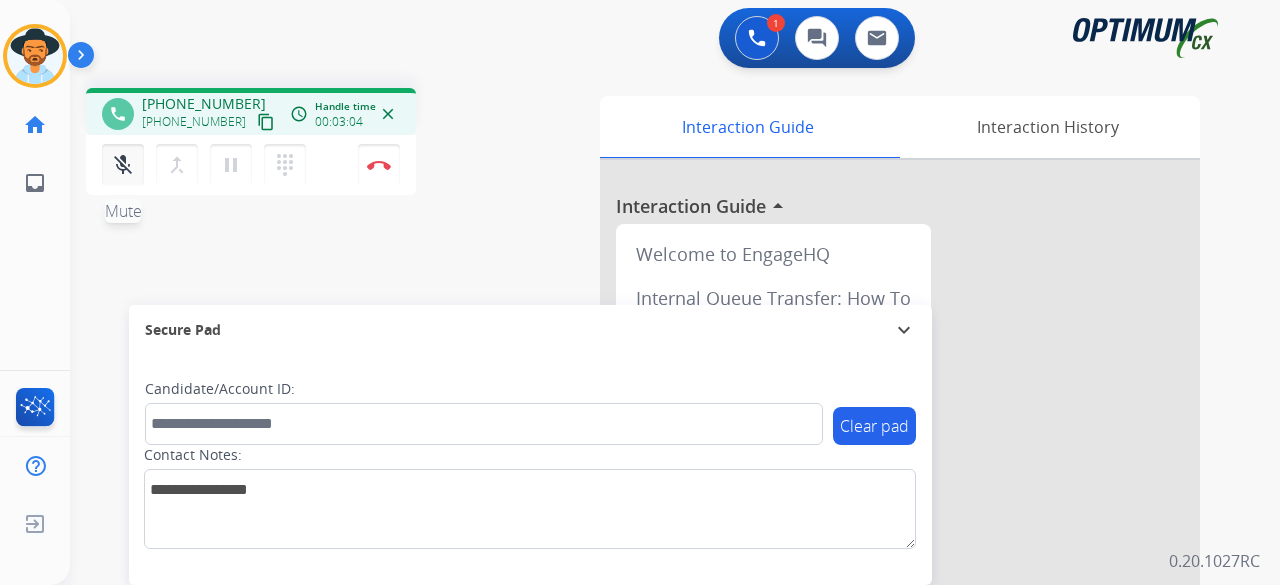click on "mic_off Mute" at bounding box center [123, 165] 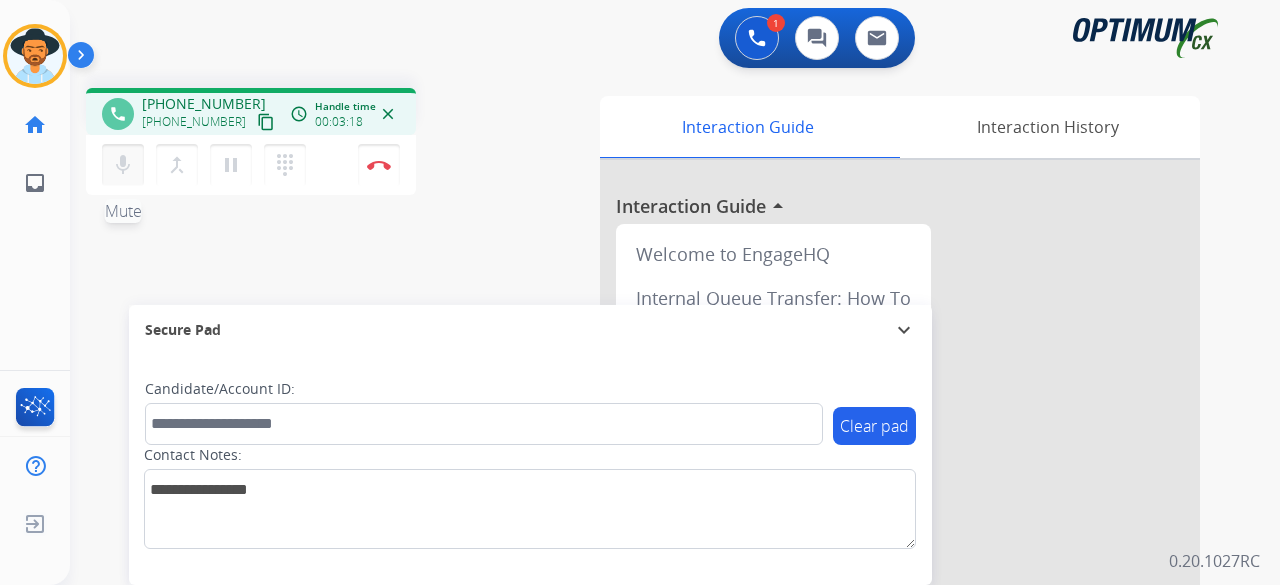 click on "mic Mute" at bounding box center [123, 165] 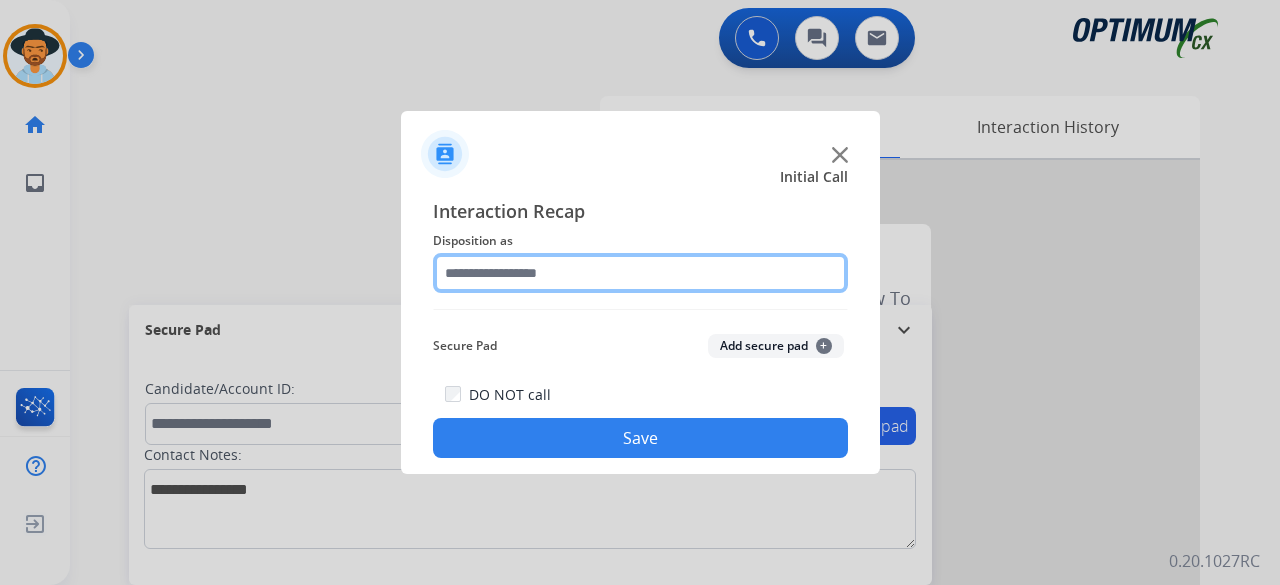 click 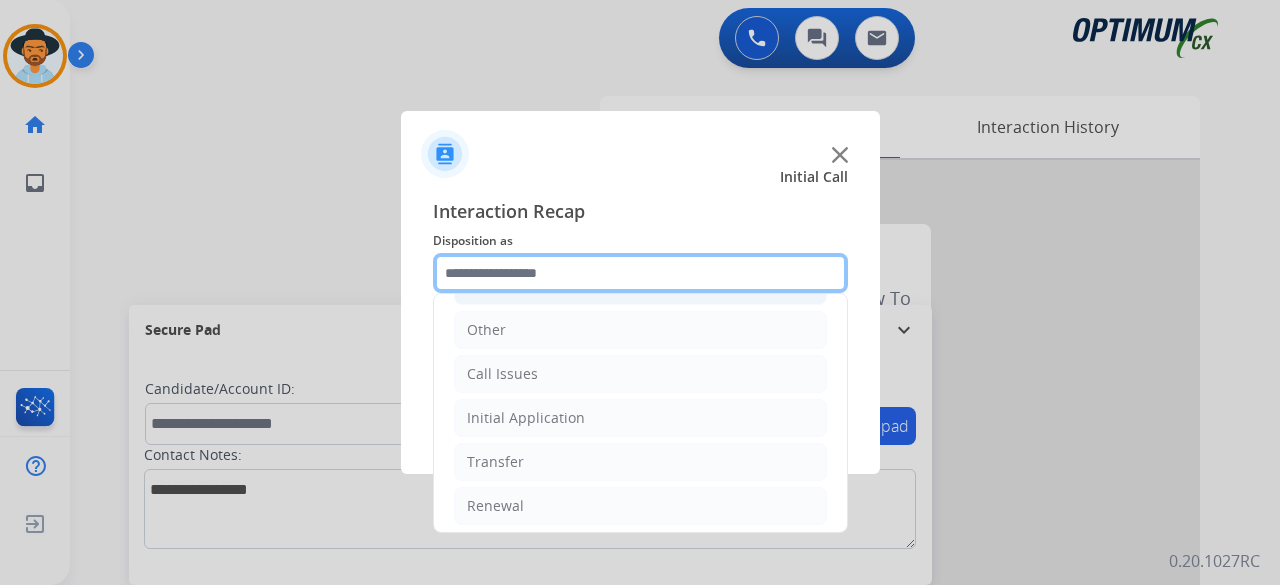 scroll, scrollTop: 130, scrollLeft: 0, axis: vertical 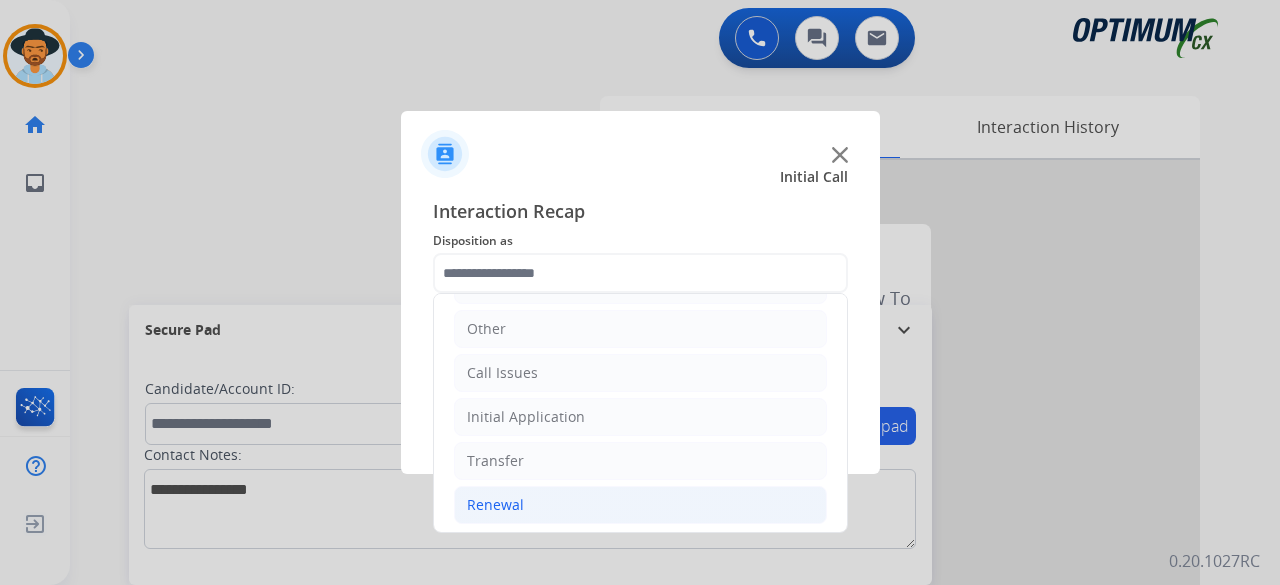 click on "Renewal" 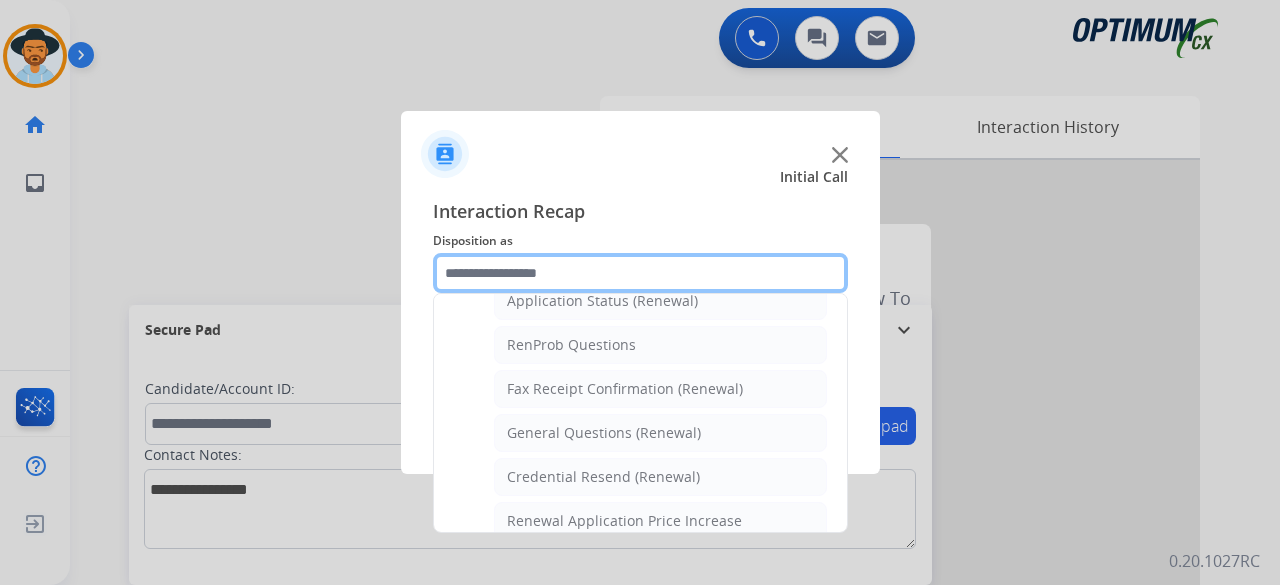 scroll, scrollTop: 502, scrollLeft: 0, axis: vertical 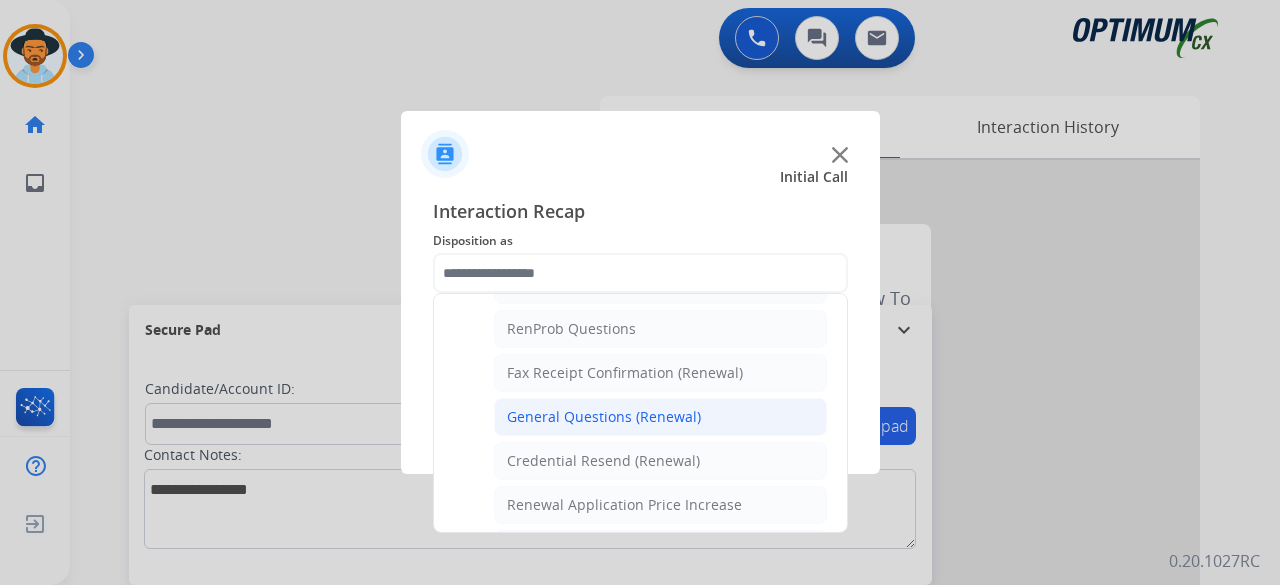 click on "General Questions (Renewal)" 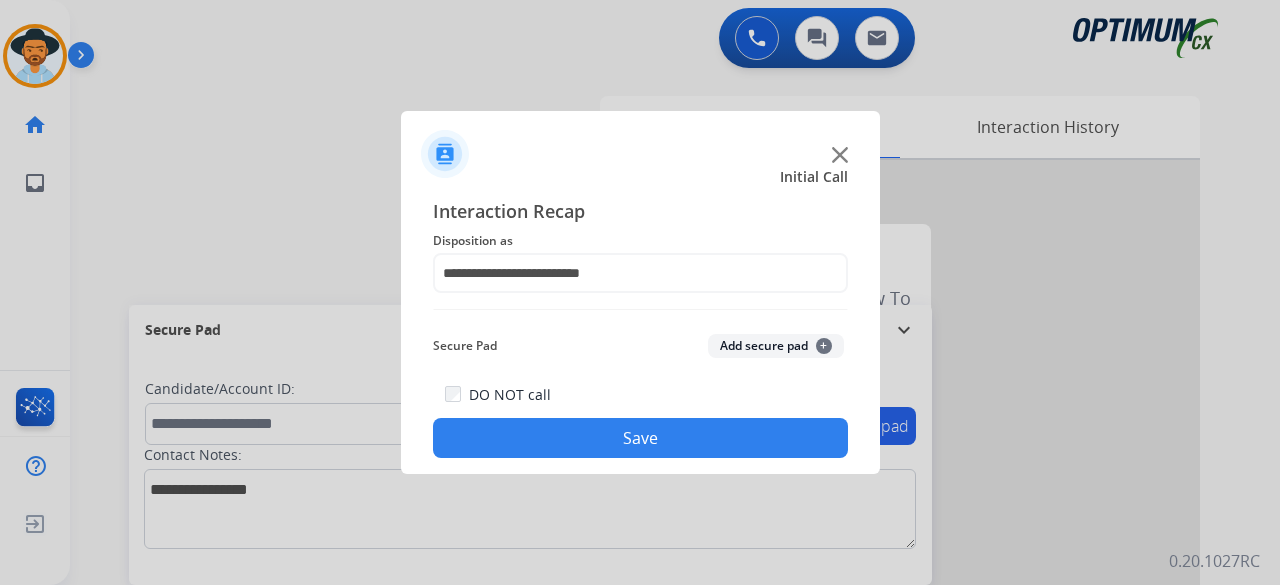 click on "Add secure pad  +" 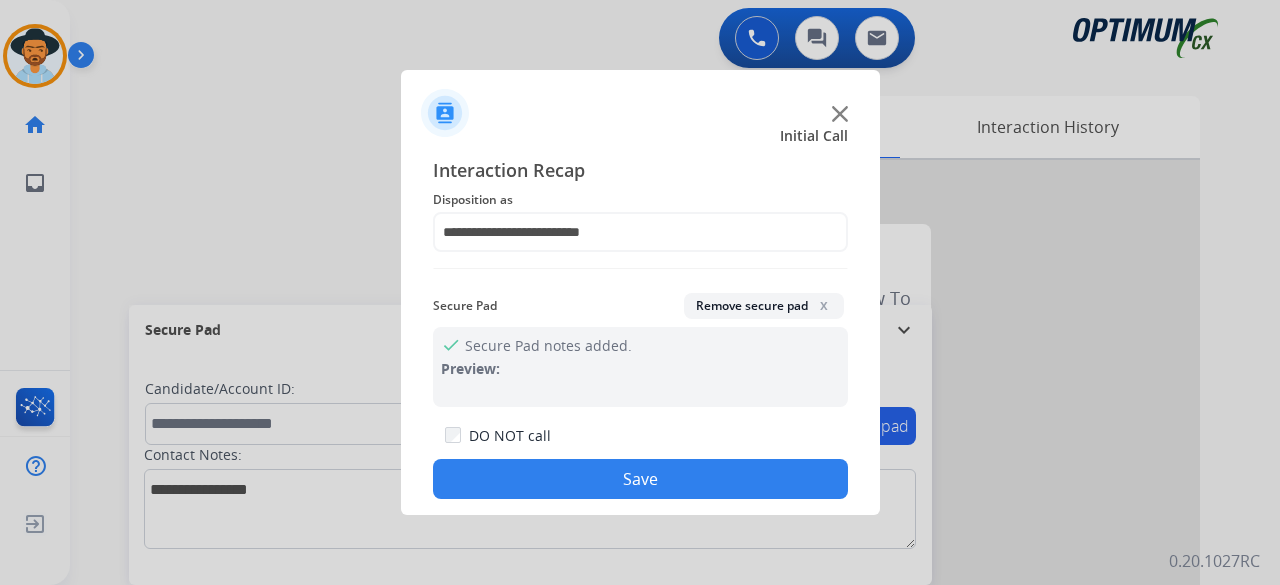 click on "Save" 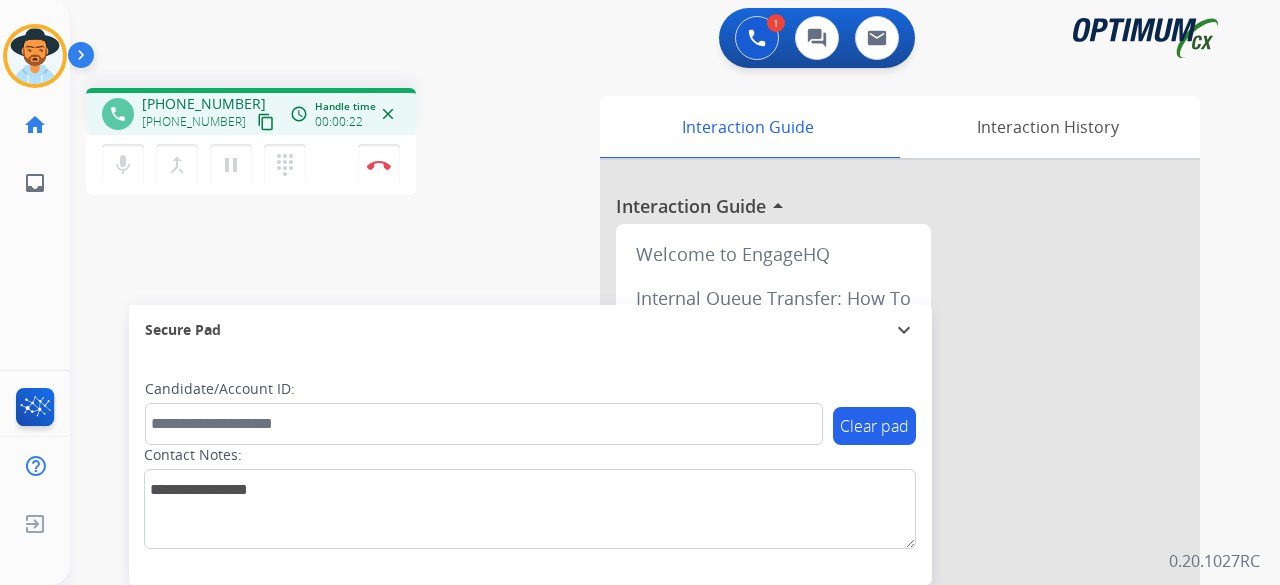 click on "content_copy" at bounding box center [266, 122] 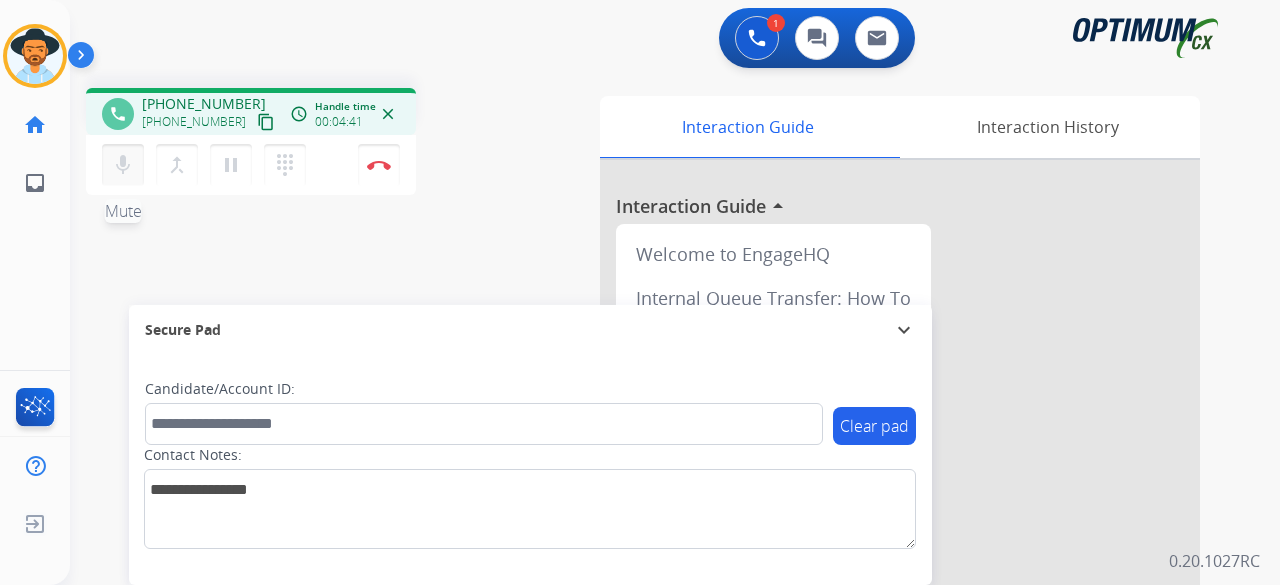 click on "mic" at bounding box center [123, 165] 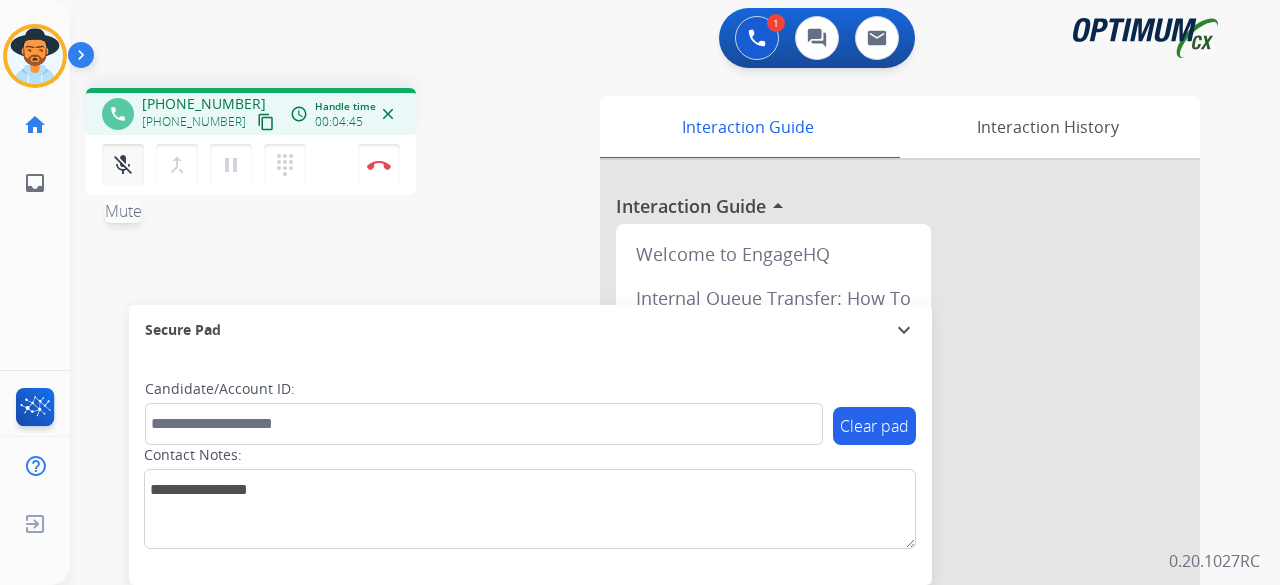 click on "mic_off Mute" at bounding box center [123, 165] 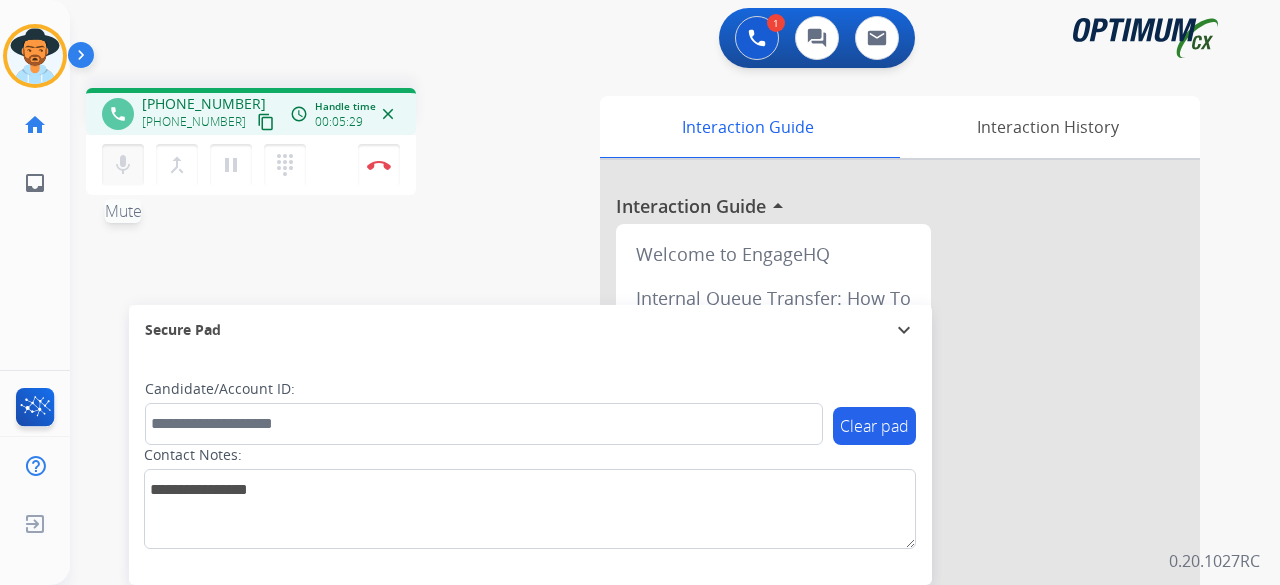 click on "mic" at bounding box center [123, 165] 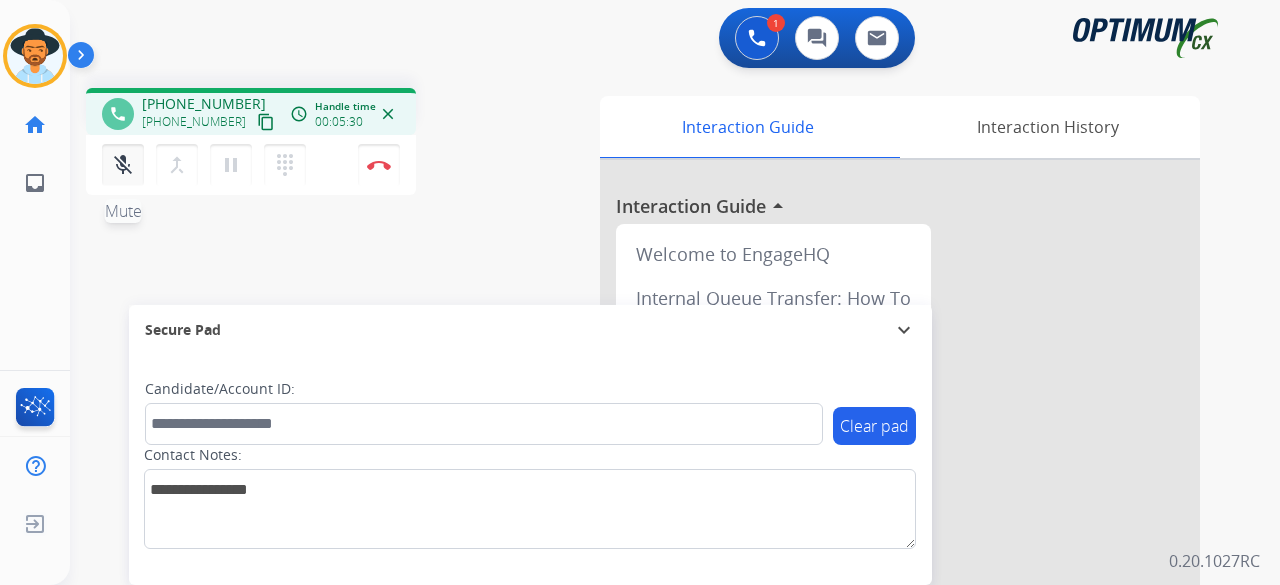 click on "mic_off Mute" at bounding box center (123, 165) 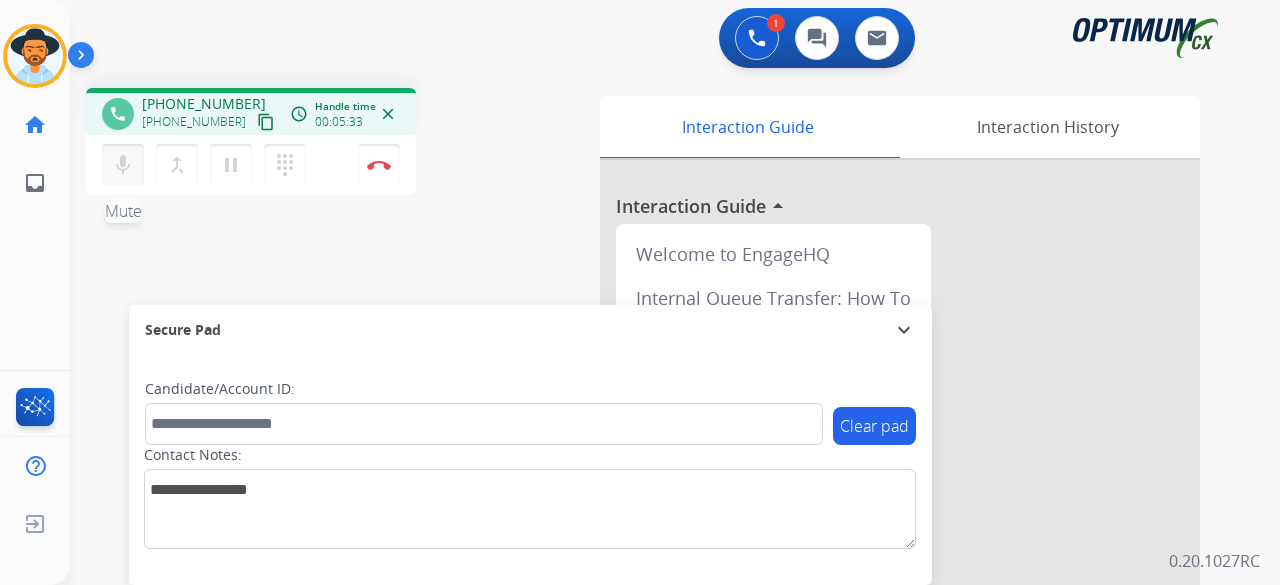 click on "mic" at bounding box center (123, 165) 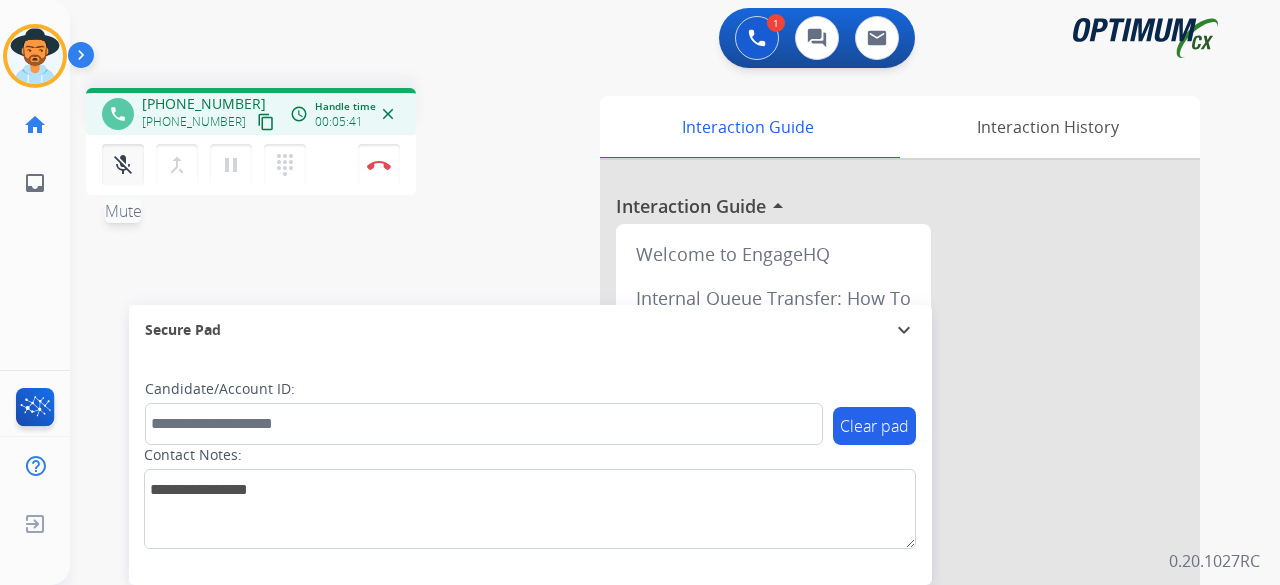 click on "mic_off" at bounding box center [123, 165] 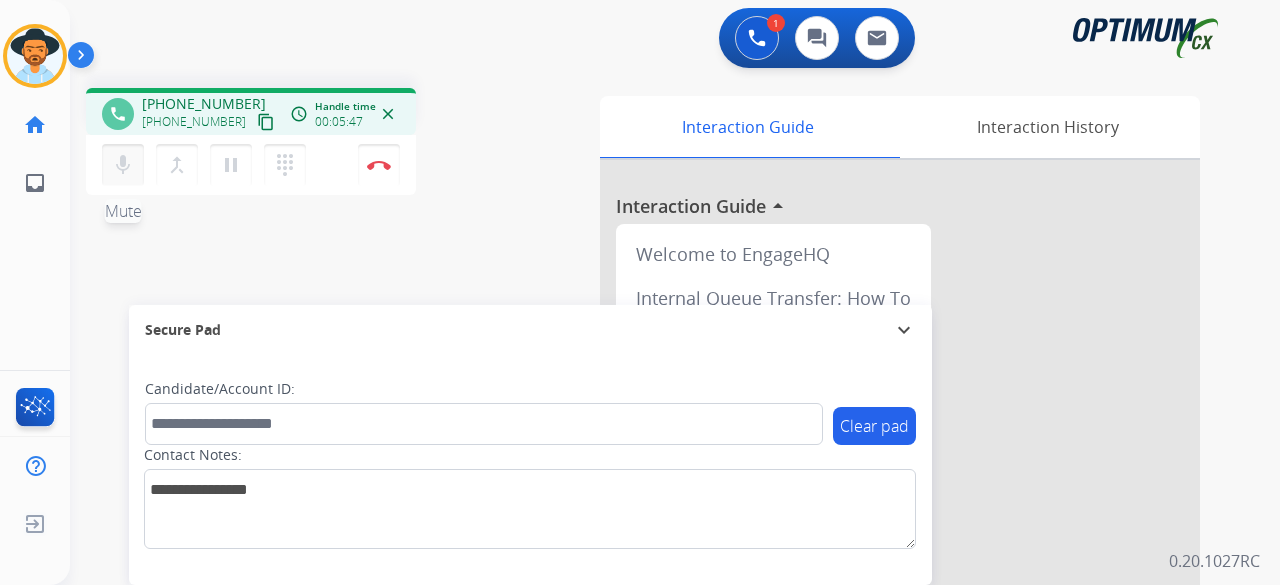 click on "mic" at bounding box center (123, 165) 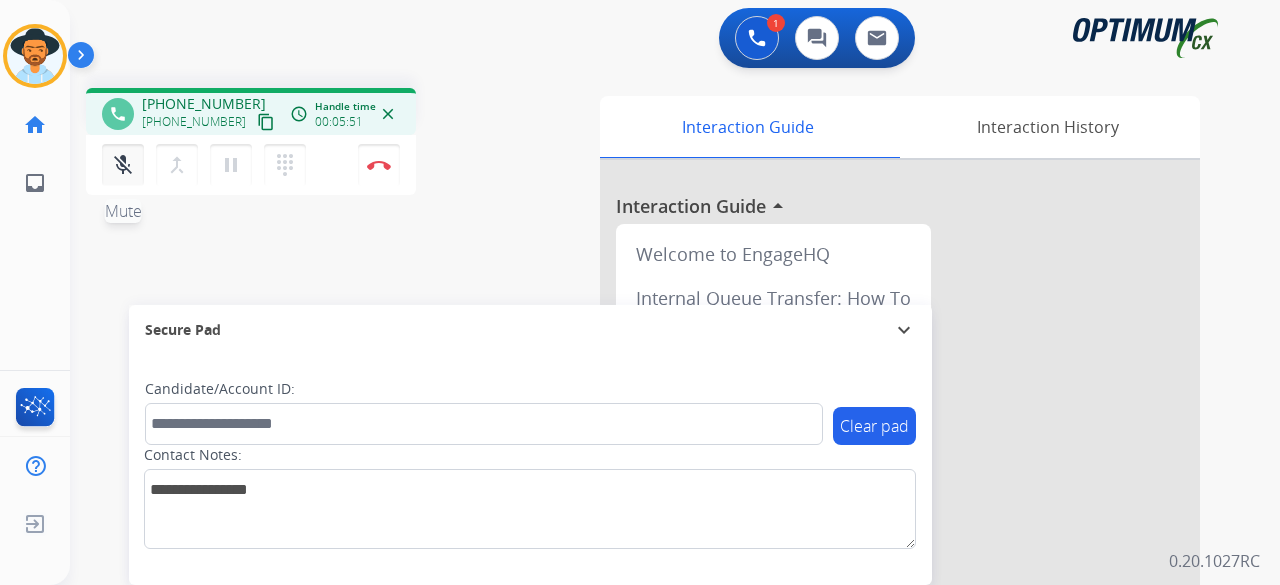 click on "mic_off" at bounding box center (123, 165) 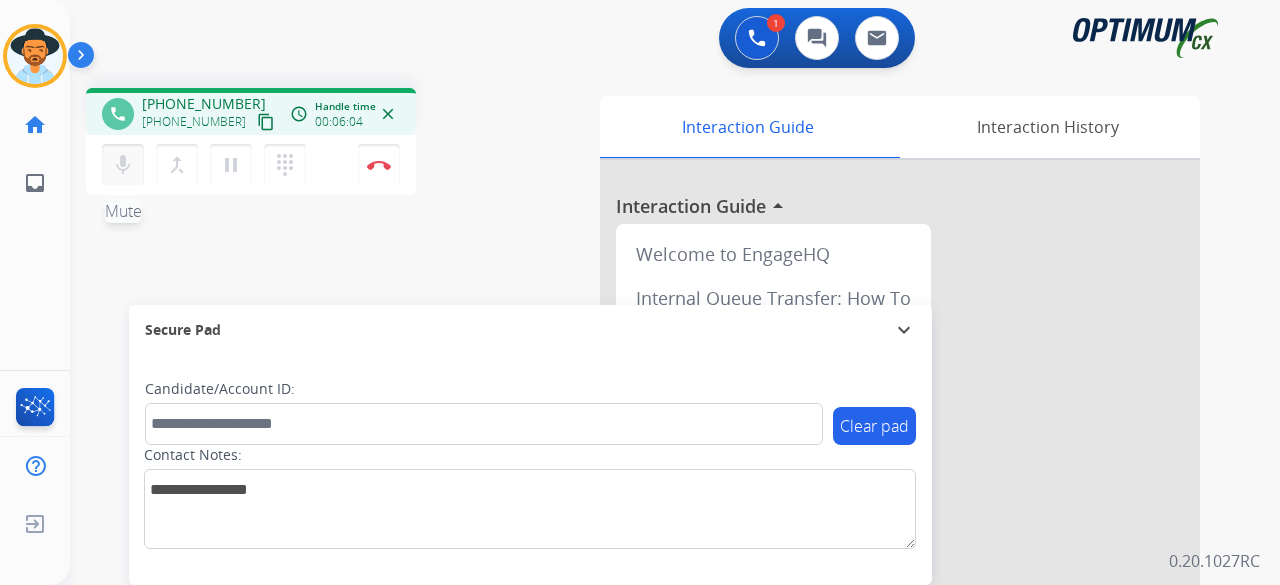 click on "mic" at bounding box center [123, 165] 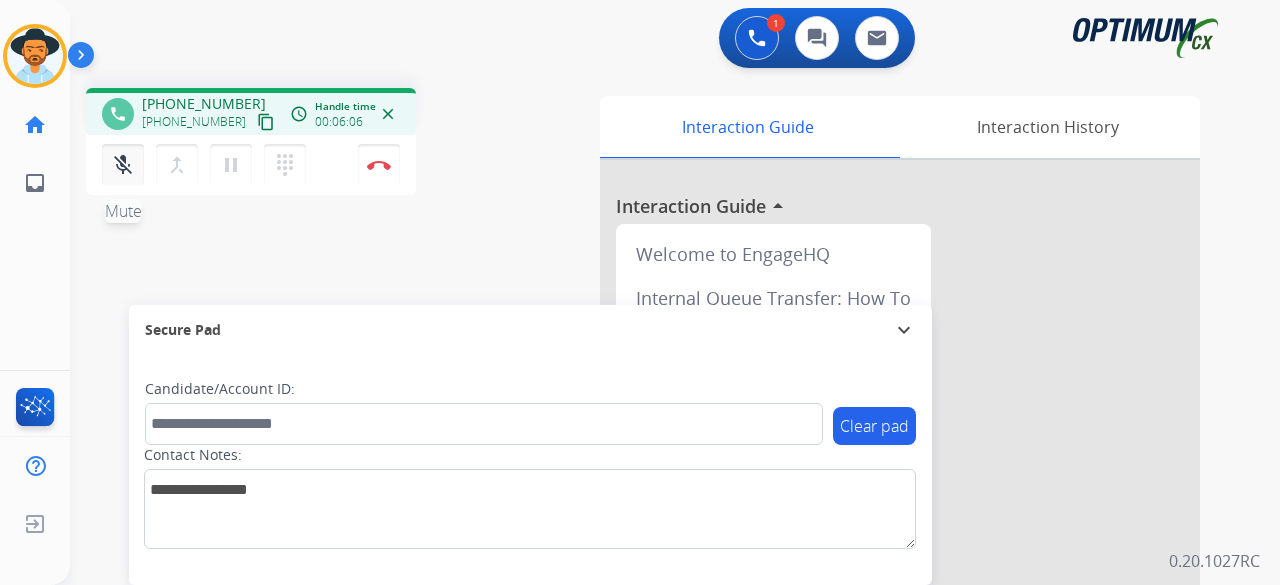 click on "mic_off" at bounding box center [123, 165] 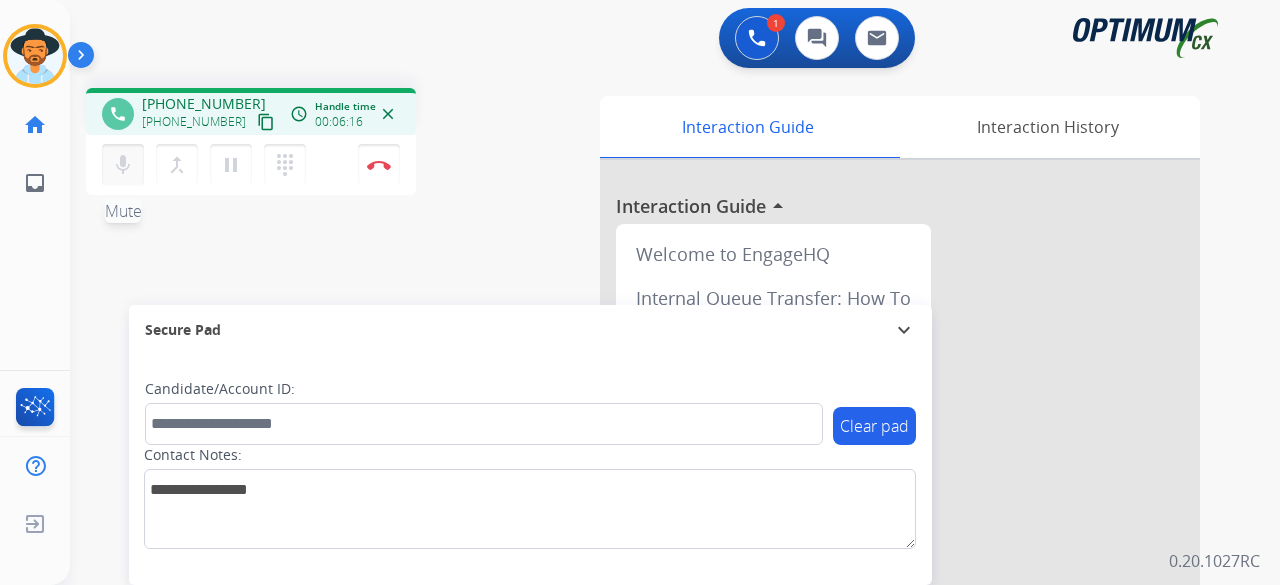 click on "mic" at bounding box center [123, 165] 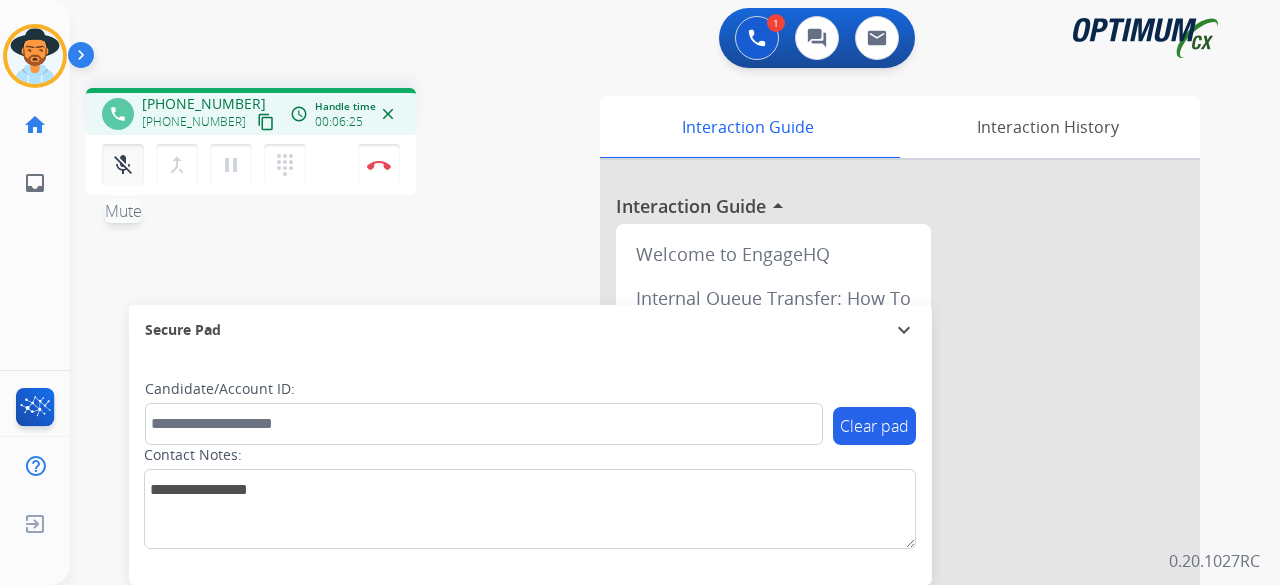 click on "mic_off" at bounding box center (123, 165) 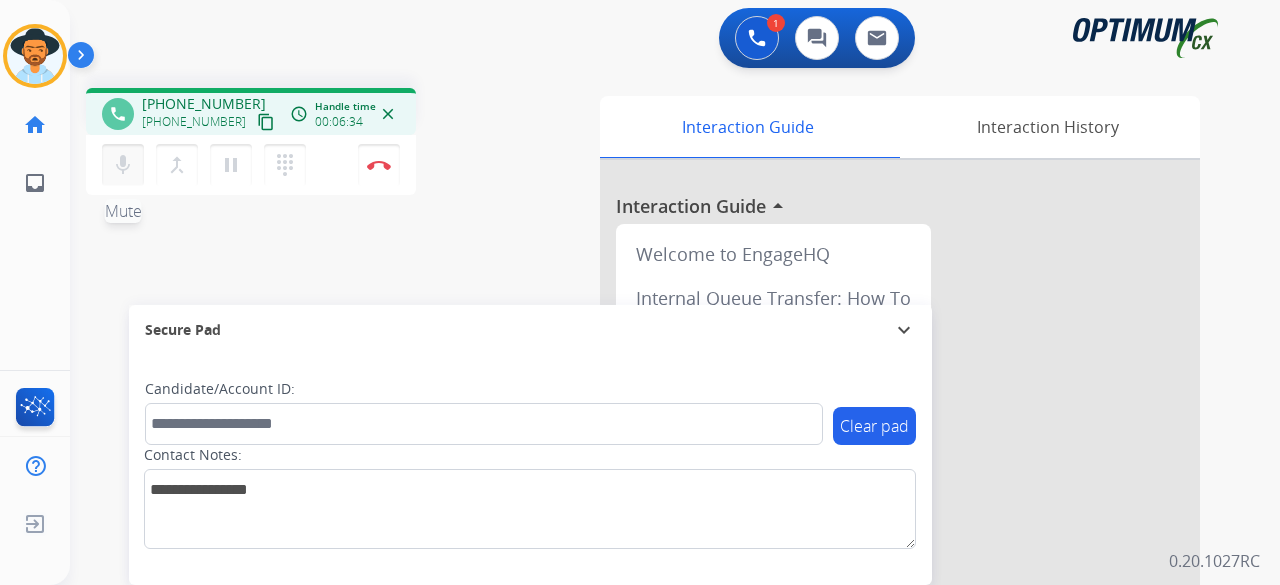 click on "mic" at bounding box center [123, 165] 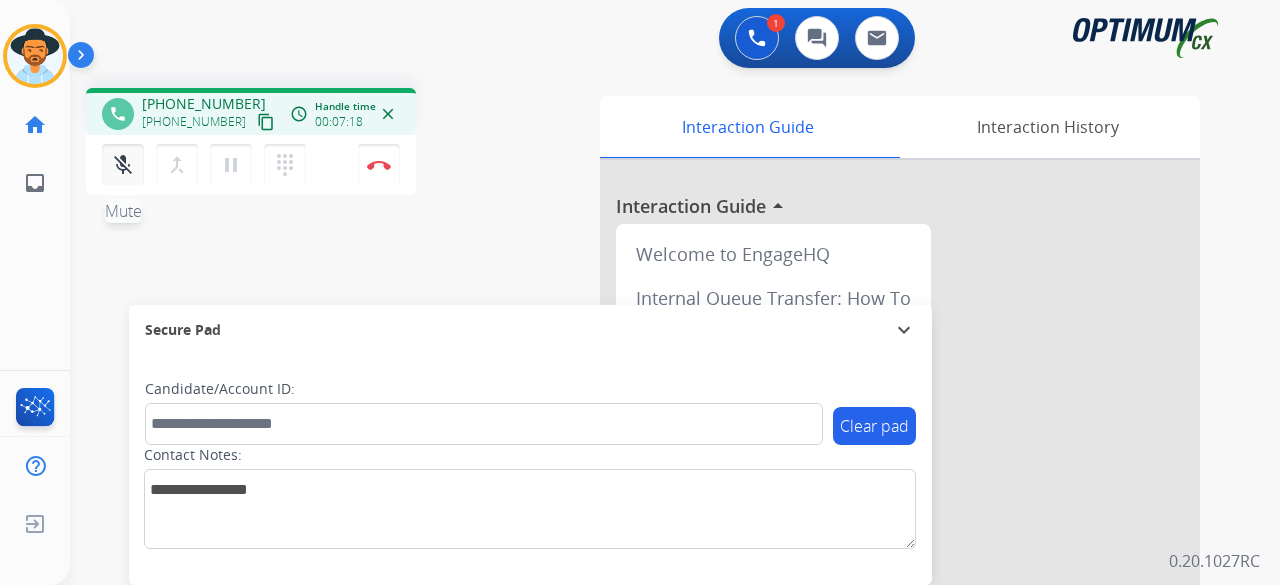 click on "mic_off" at bounding box center (123, 165) 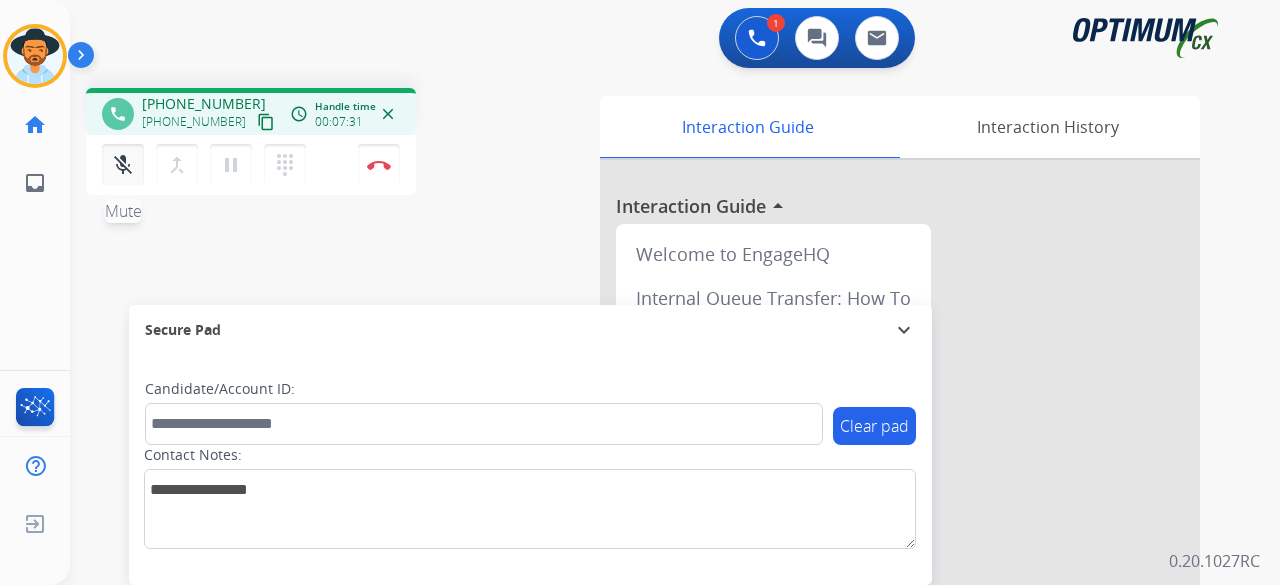 click on "mic_off" at bounding box center [123, 165] 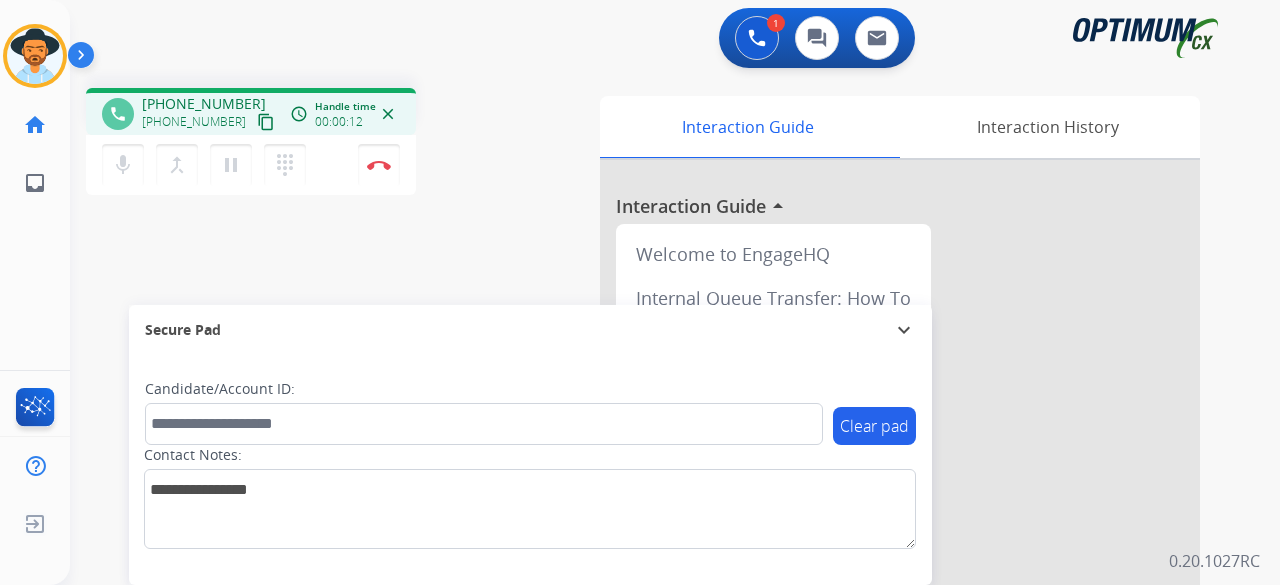click on "content_copy" at bounding box center (266, 122) 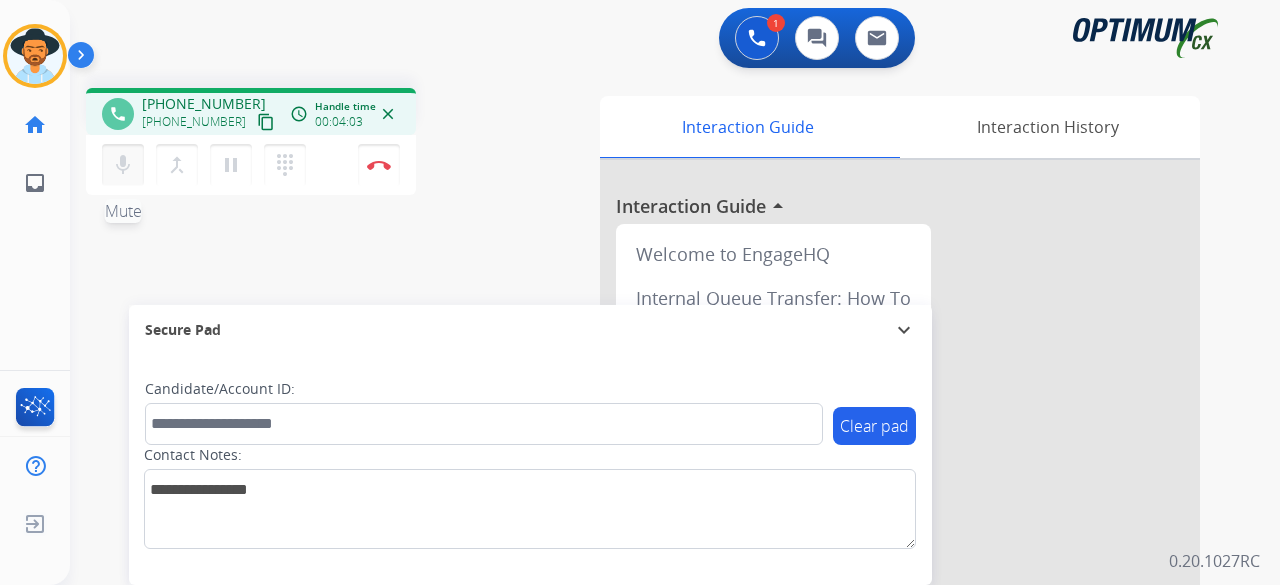 click on "mic" at bounding box center [123, 165] 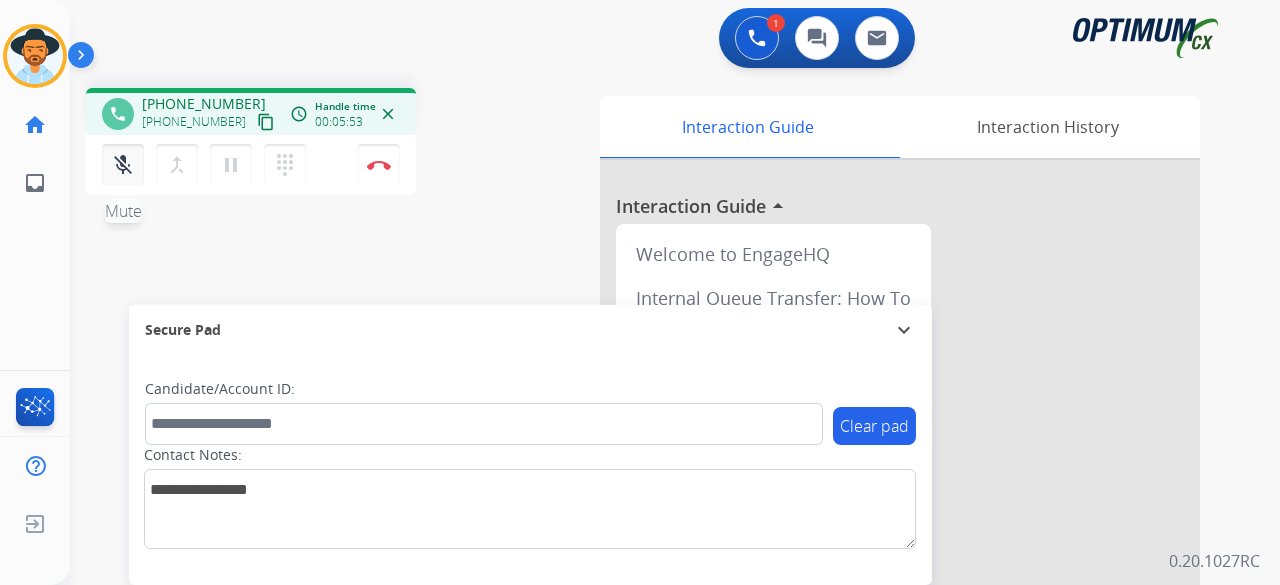 click on "mic_off" at bounding box center (123, 165) 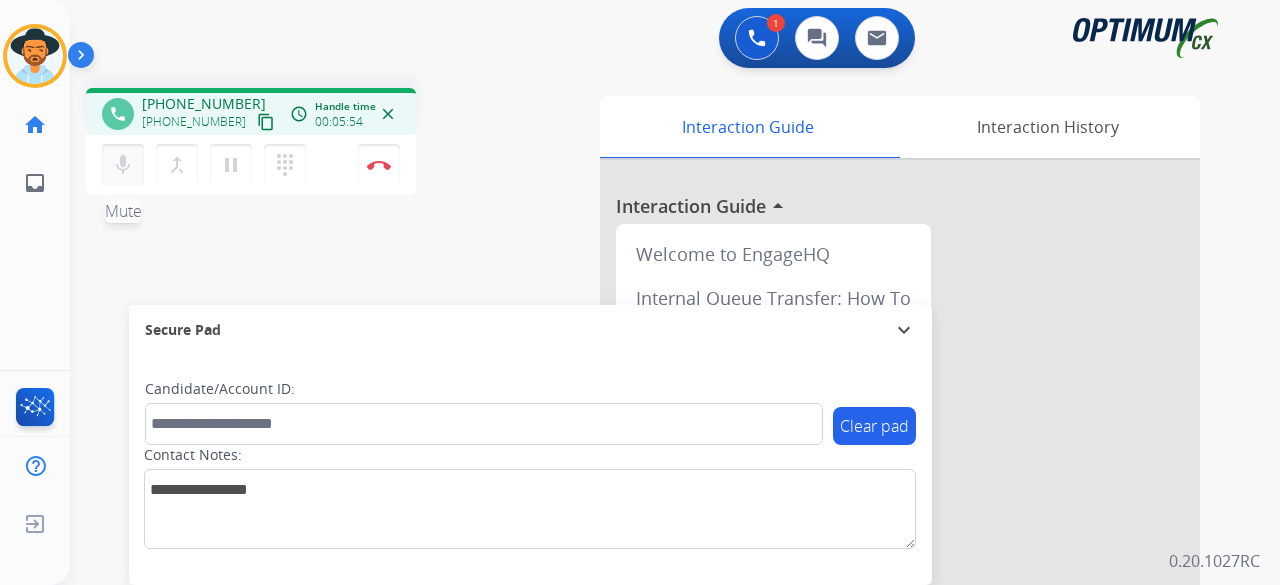 click on "mic" at bounding box center [123, 165] 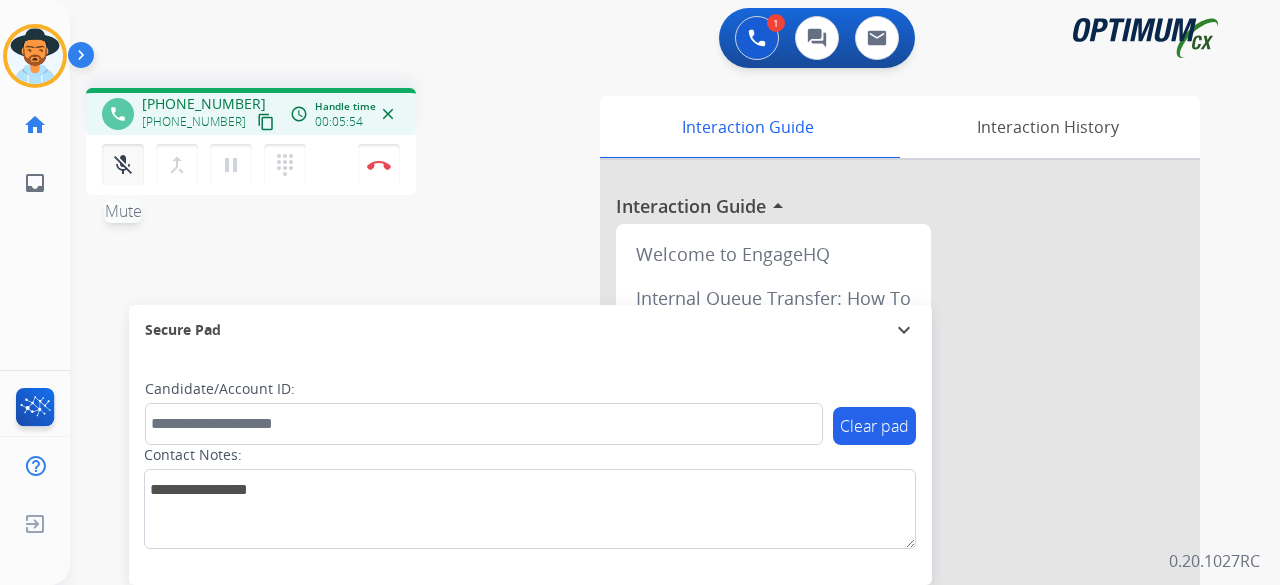 click on "mic_off" at bounding box center (123, 165) 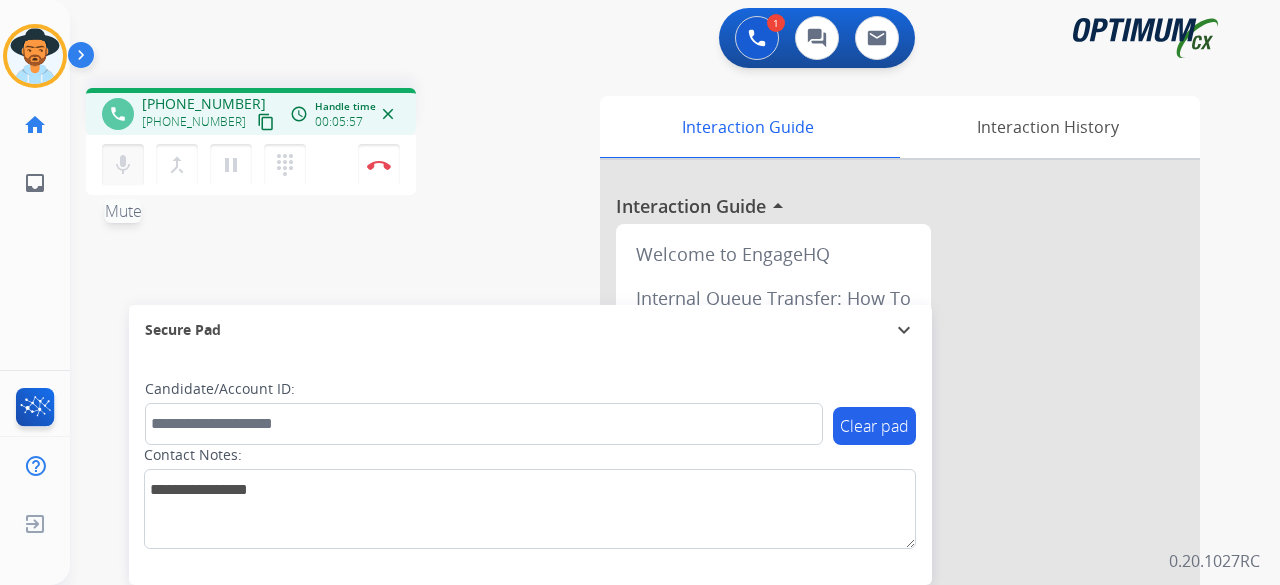 click on "mic" at bounding box center [123, 165] 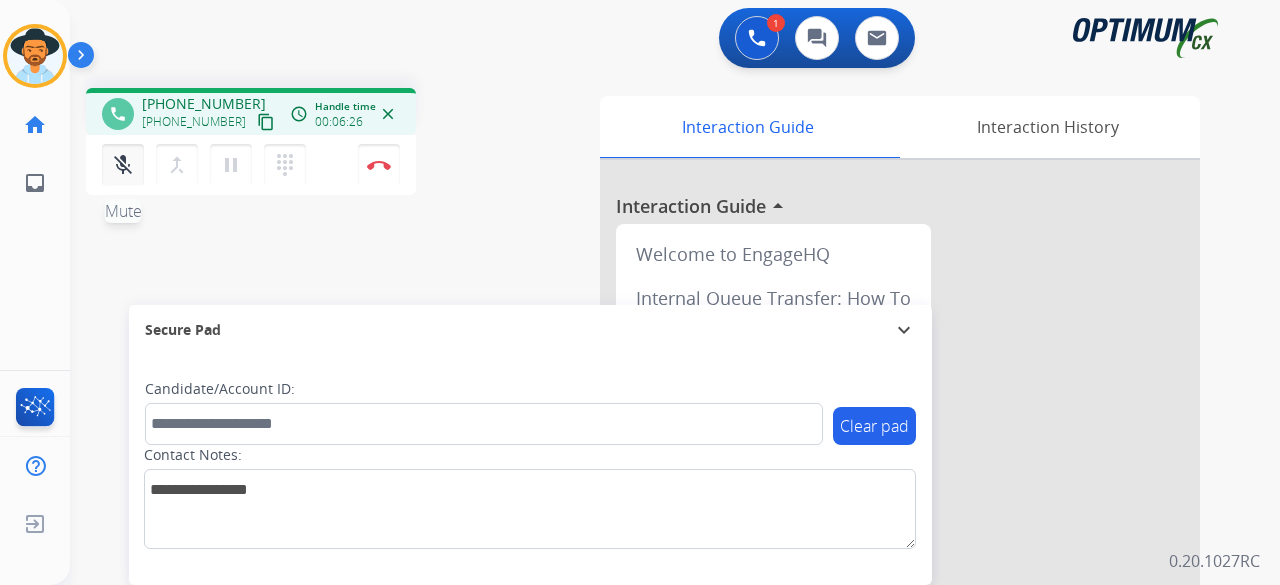click on "mic_off" at bounding box center (123, 165) 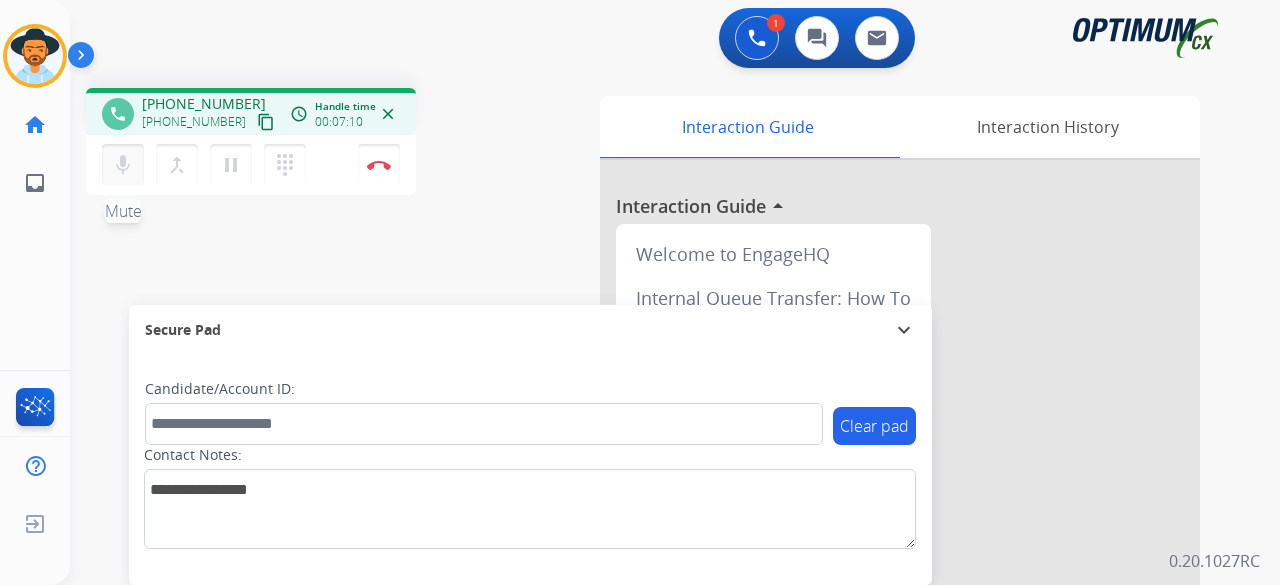 click on "mic" at bounding box center (123, 165) 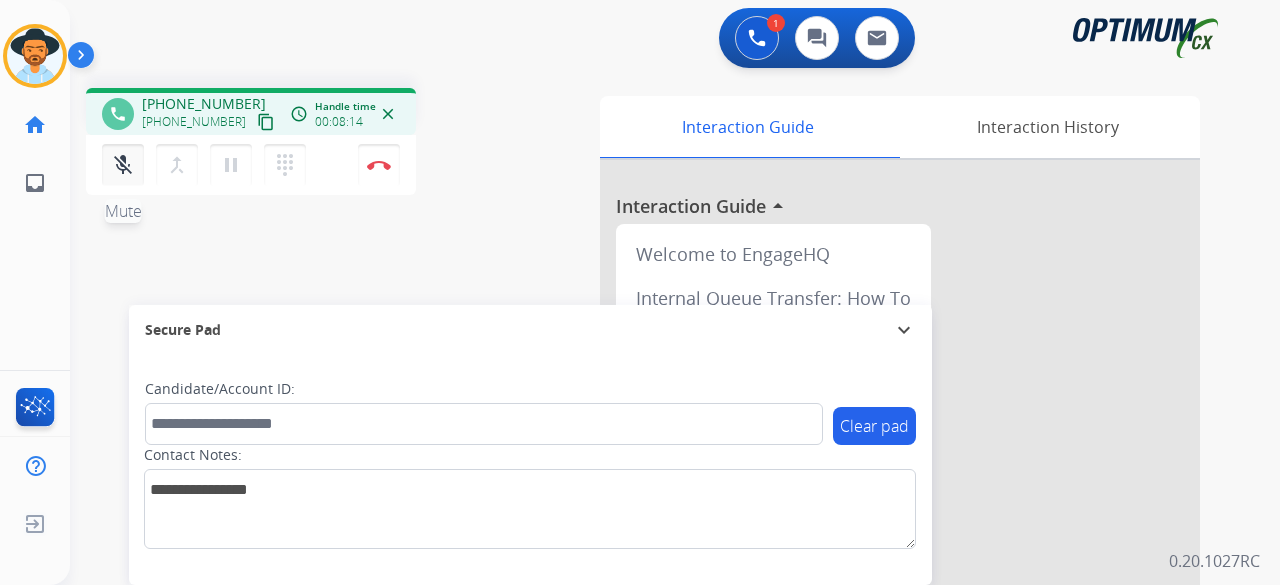 click on "mic_off" at bounding box center (123, 165) 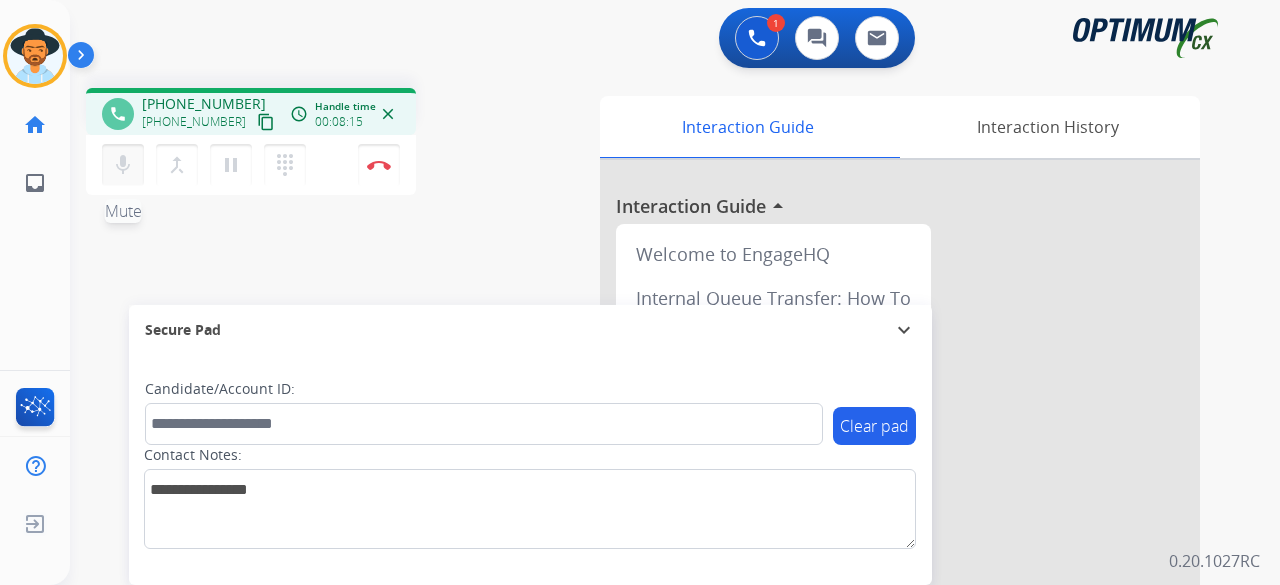 click on "mic" at bounding box center [123, 165] 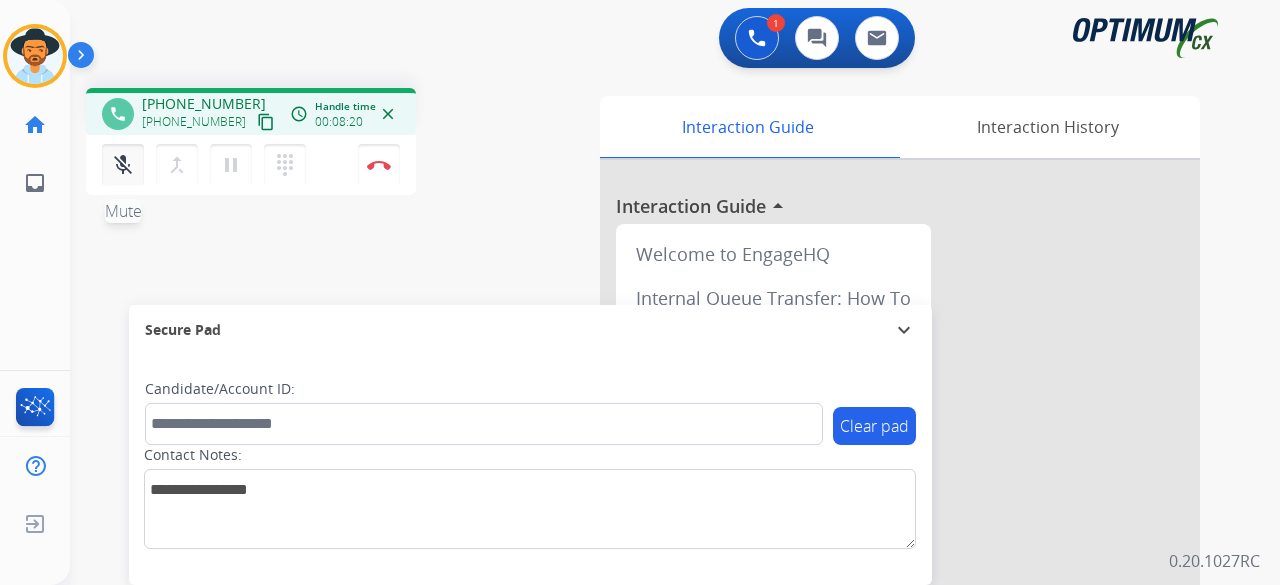 click on "mic_off" at bounding box center (123, 165) 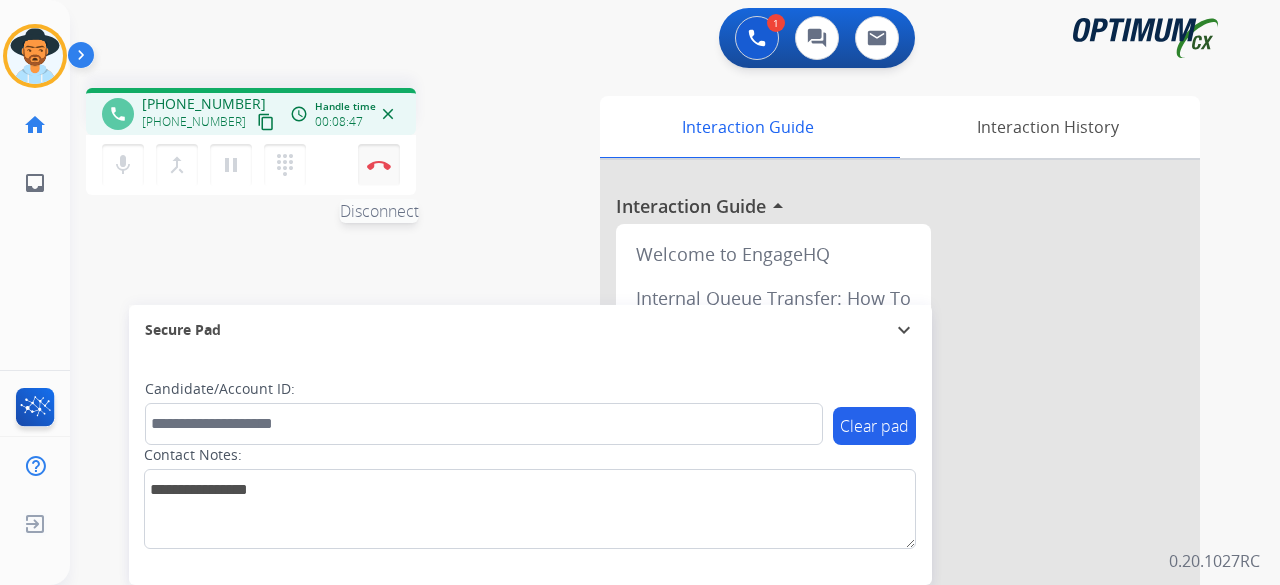 click on "Disconnect" at bounding box center [379, 165] 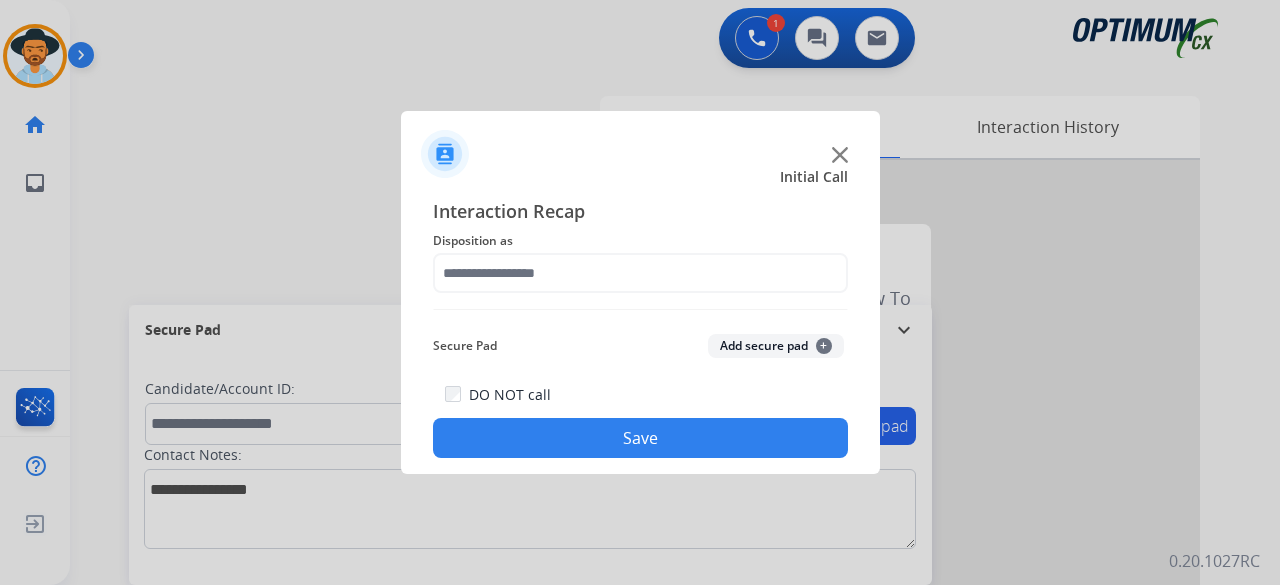 click 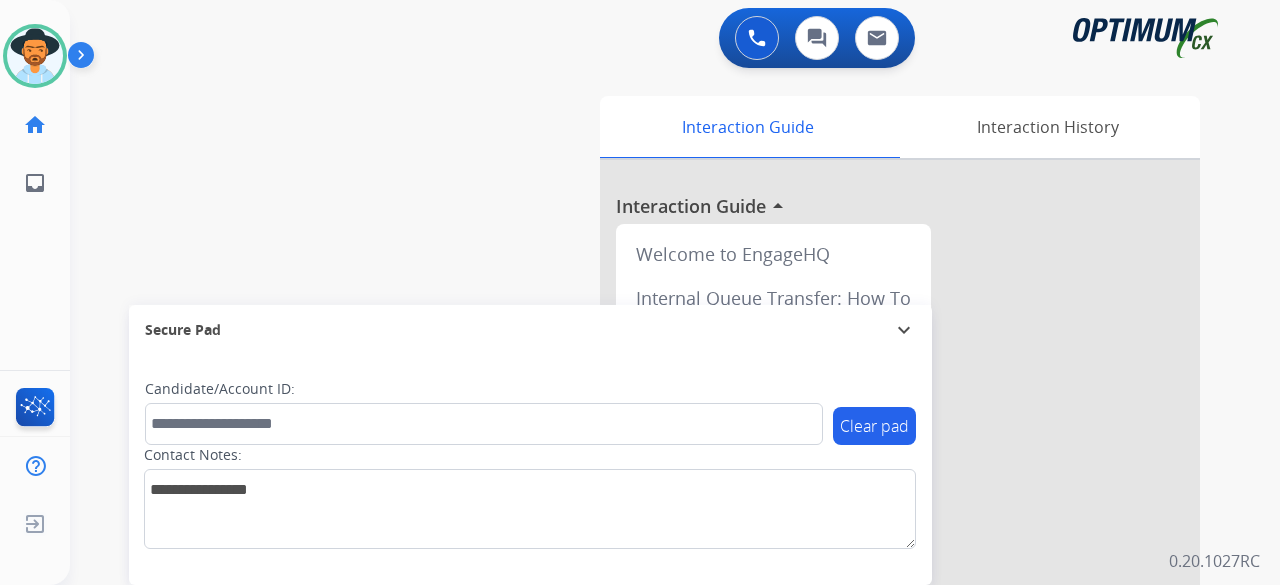 click on "0 Voice Interactions  0  Chat Interactions   0  Email Interactions" at bounding box center (663, 40) 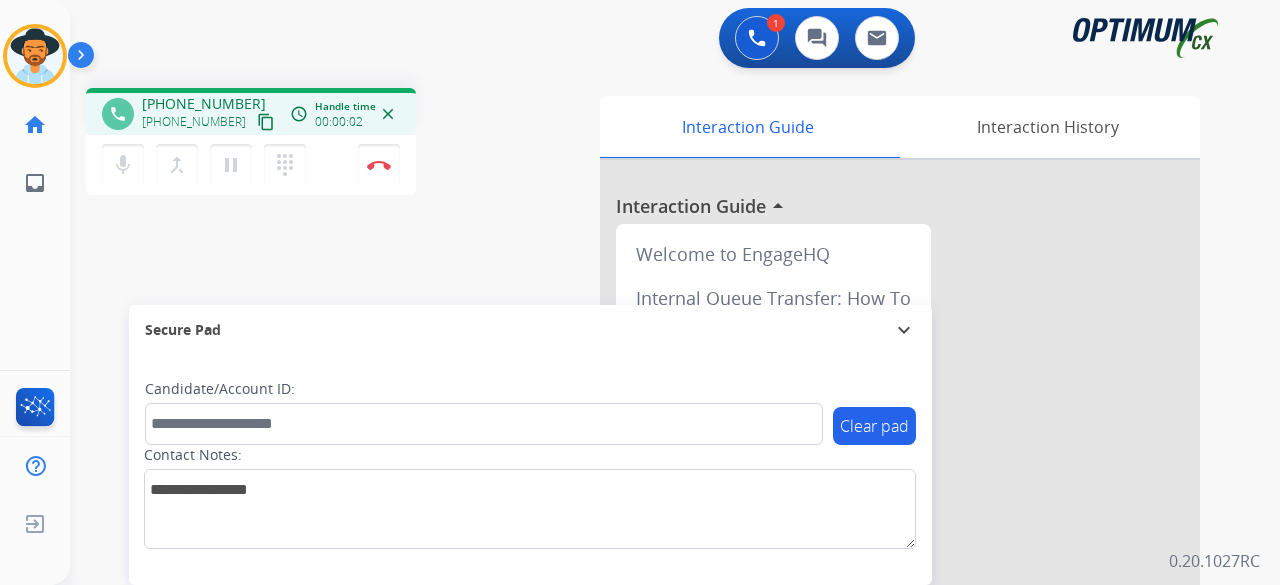 click on "content_copy" at bounding box center (266, 122) 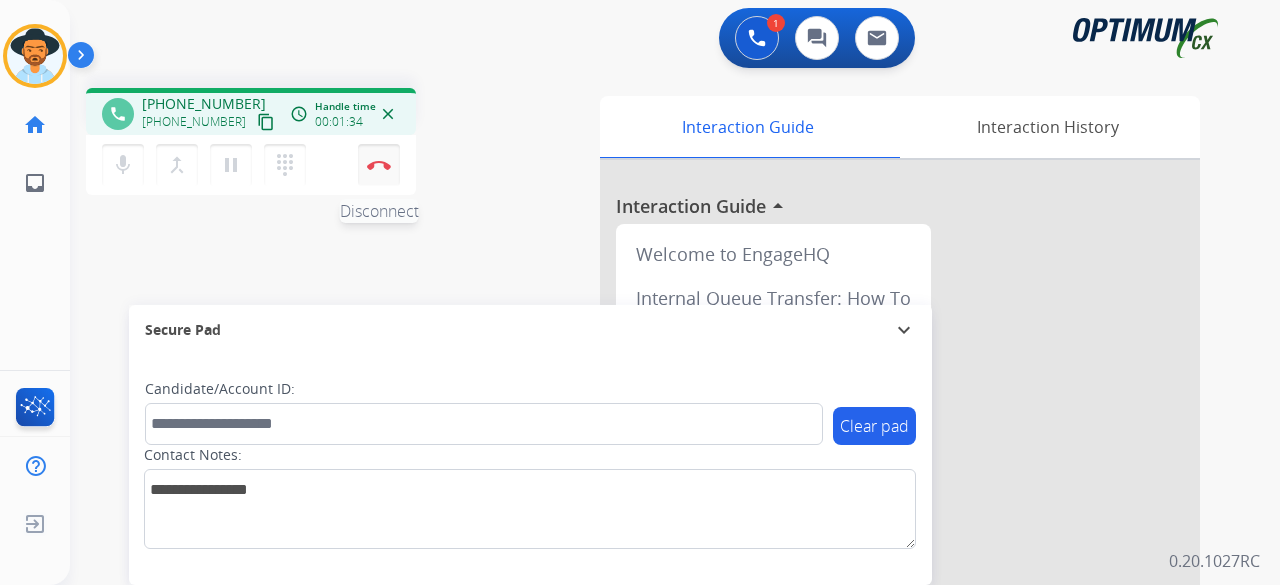 click at bounding box center (379, 165) 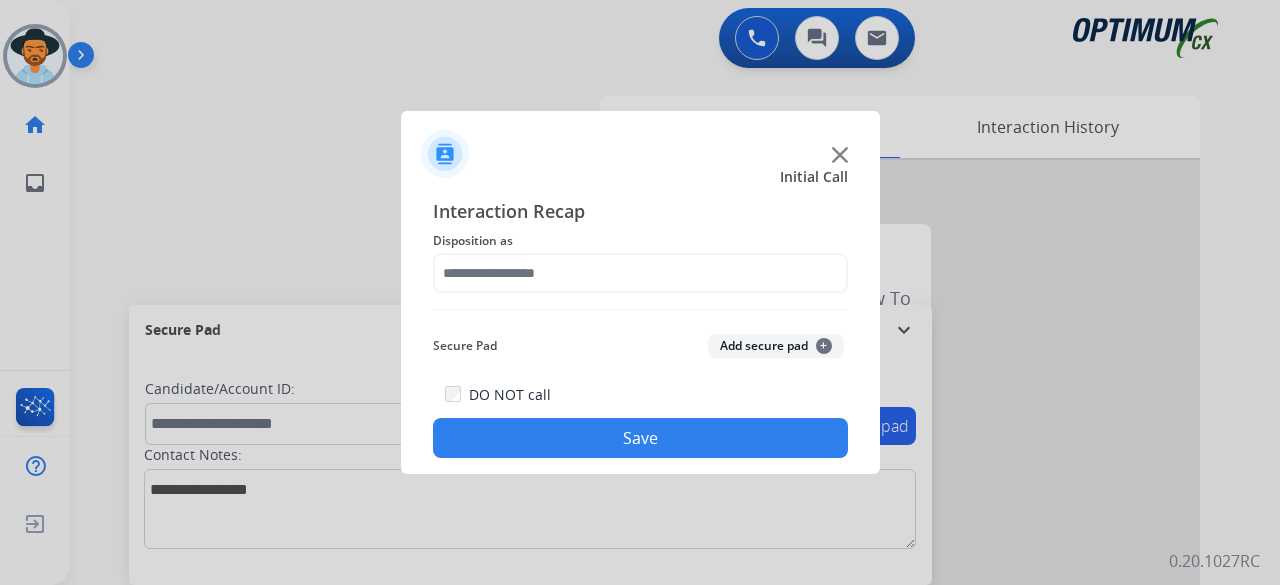 click at bounding box center [640, 292] 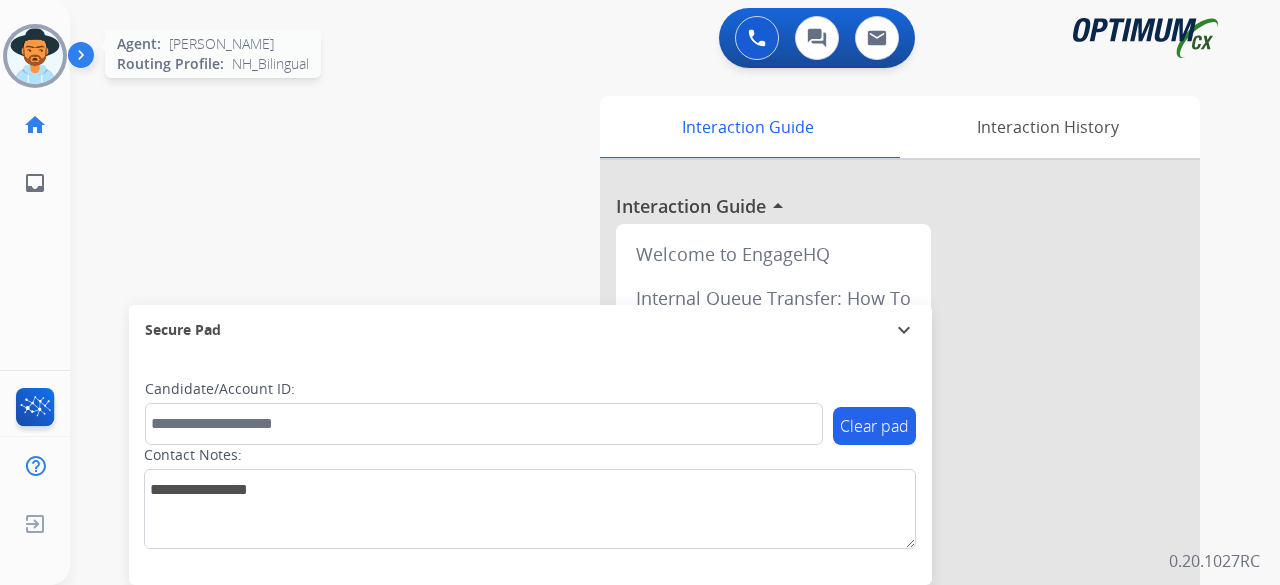 click at bounding box center [35, 56] 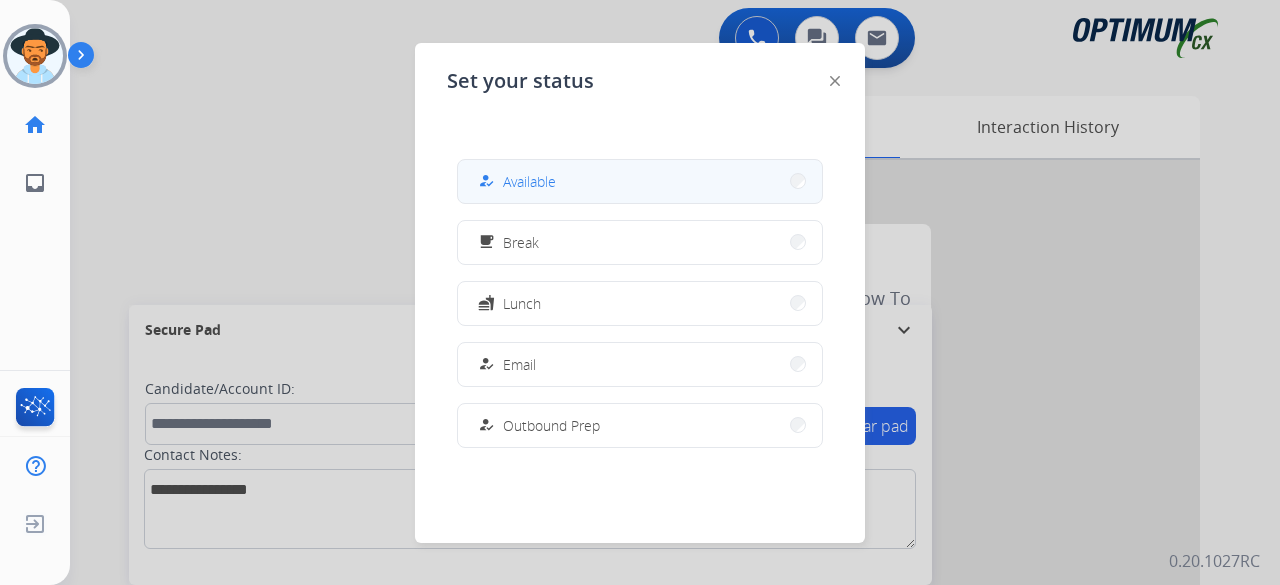 click on "how_to_reg Available" at bounding box center [640, 181] 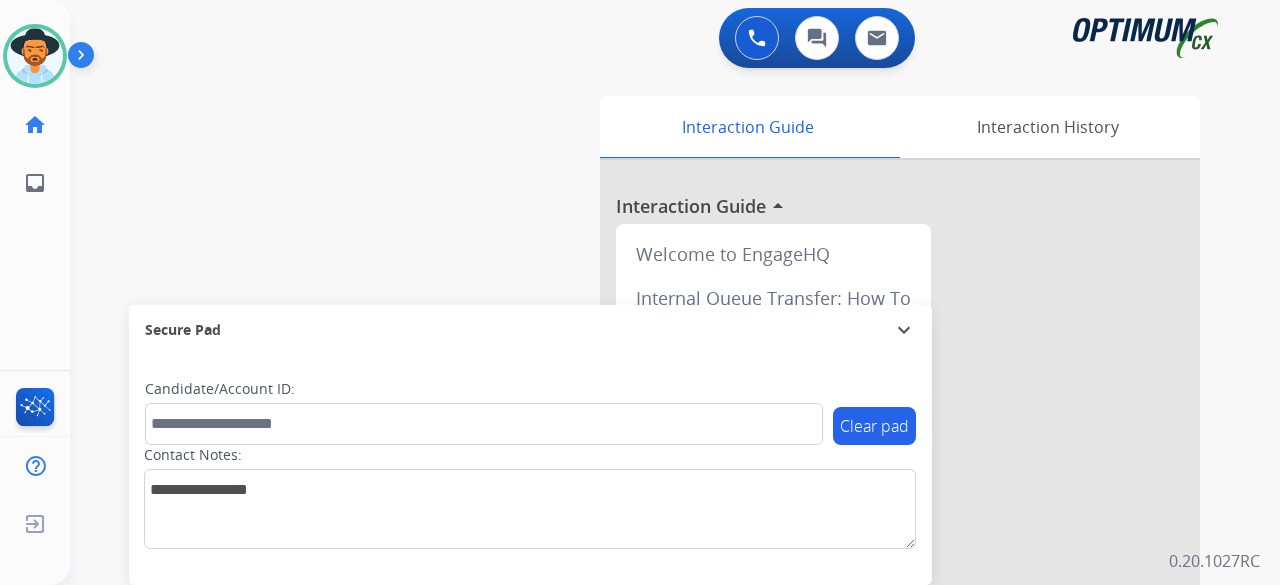 click on "swap_horiz Break voice bridge close_fullscreen Connect 3-Way Call merge_type Separate 3-Way Call  Interaction Guide   Interaction History  Interaction Guide arrow_drop_up  Welcome to EngageHQ   Internal Queue Transfer: How To  Secure Pad expand_more Clear pad Candidate/Account ID: Contact Notes:" at bounding box center [651, 489] 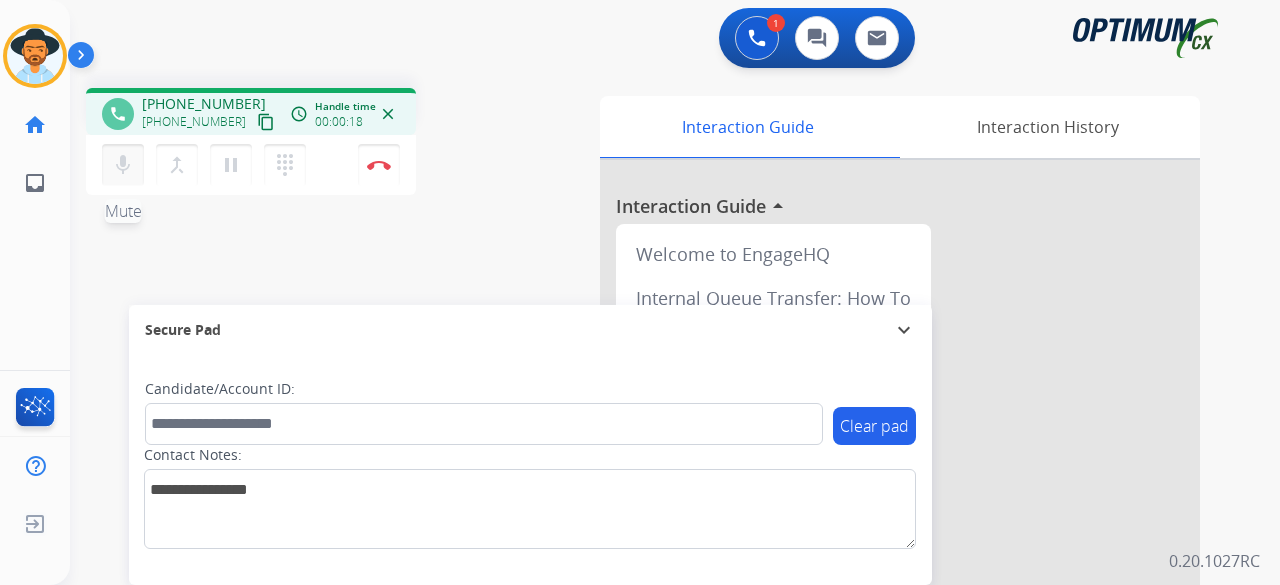 click on "mic" at bounding box center [123, 165] 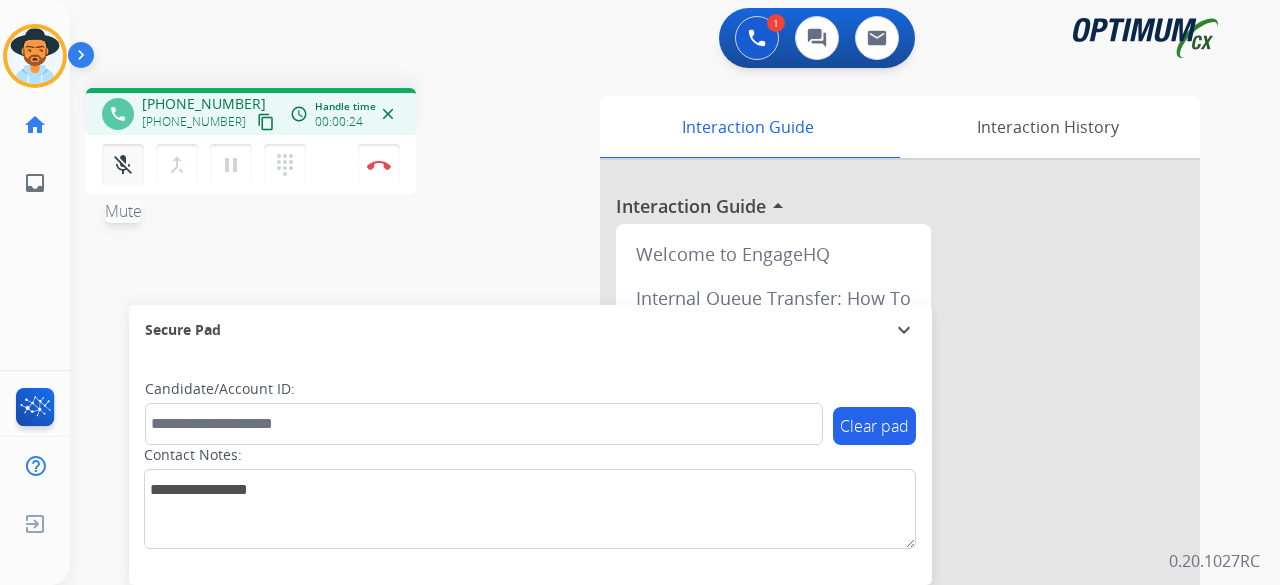 click on "mic_off" at bounding box center [123, 165] 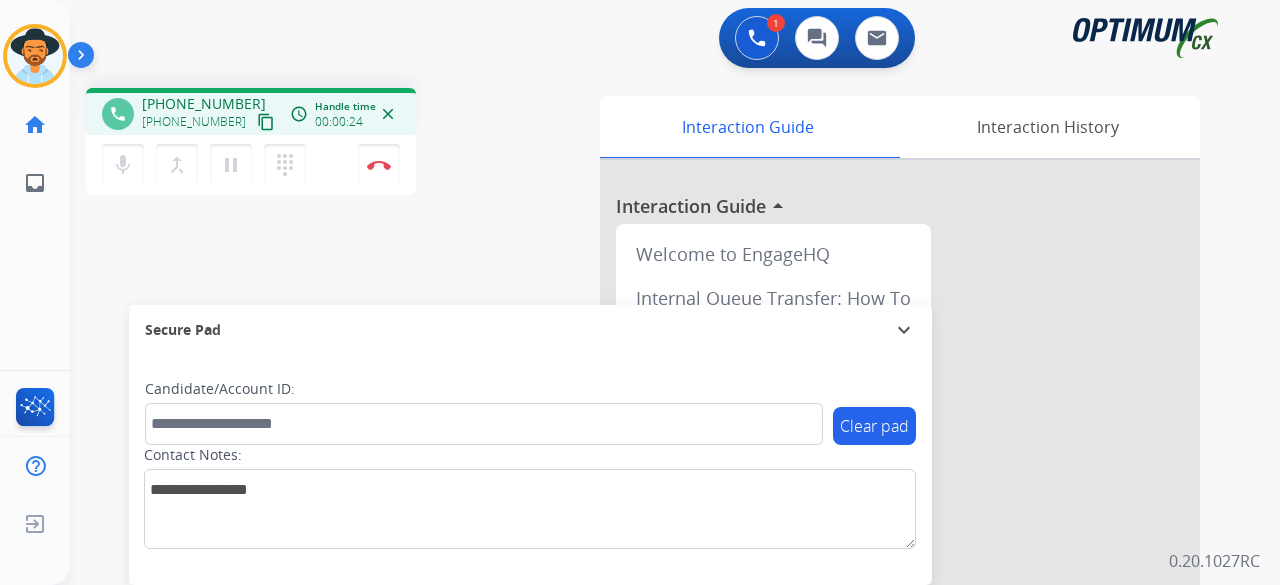 click on "content_copy" at bounding box center [266, 122] 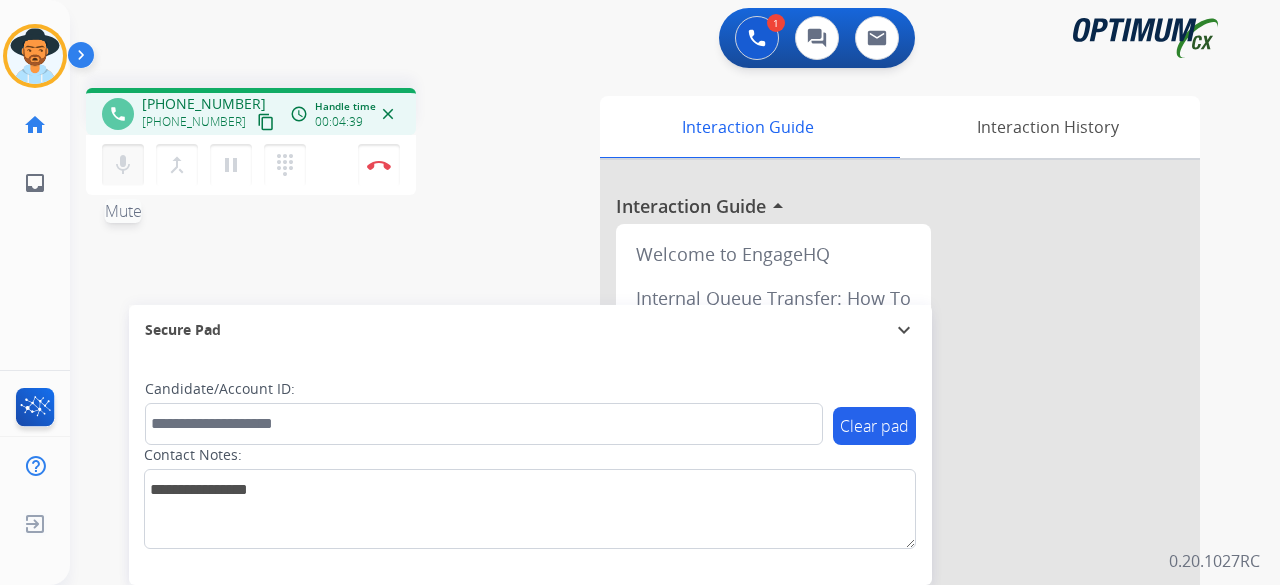 click on "mic" at bounding box center (123, 165) 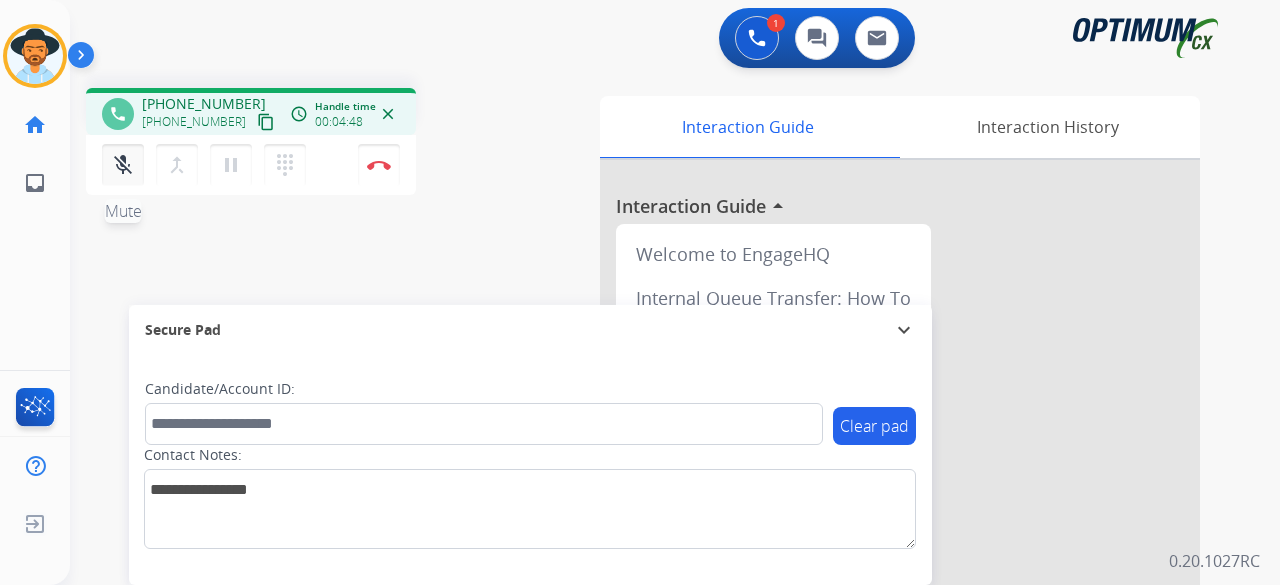 click on "mic_off" at bounding box center [123, 165] 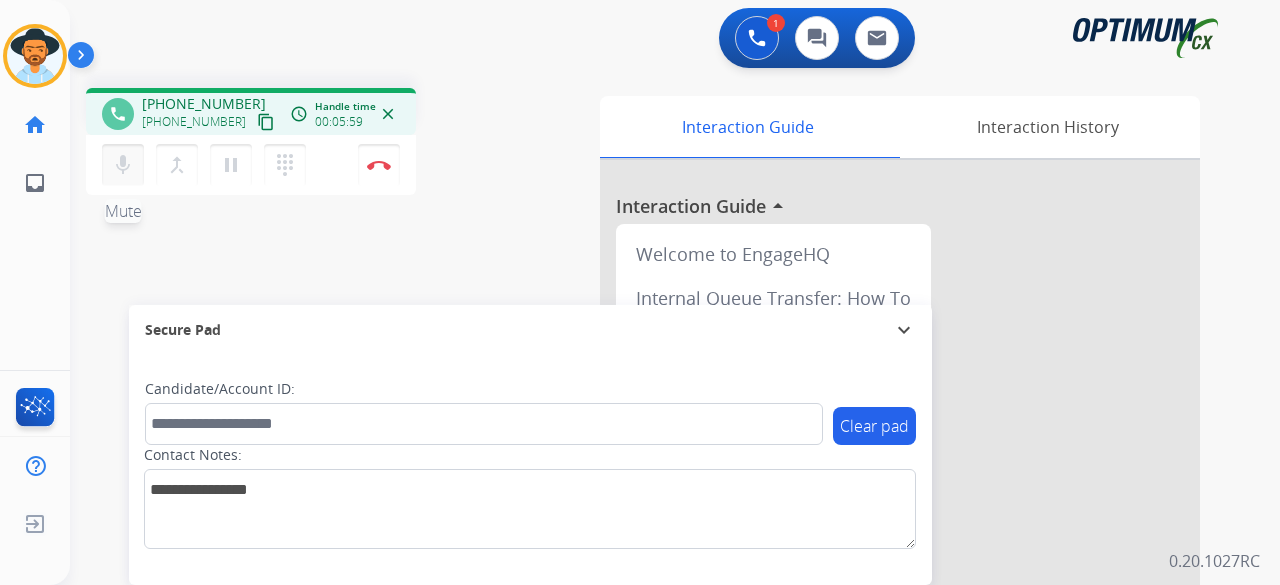 click on "mic Mute" at bounding box center (123, 165) 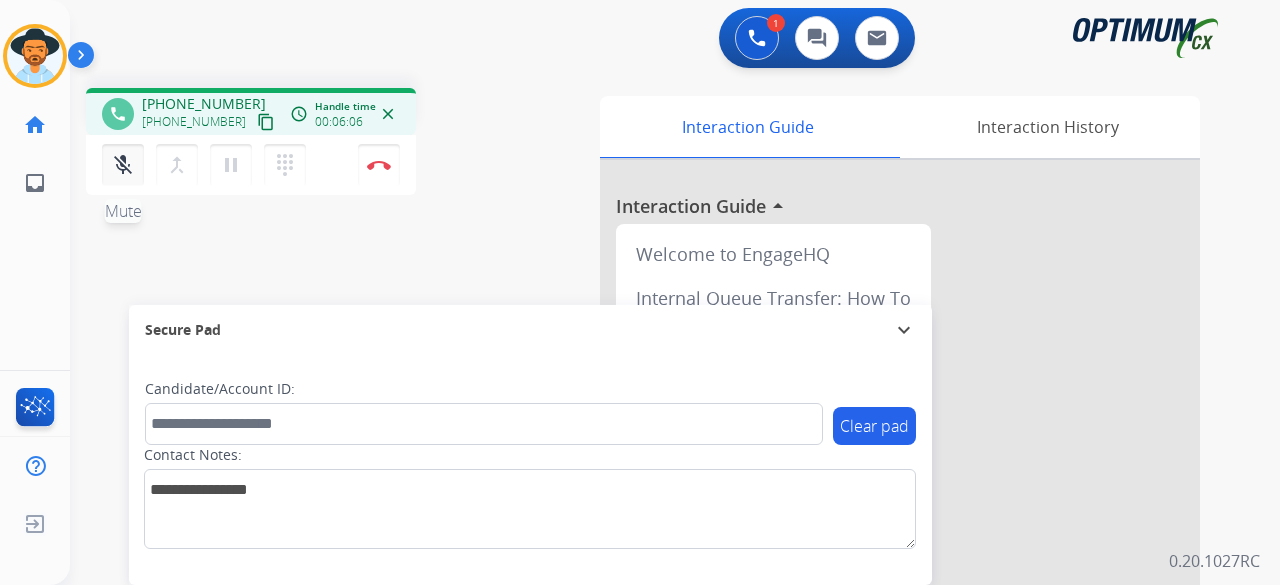 click on "mic_off" at bounding box center [123, 165] 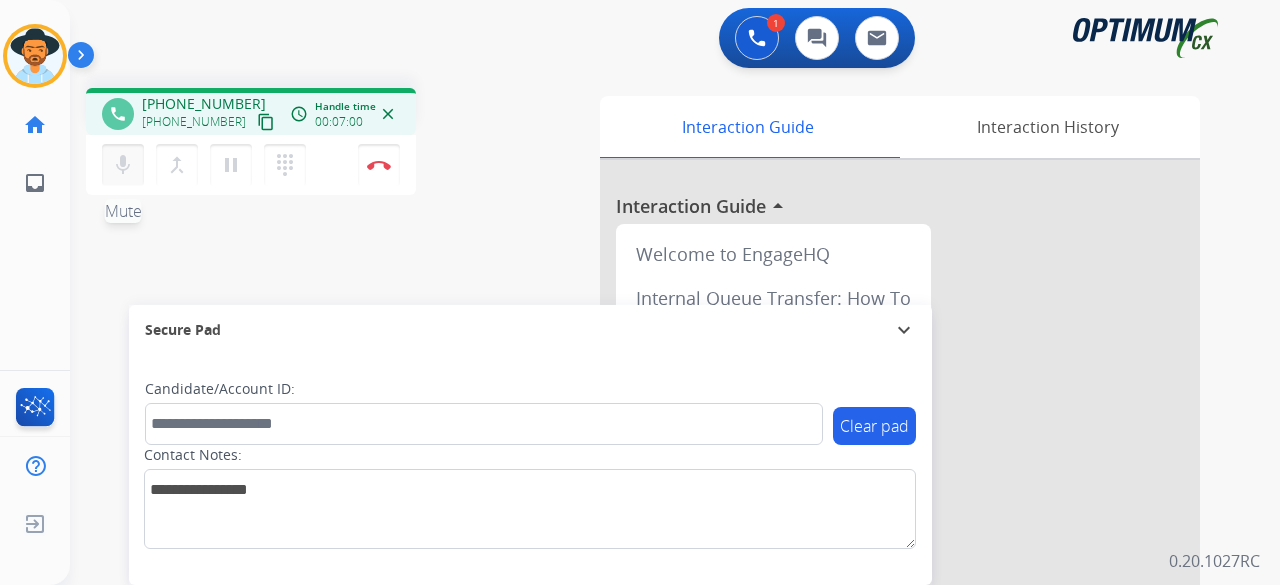 click on "mic" at bounding box center (123, 165) 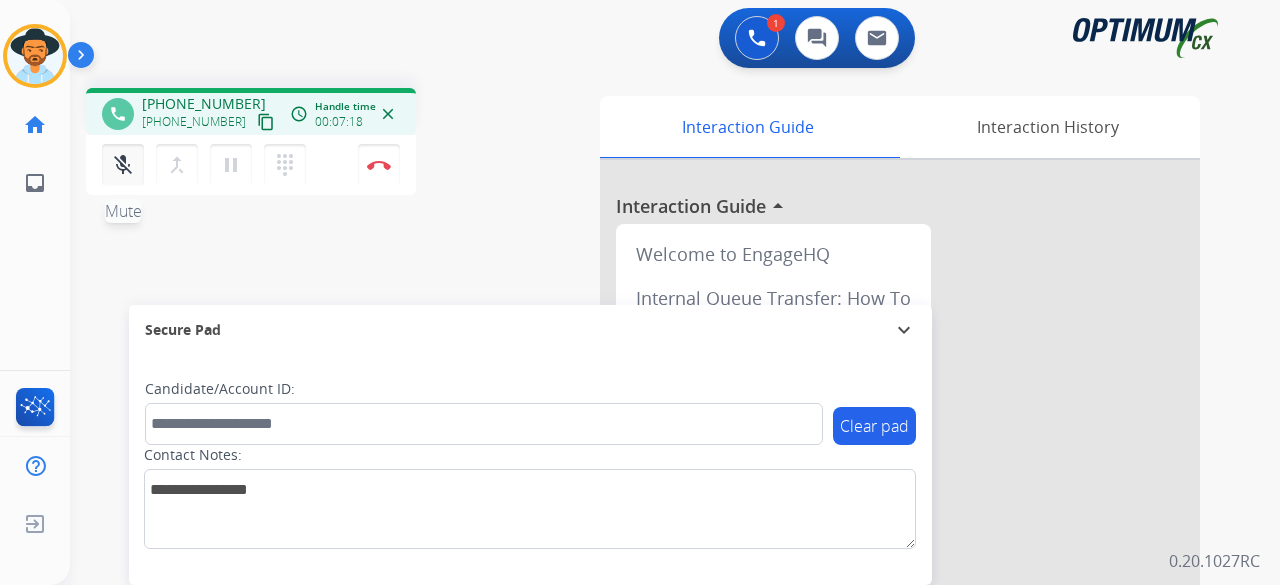 click on "mic_off" at bounding box center [123, 165] 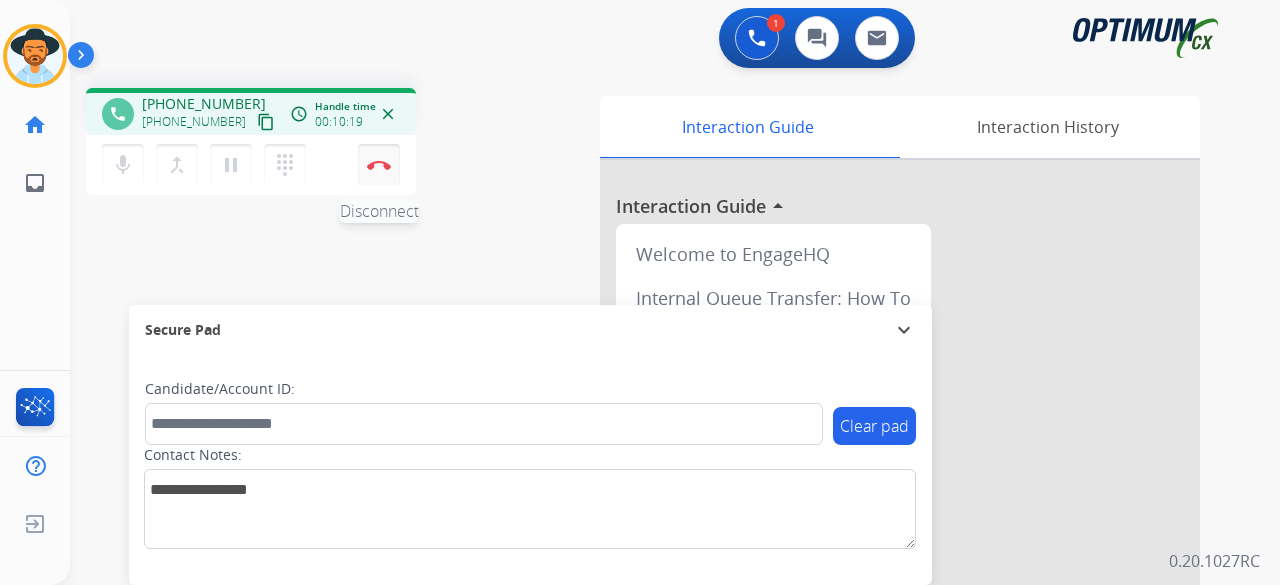 click on "Disconnect" at bounding box center (379, 165) 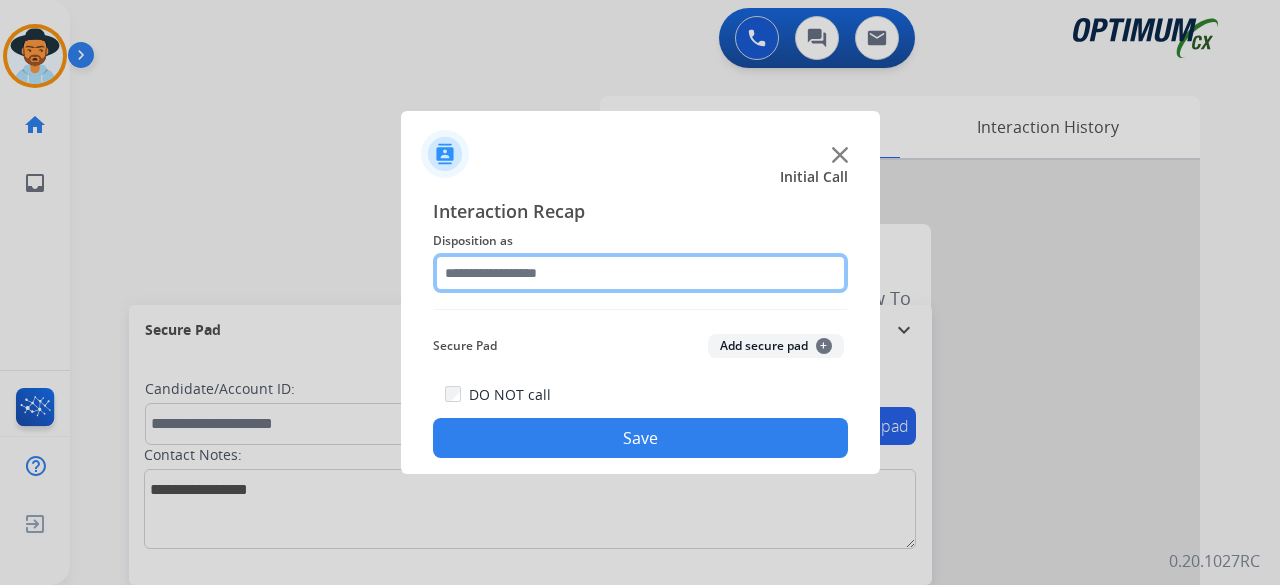 click 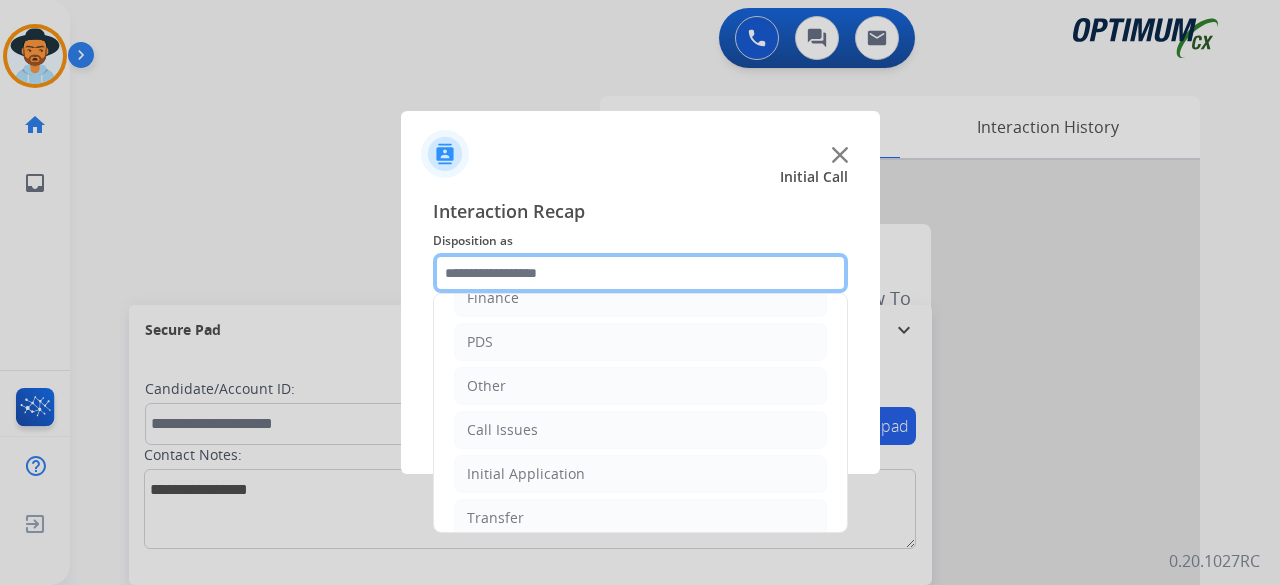 scroll, scrollTop: 130, scrollLeft: 0, axis: vertical 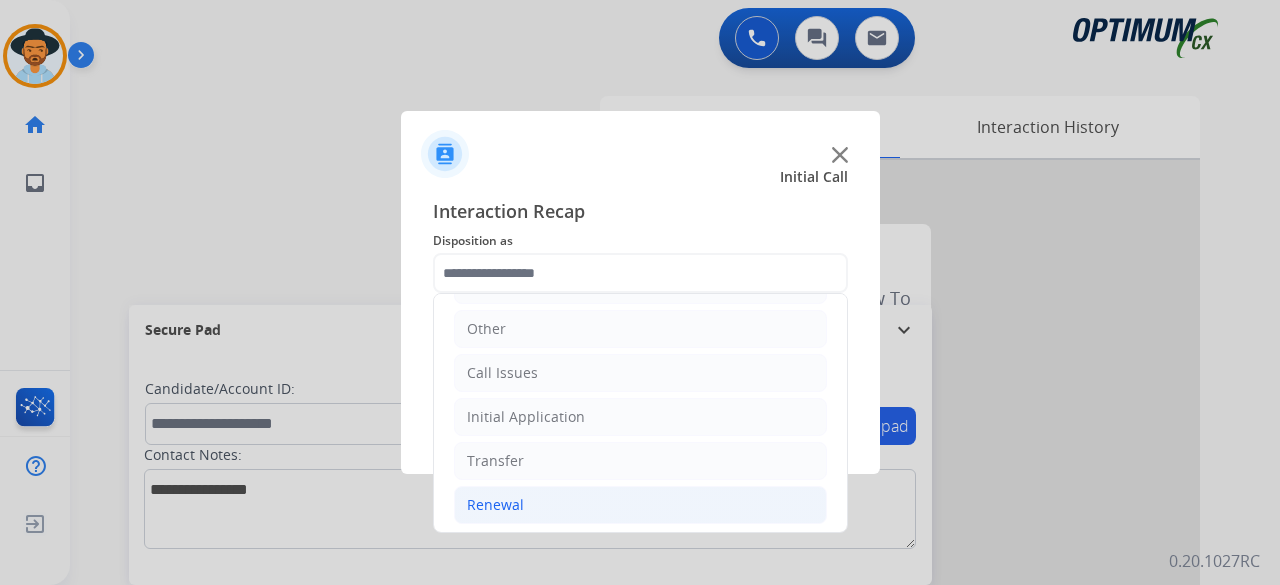 click on "Renewal" 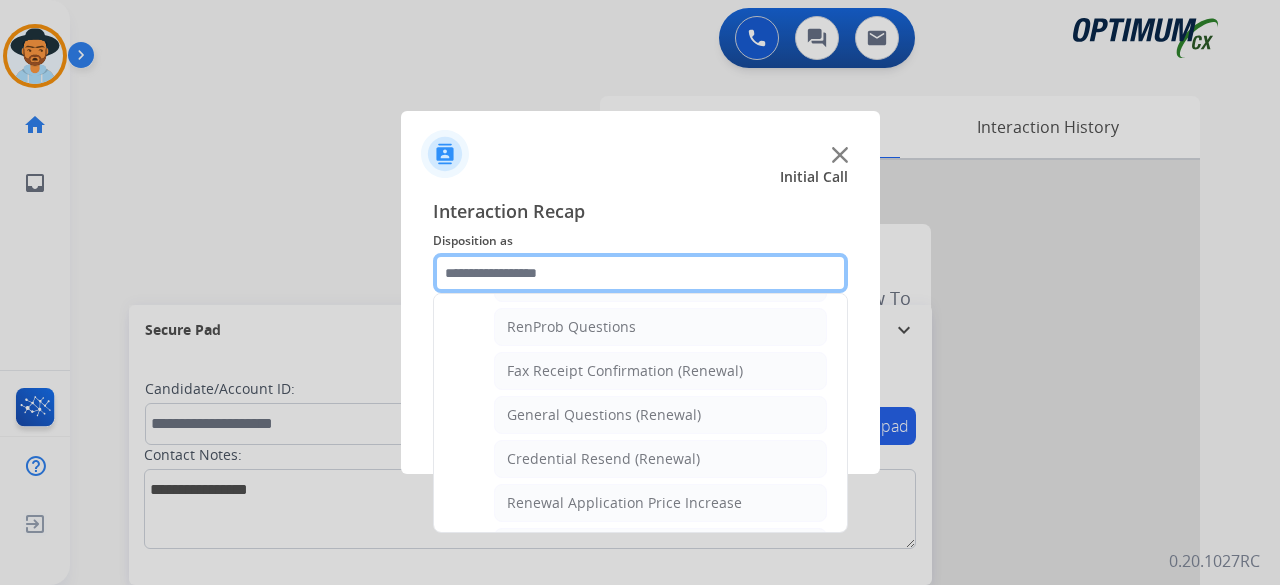 scroll, scrollTop: 509, scrollLeft: 0, axis: vertical 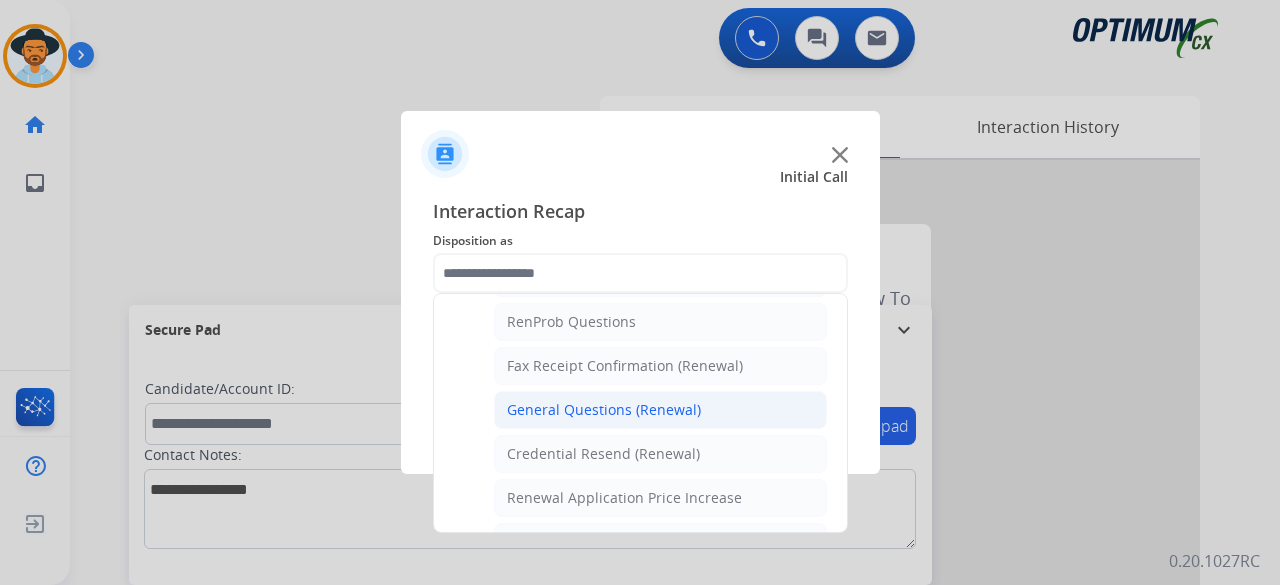 click on "General Questions (Renewal)" 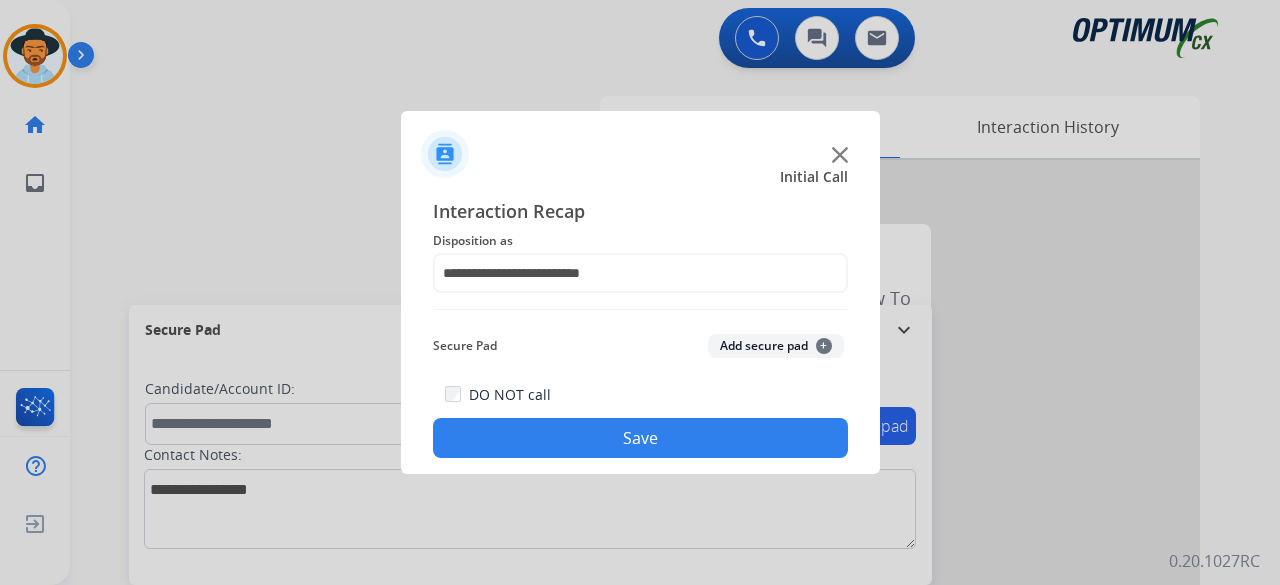 click on "Add secure pad  +" 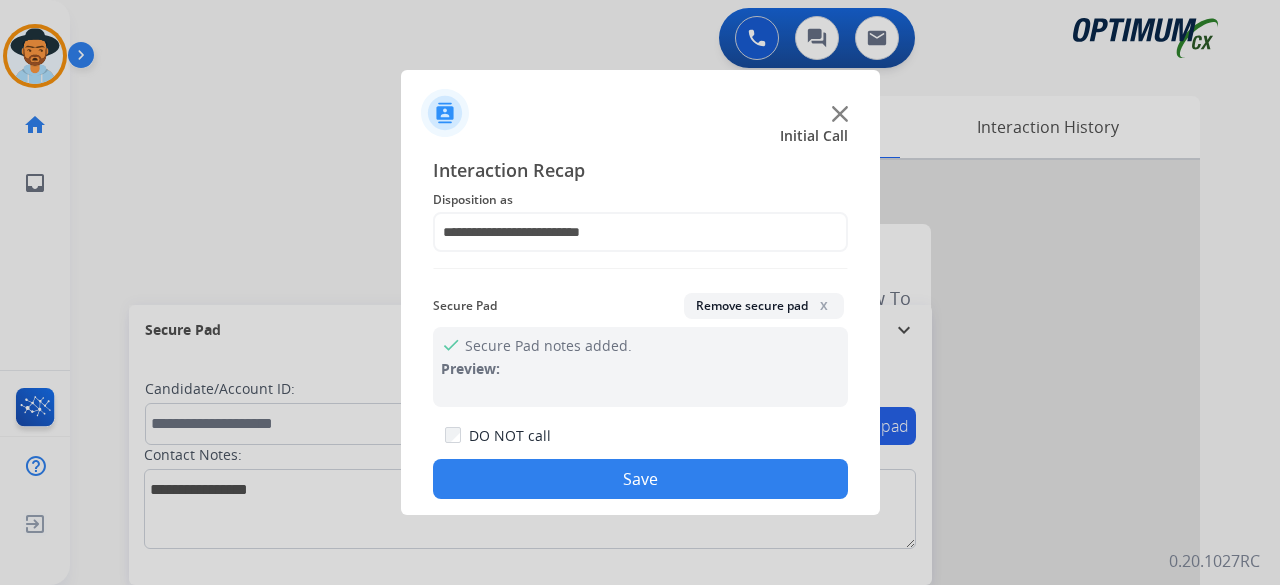 click on "Save" 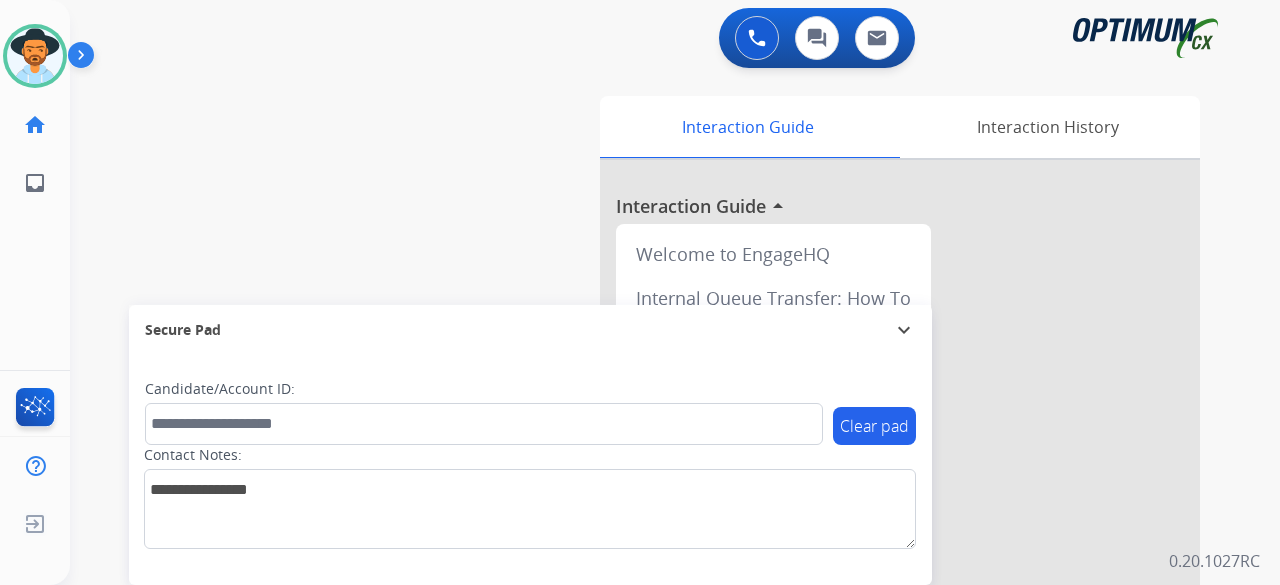 click on "swap_horiz Break voice bridge close_fullscreen Connect 3-Way Call merge_type Separate 3-Way Call  Interaction Guide   Interaction History  Interaction Guide arrow_drop_up  Welcome to EngageHQ   Internal Queue Transfer: How To  Secure Pad expand_more Clear pad Candidate/Account ID: Contact Notes:" at bounding box center [651, 489] 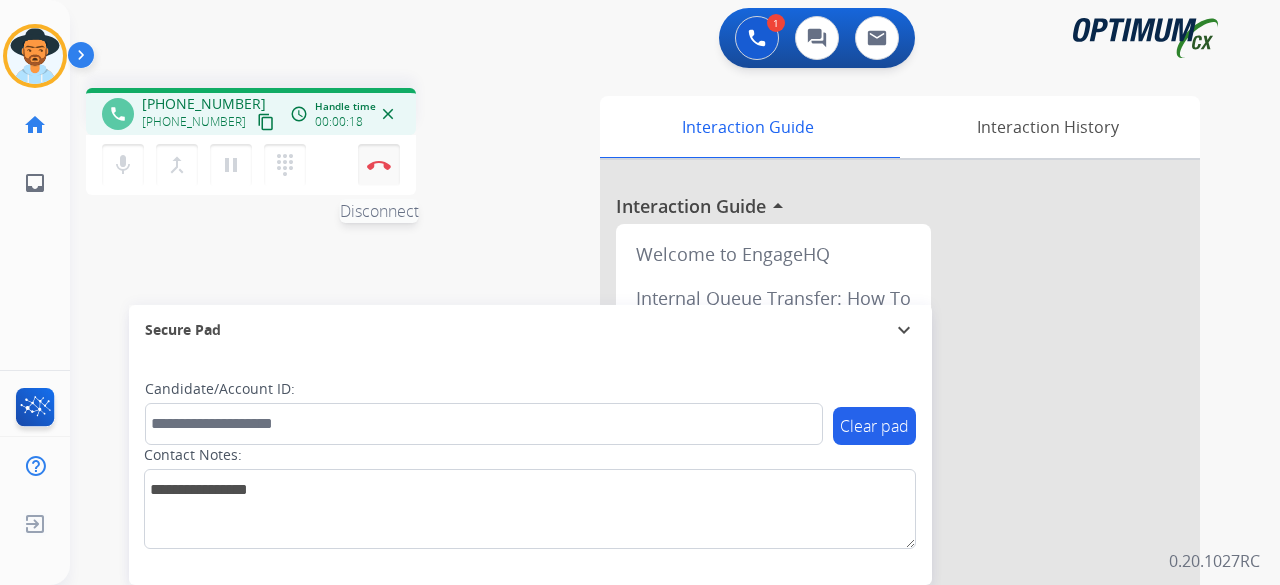 click on "Disconnect" at bounding box center (379, 165) 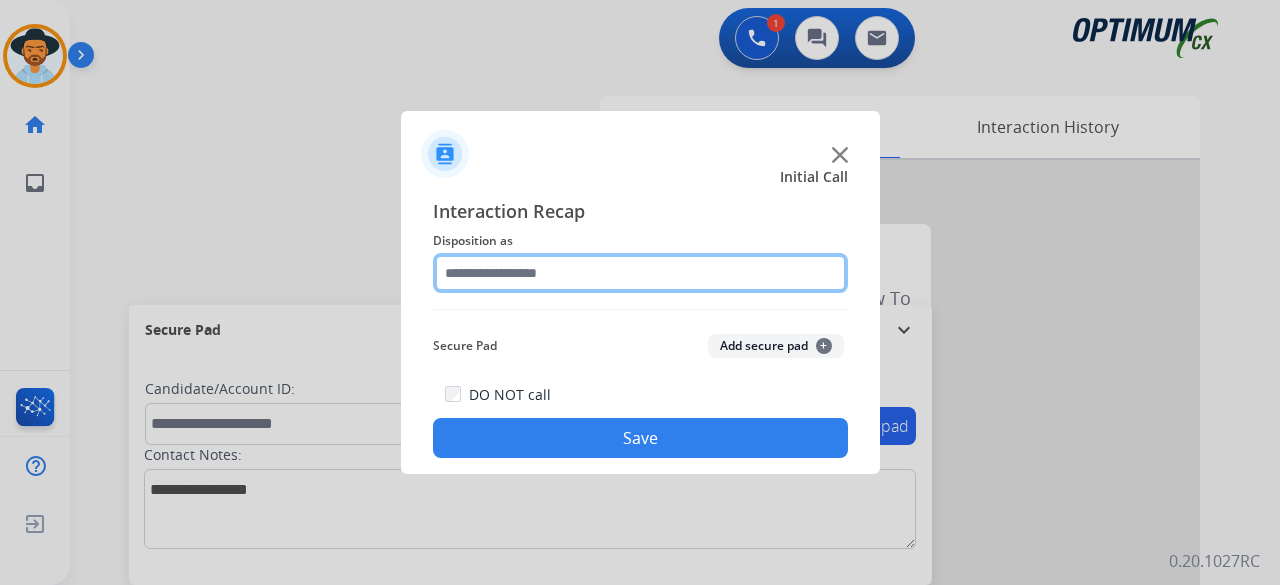 click 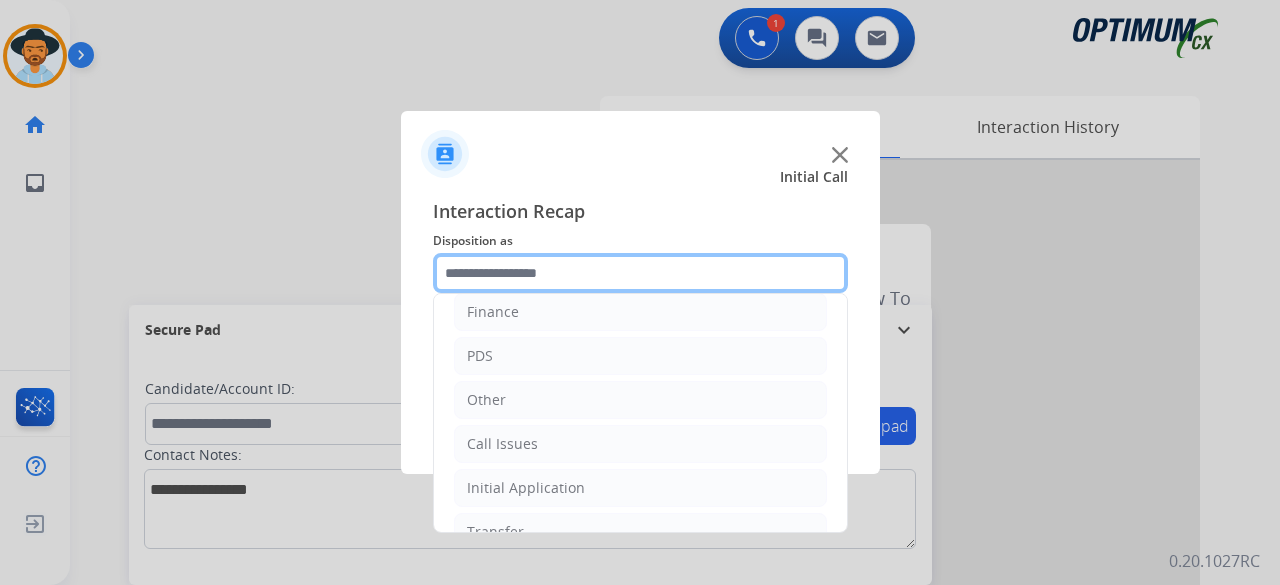 scroll, scrollTop: 130, scrollLeft: 0, axis: vertical 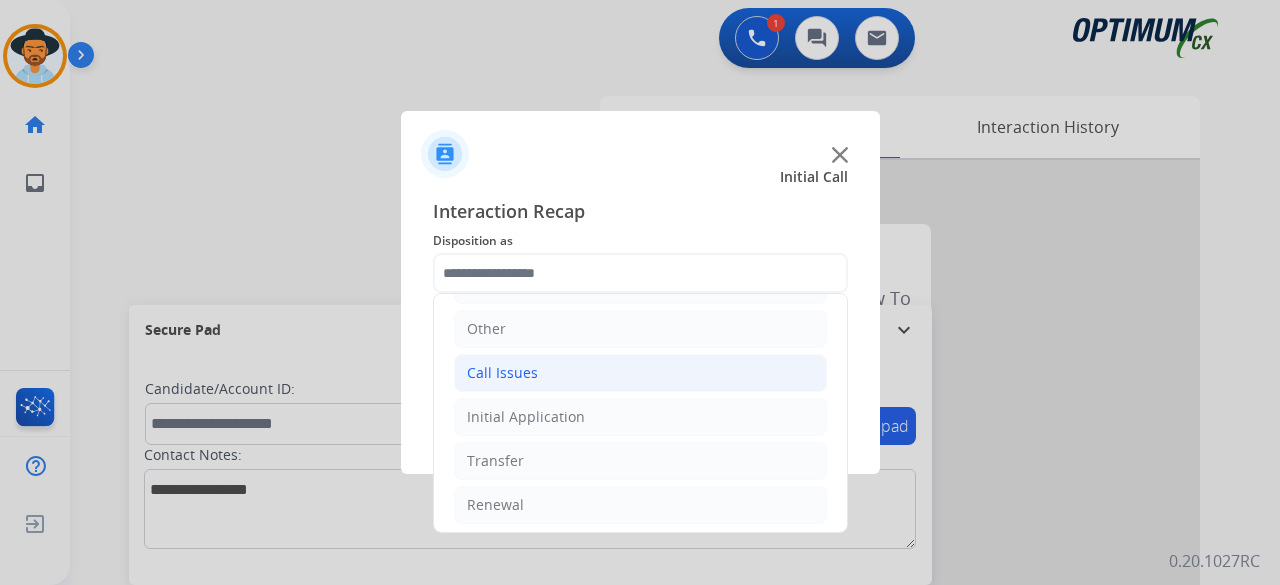 click on "Call Issues" 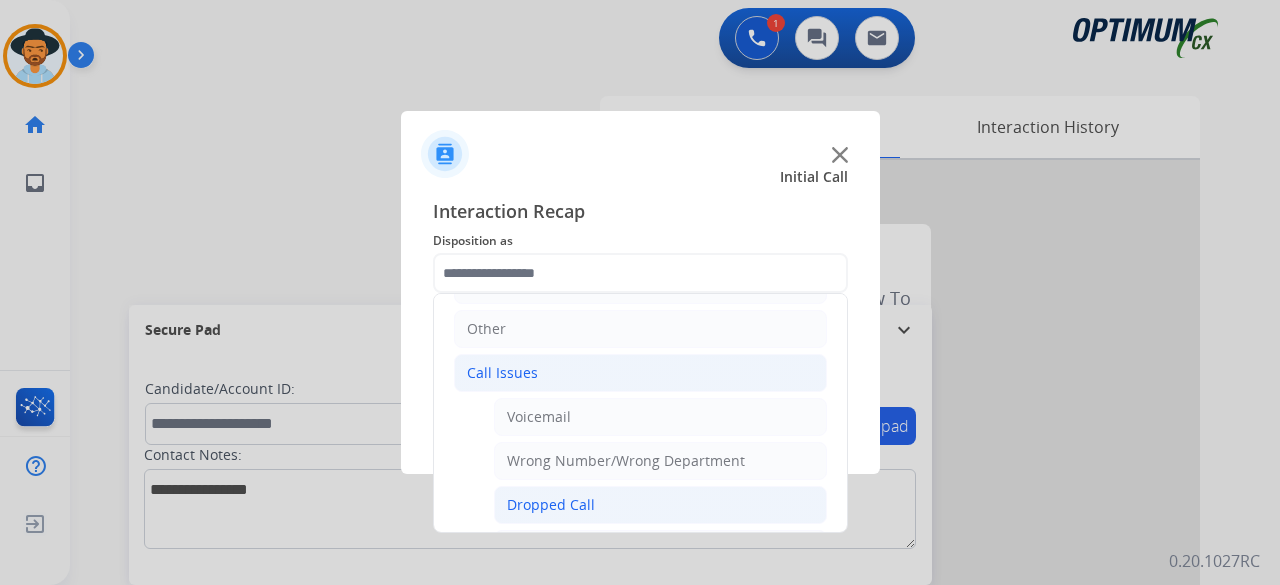 click on "Dropped Call" 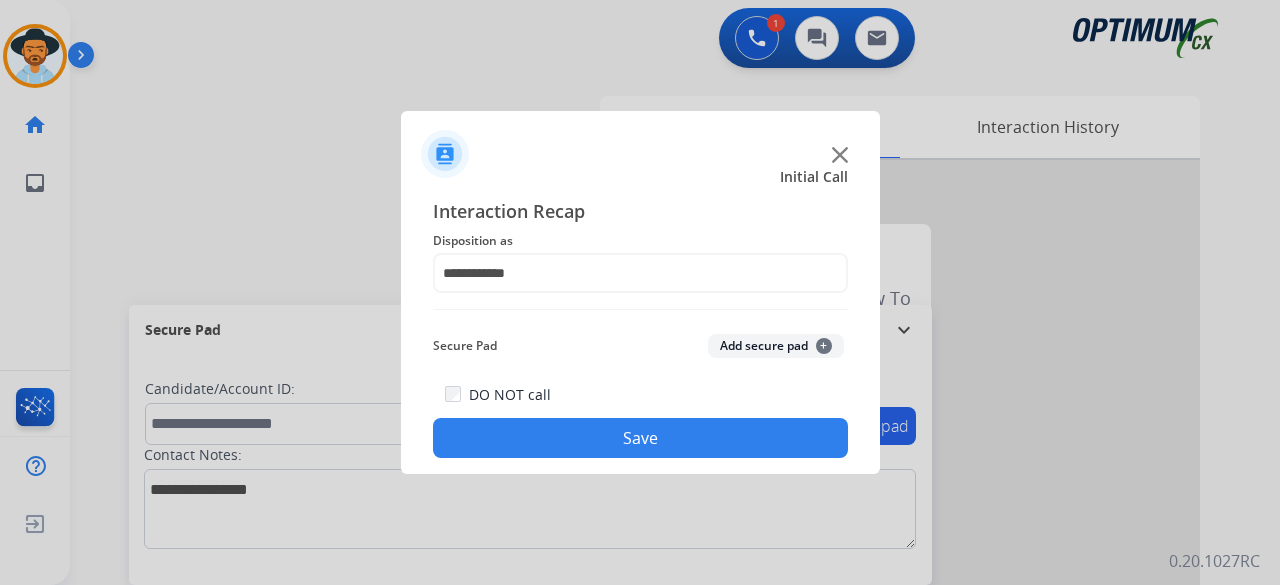 click on "Add secure pad  +" 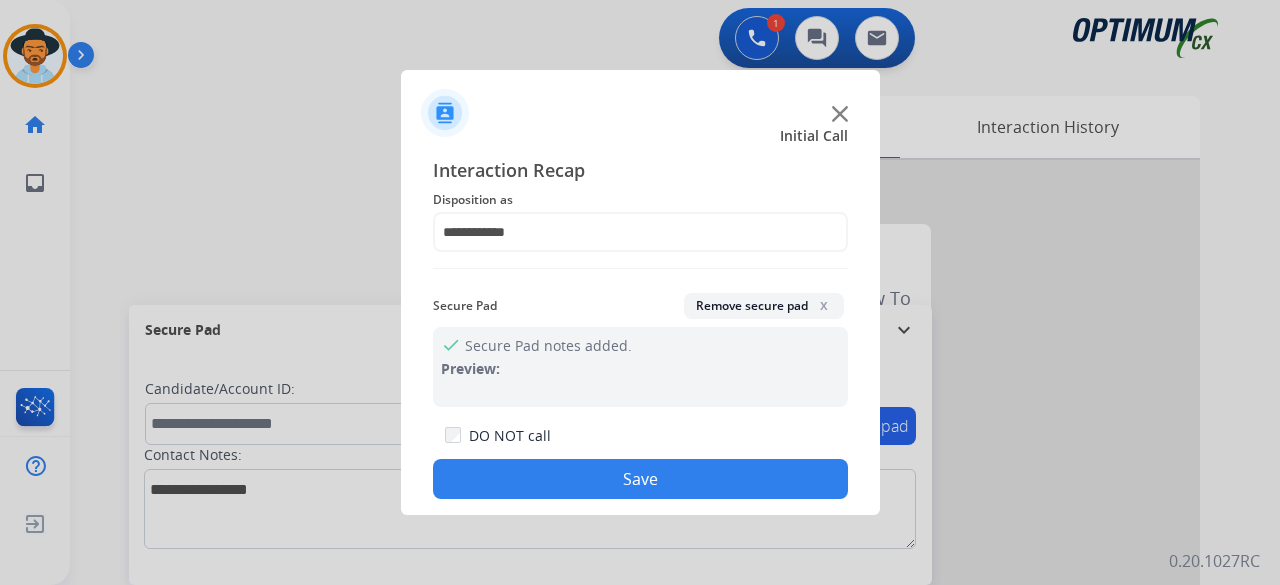 click on "Save" 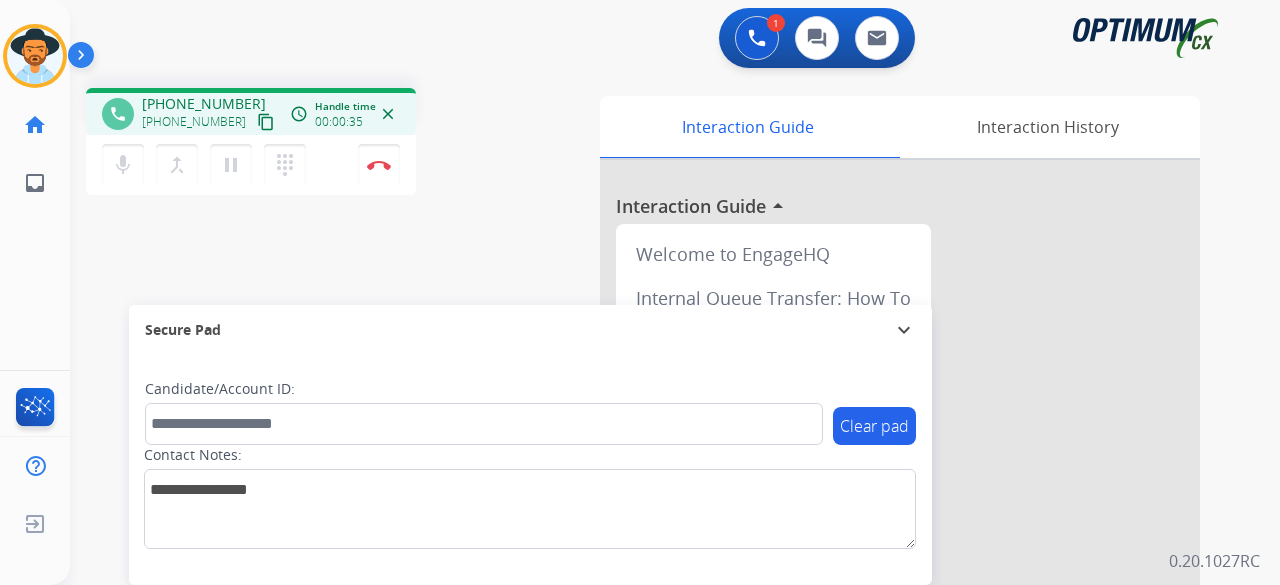 click on "phone +12404829592 +12404829592 content_copy access_time Call metrics Queue   00:31 Hold   00:00 Talk   00:05 Total   00:35 Handle time 00:00:35 close mic Mute merge_type Bridge pause Hold dialpad Dialpad Disconnect swap_horiz Break voice bridge close_fullscreen Connect 3-Way Call merge_type Separate 3-Way Call  Interaction Guide   Interaction History  Interaction Guide arrow_drop_up  Welcome to EngageHQ   Internal Queue Transfer: How To  Secure Pad expand_more Clear pad Candidate/Account ID: Contact Notes:" at bounding box center [651, 489] 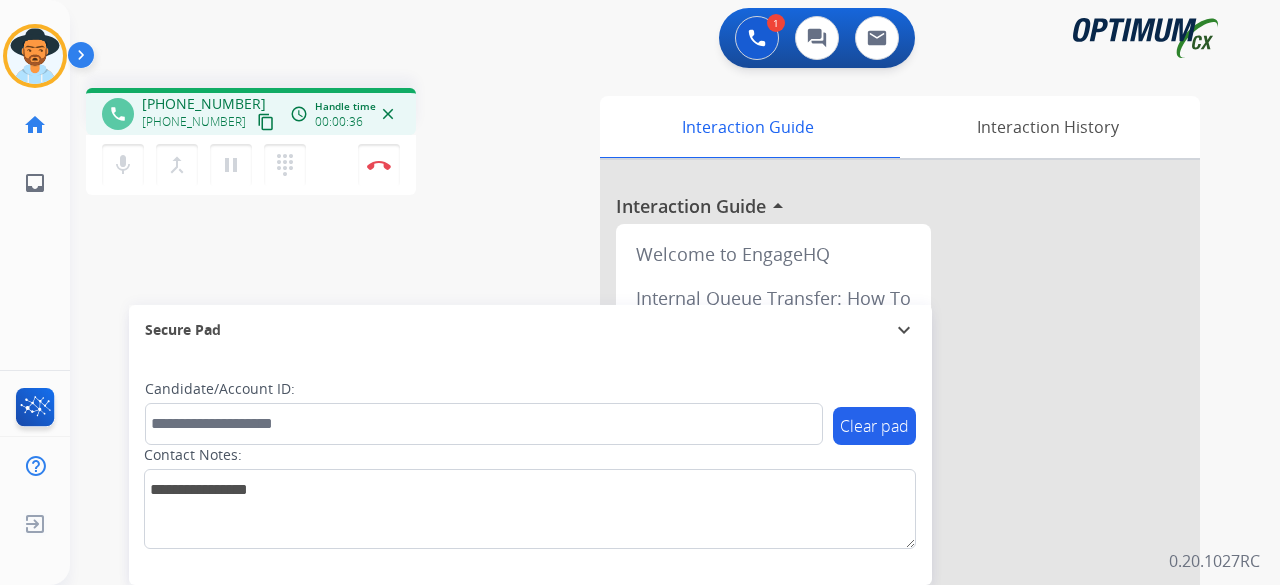 click on "content_copy" at bounding box center [266, 122] 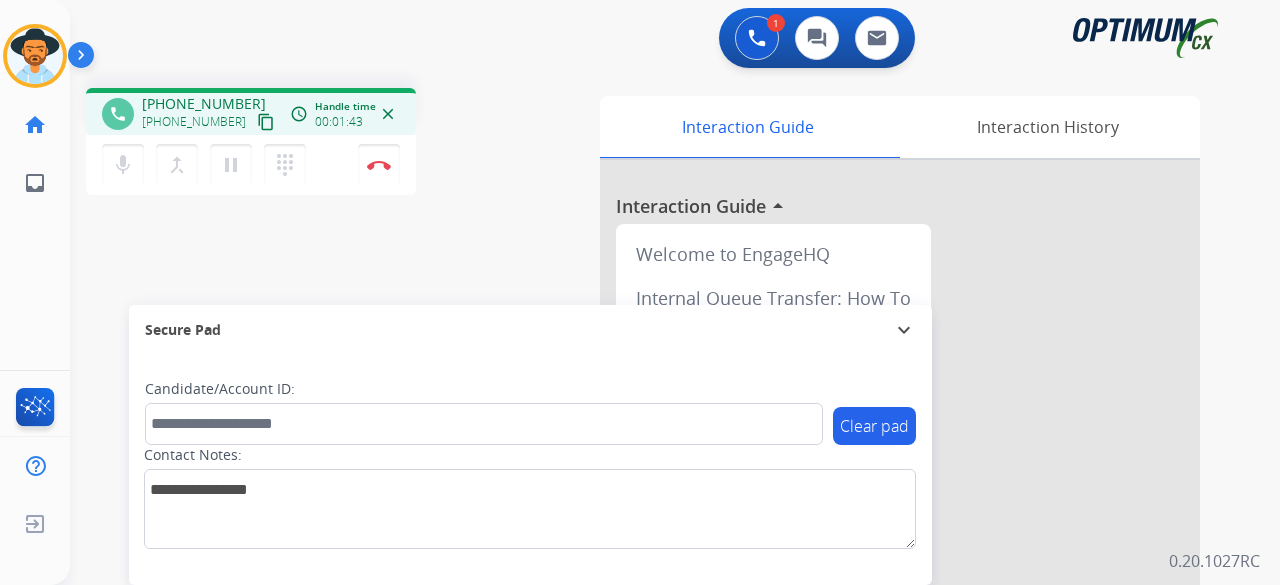 click on "phone +12404829592 +12404829592 content_copy access_time Call metrics Queue   00:31 Hold   00:00 Talk   01:13 Total   01:43 Handle time 00:01:43 close mic Mute merge_type Bridge pause Hold dialpad Dialpad Disconnect swap_horiz Break voice bridge close_fullscreen Connect 3-Way Call merge_type Separate 3-Way Call  Interaction Guide   Interaction History  Interaction Guide arrow_drop_up  Welcome to EngageHQ   Internal Queue Transfer: How To  Secure Pad expand_more Clear pad Candidate/Account ID: Contact Notes:" at bounding box center (651, 489) 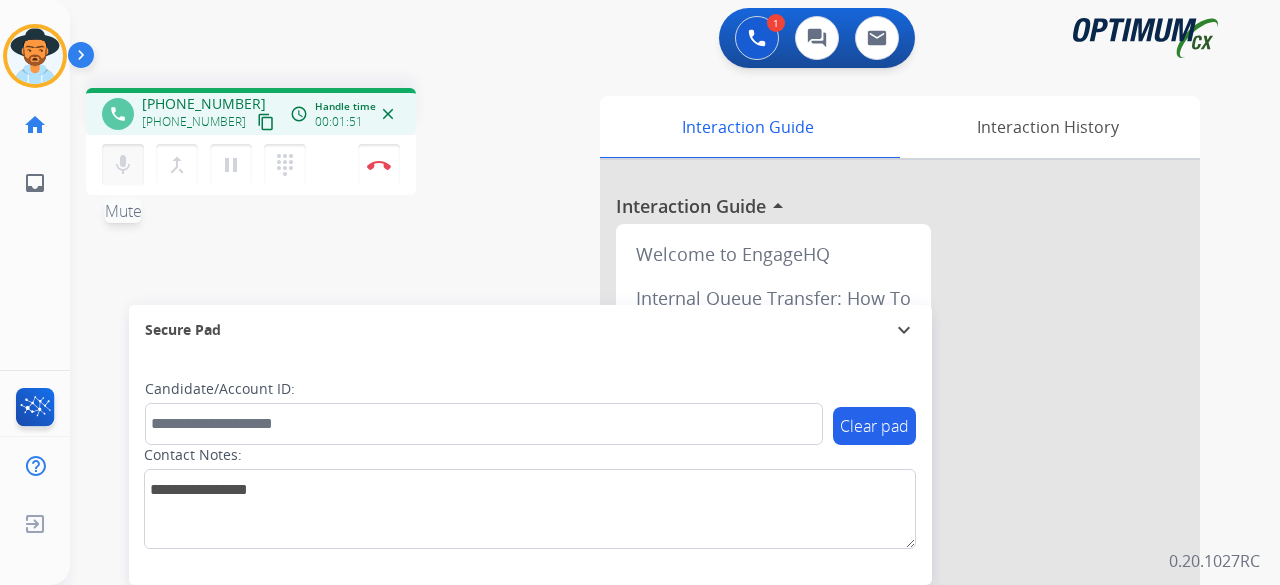 click on "mic" at bounding box center [123, 165] 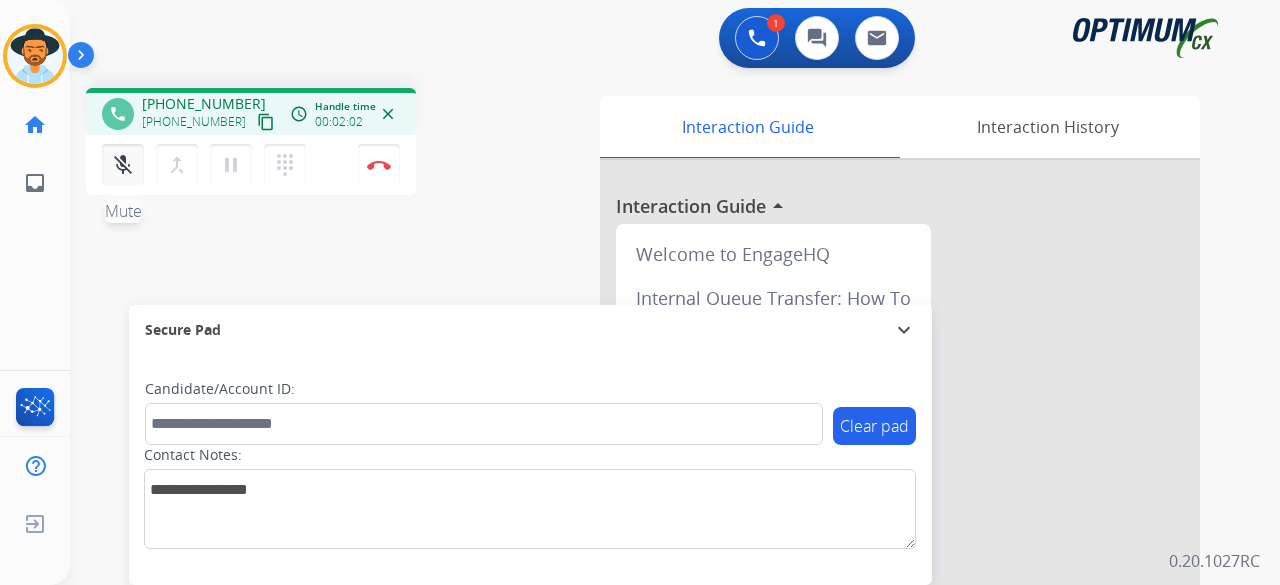 click on "mic_off" at bounding box center [123, 165] 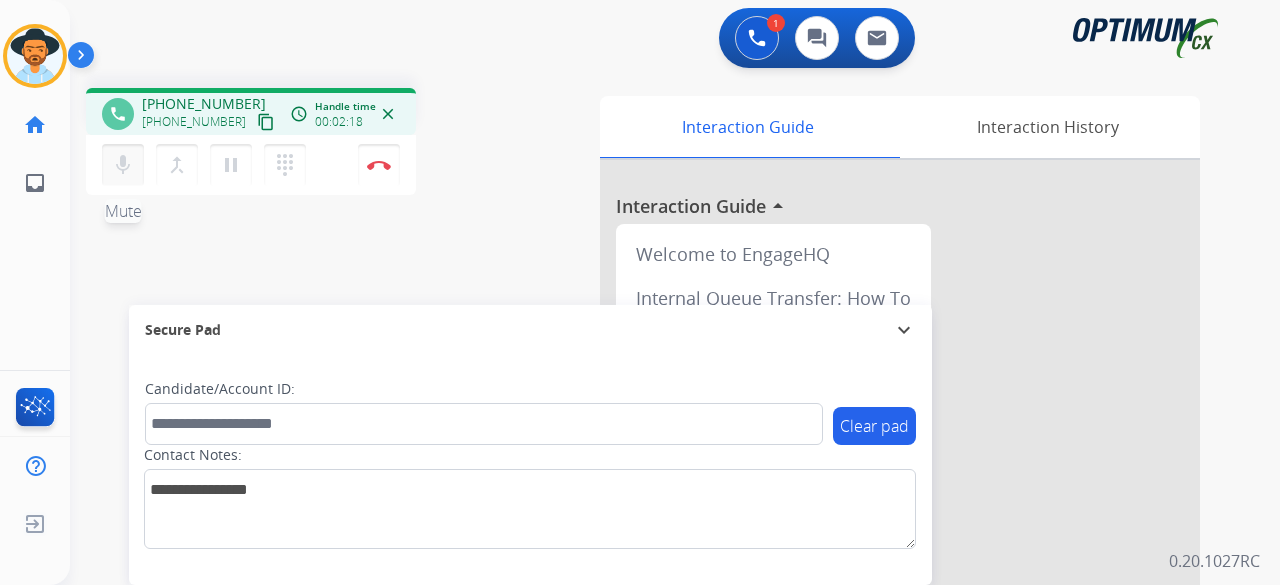 click on "mic" at bounding box center [123, 165] 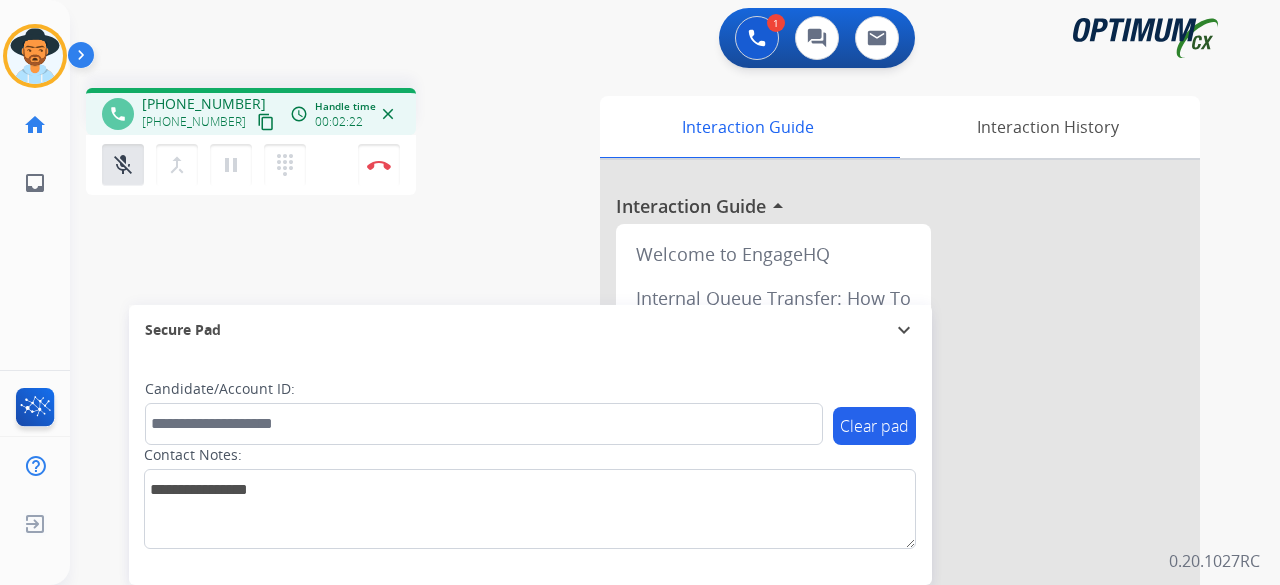 click on "phone +12404829592 +12404829592 content_copy access_time Call metrics Queue   00:31 Hold   00:00 Talk   01:52 Total   02:22 Handle time 00:02:22 close mic_off Mute merge_type Bridge pause Hold dialpad Dialpad Disconnect swap_horiz Break voice bridge close_fullscreen Connect 3-Way Call merge_type Separate 3-Way Call  Interaction Guide   Interaction History  Interaction Guide arrow_drop_up  Welcome to EngageHQ   Internal Queue Transfer: How To  Secure Pad expand_more Clear pad Candidate/Account ID: Contact Notes:" at bounding box center (651, 489) 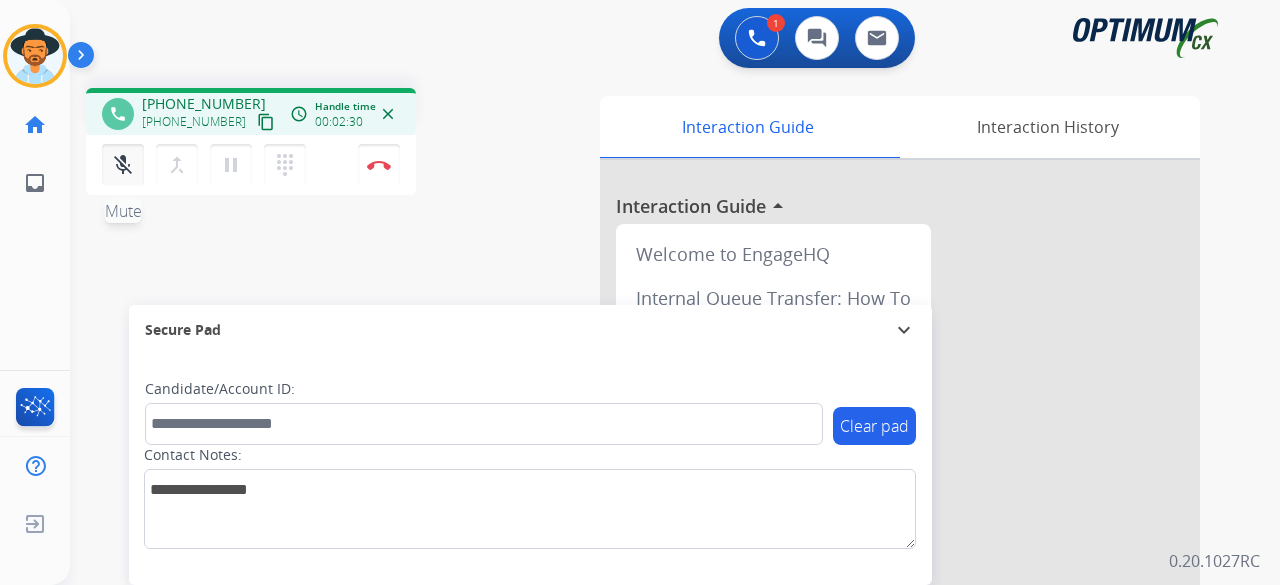 click on "mic_off" at bounding box center [123, 165] 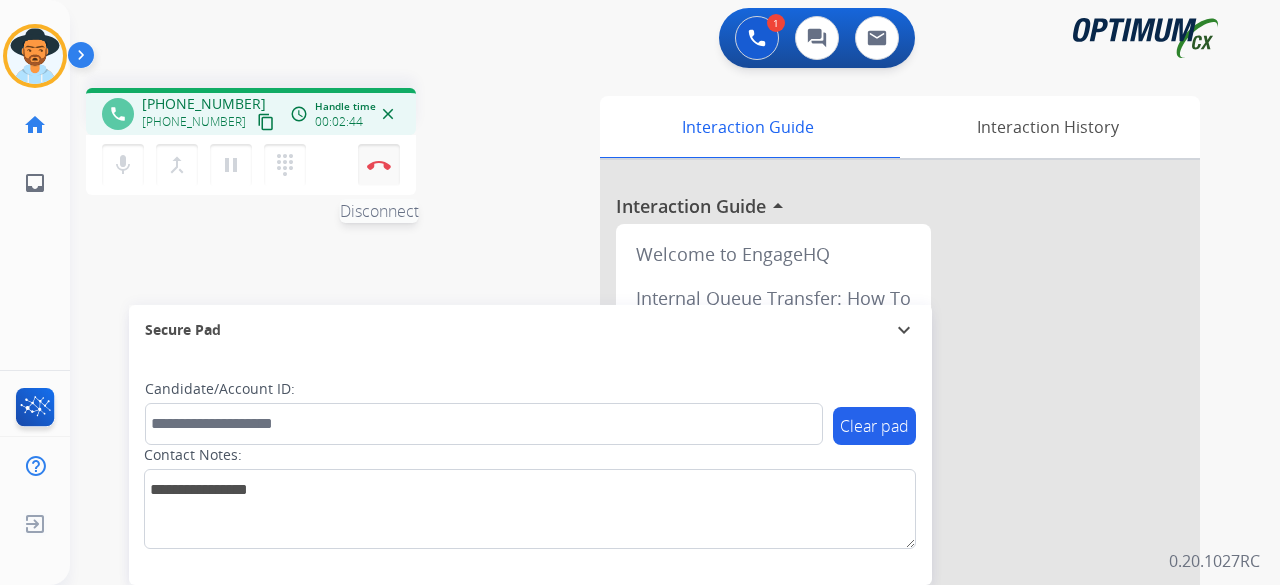click on "Disconnect" at bounding box center [379, 165] 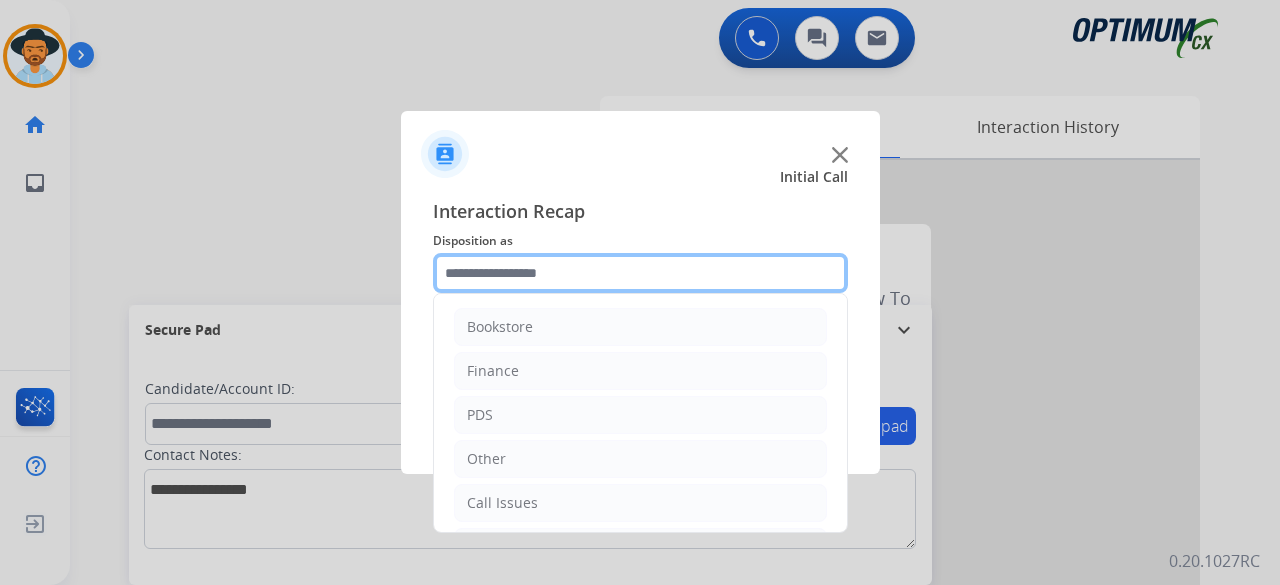 click 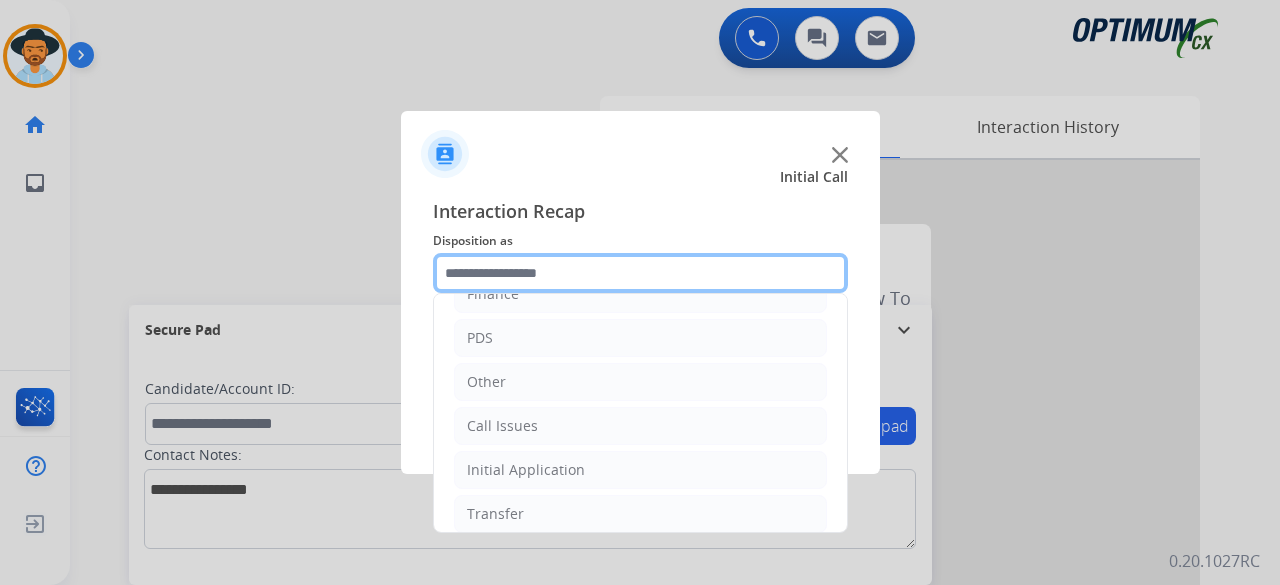 scroll, scrollTop: 122, scrollLeft: 0, axis: vertical 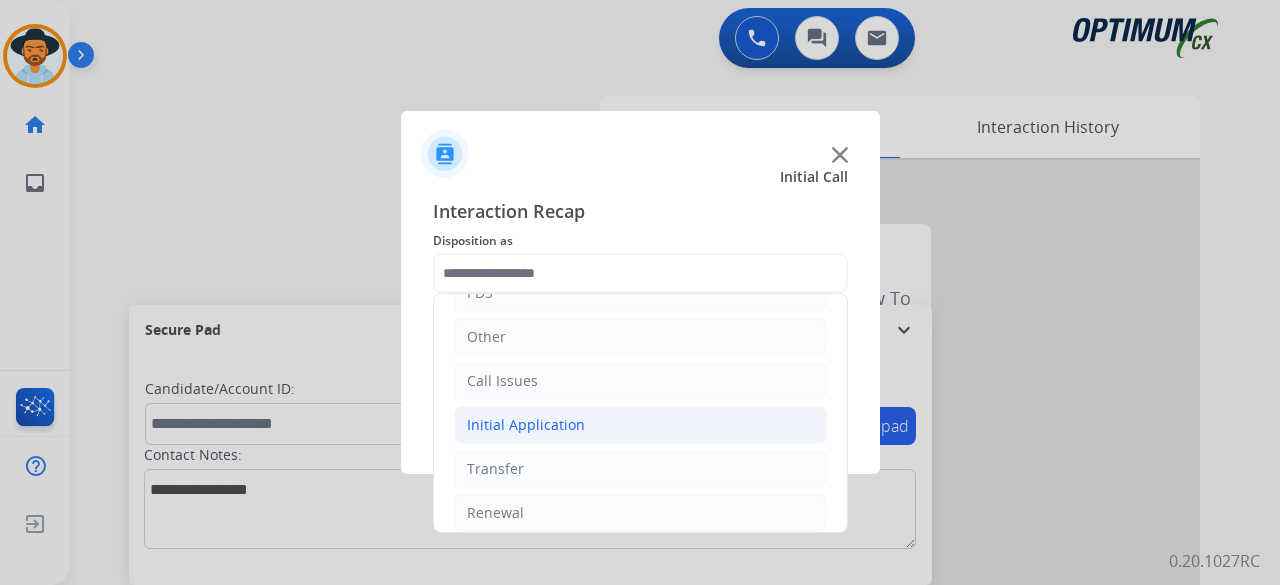 click on "Initial Application" 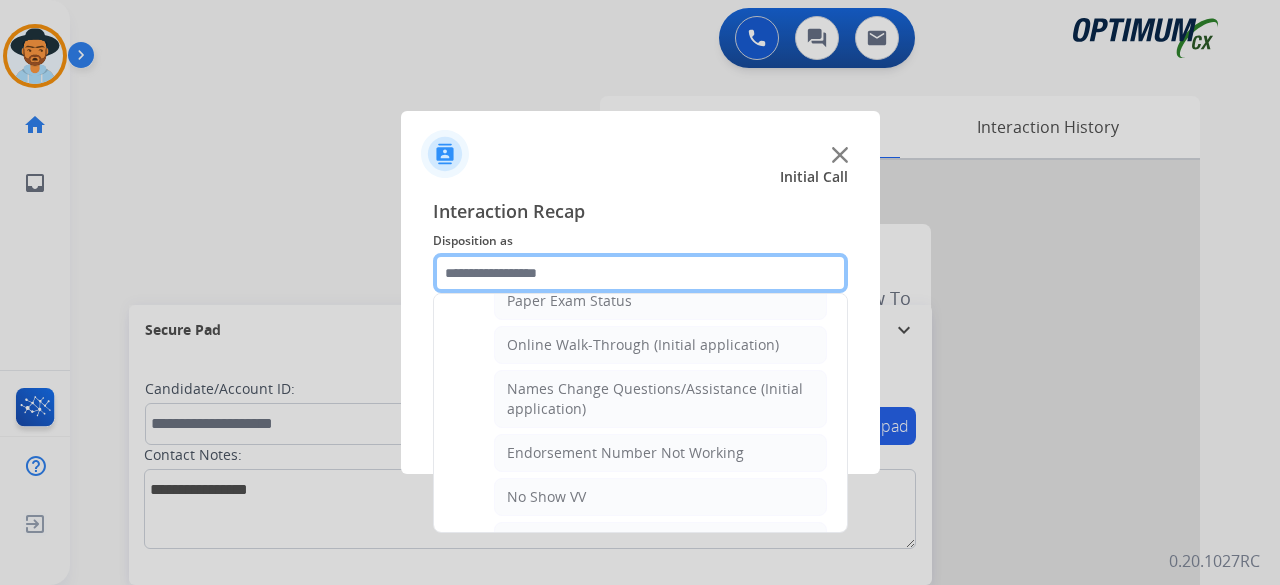 scroll, scrollTop: 420, scrollLeft: 0, axis: vertical 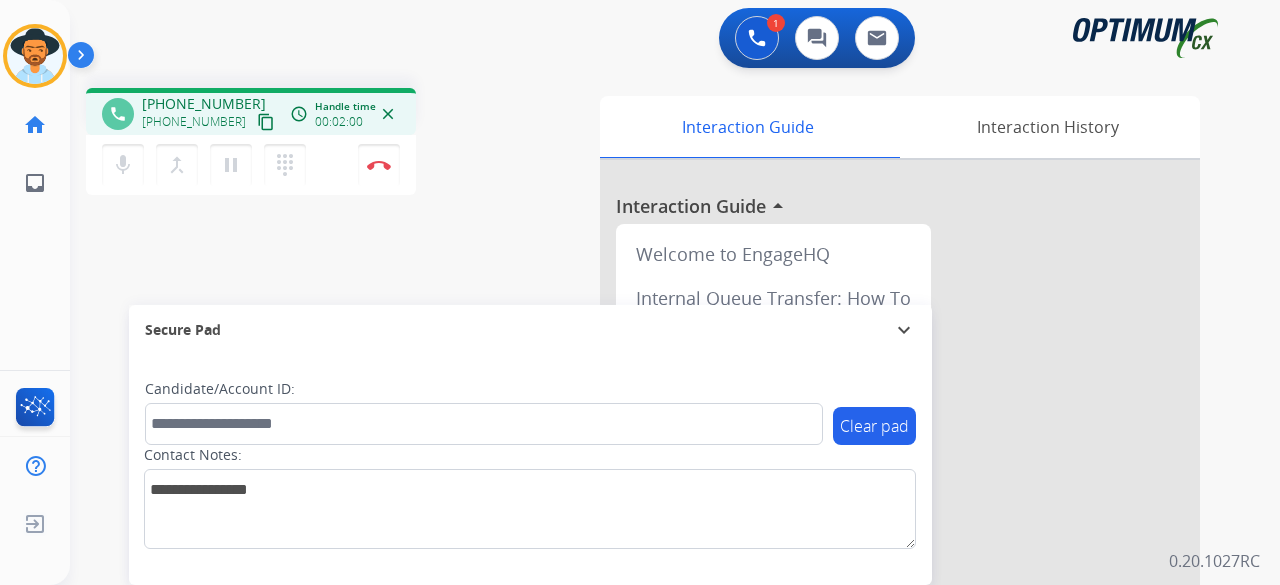 click on "content_copy" at bounding box center [266, 122] 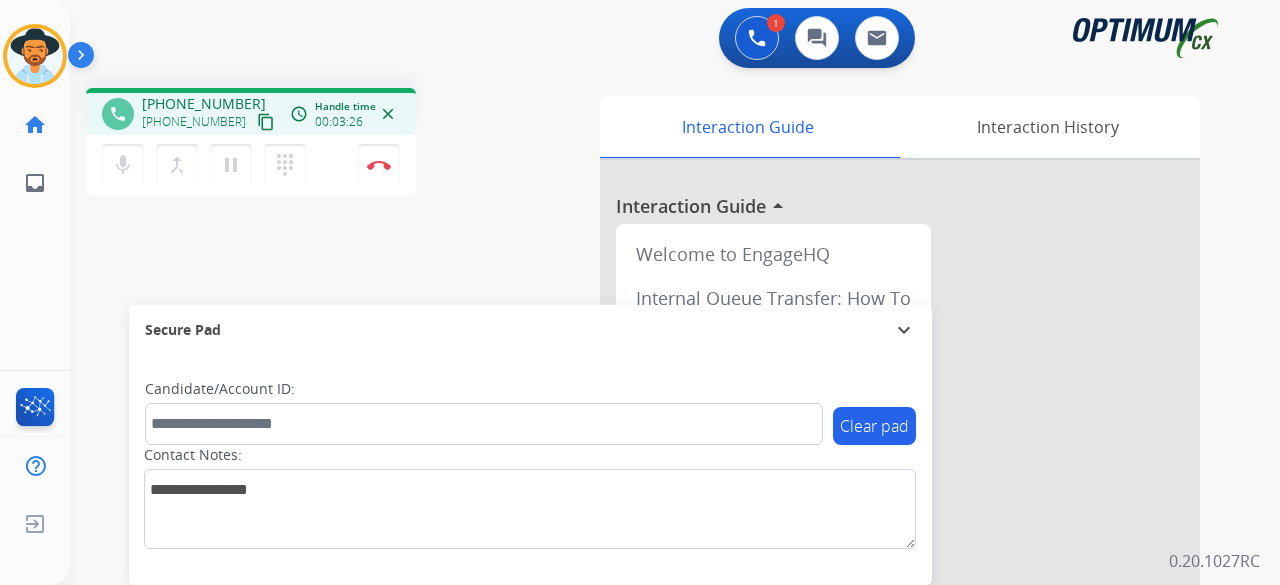 type 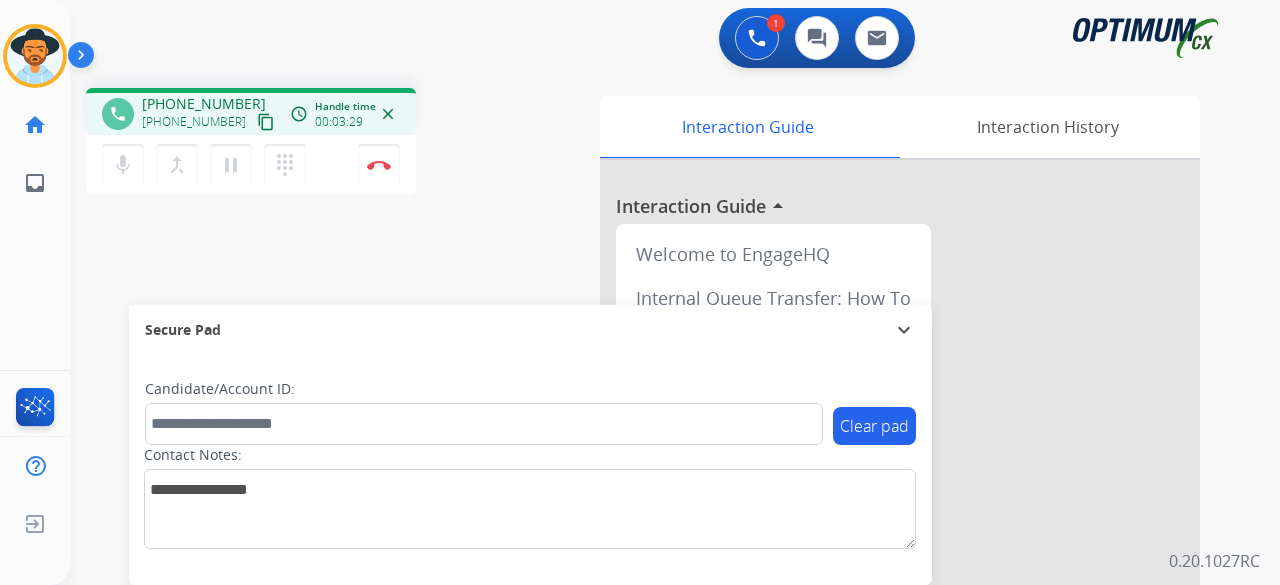 click on "content_copy" at bounding box center [266, 122] 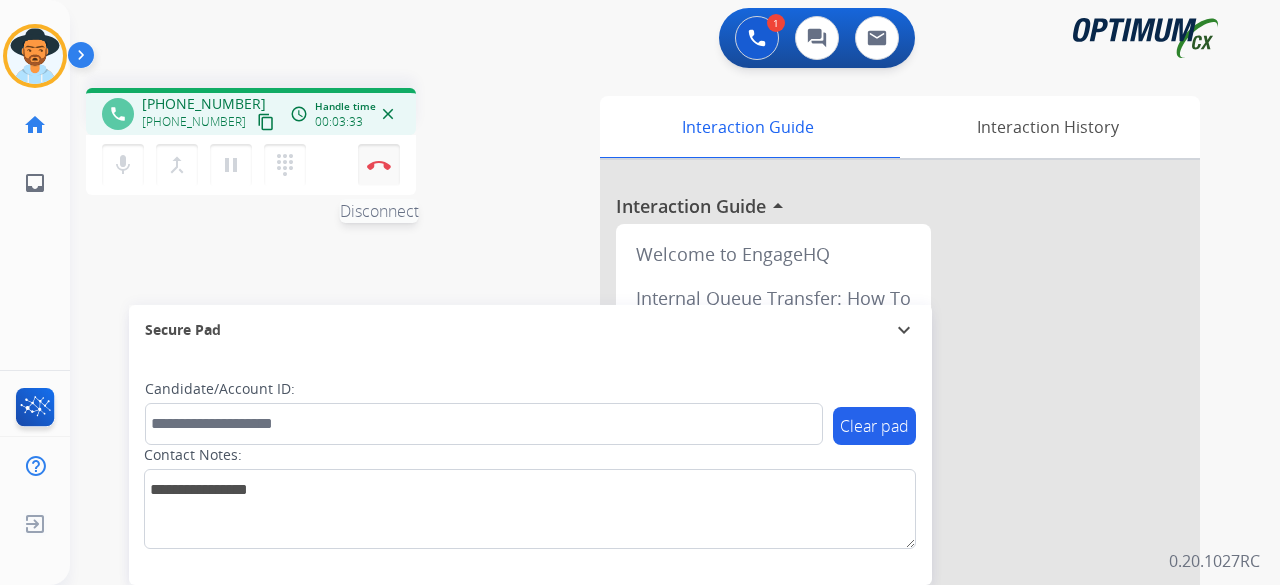click on "Disconnect" at bounding box center (379, 165) 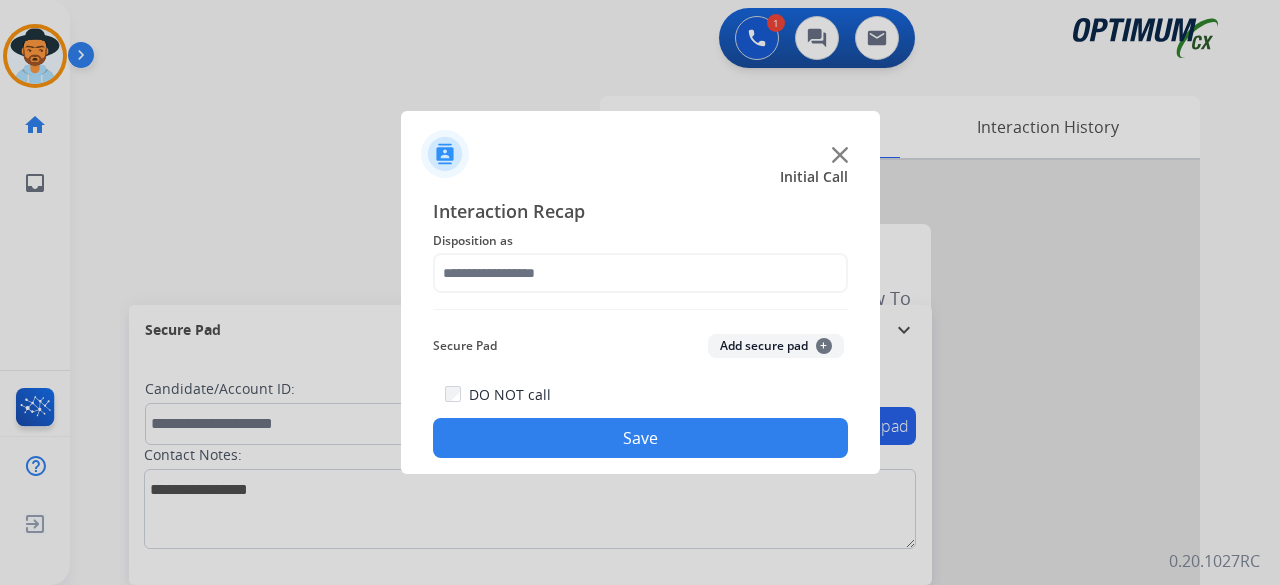 click on "Interaction Recap Disposition as    Secure Pad  Add secure pad  +  DO NOT call  Save" 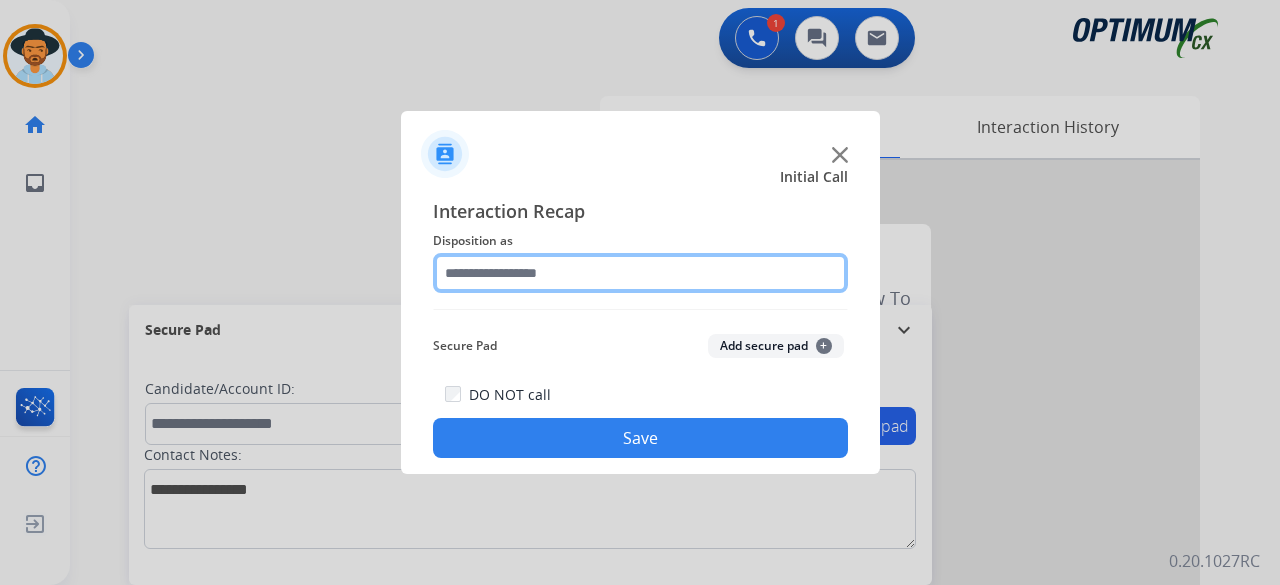 click 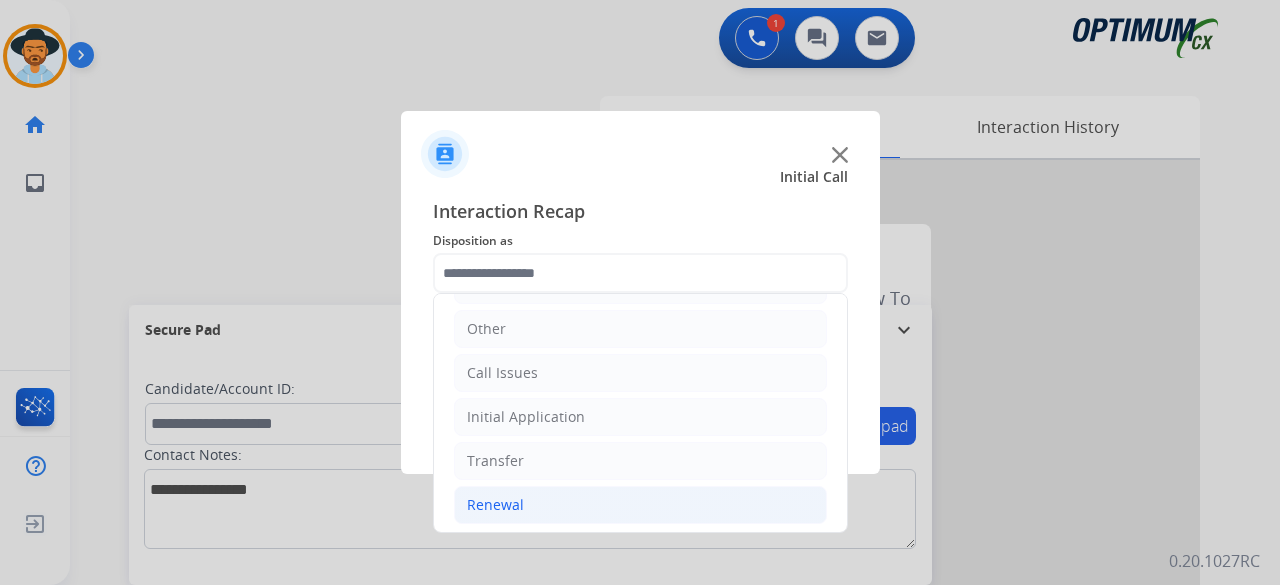 click on "Renewal" 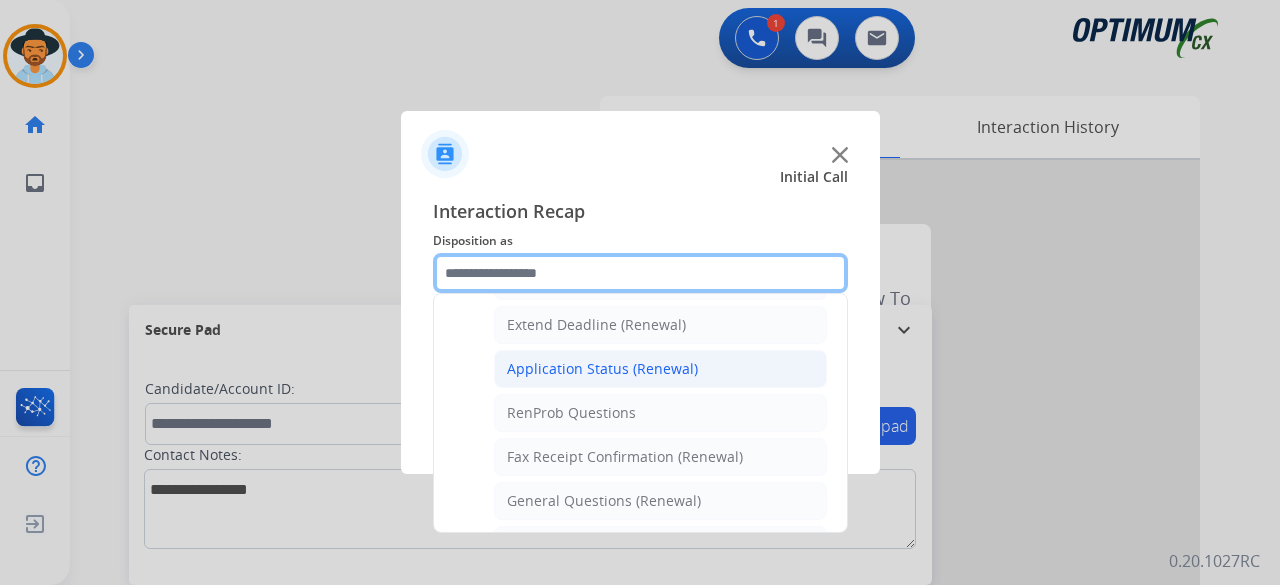 scroll, scrollTop: 443, scrollLeft: 0, axis: vertical 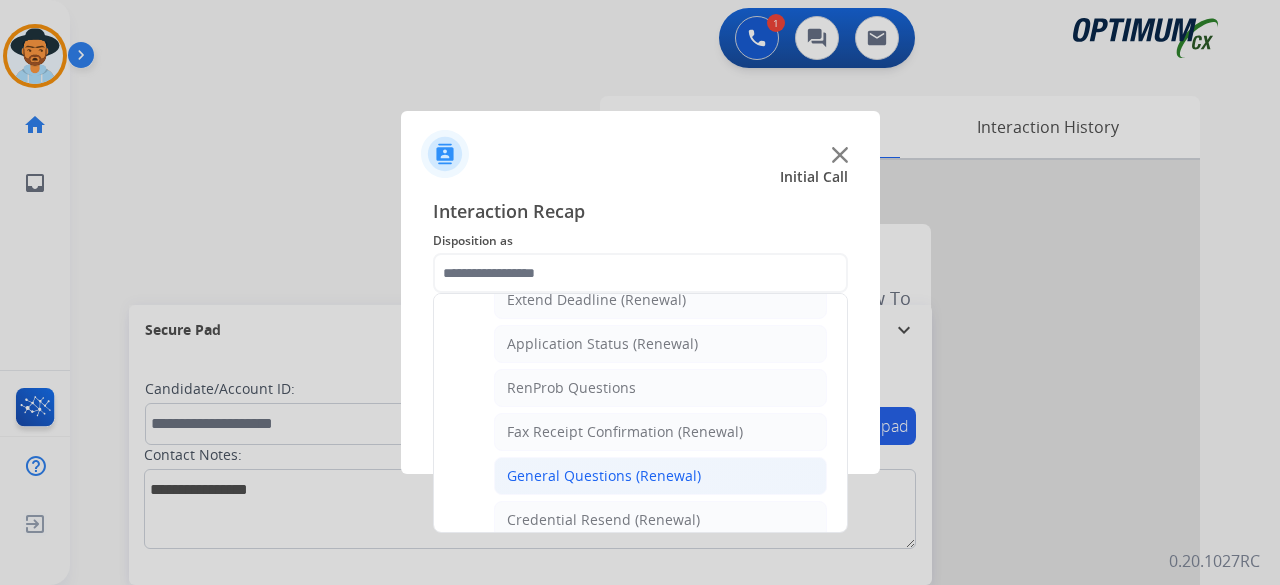 click on "General Questions (Renewal)" 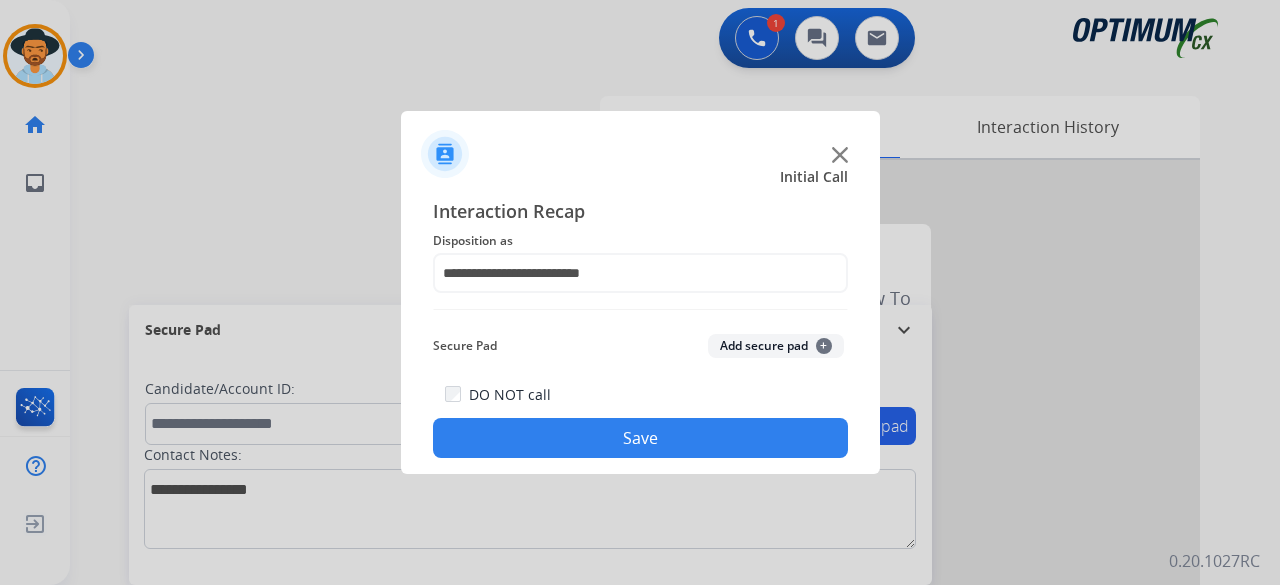 click on "Add secure pad  +" 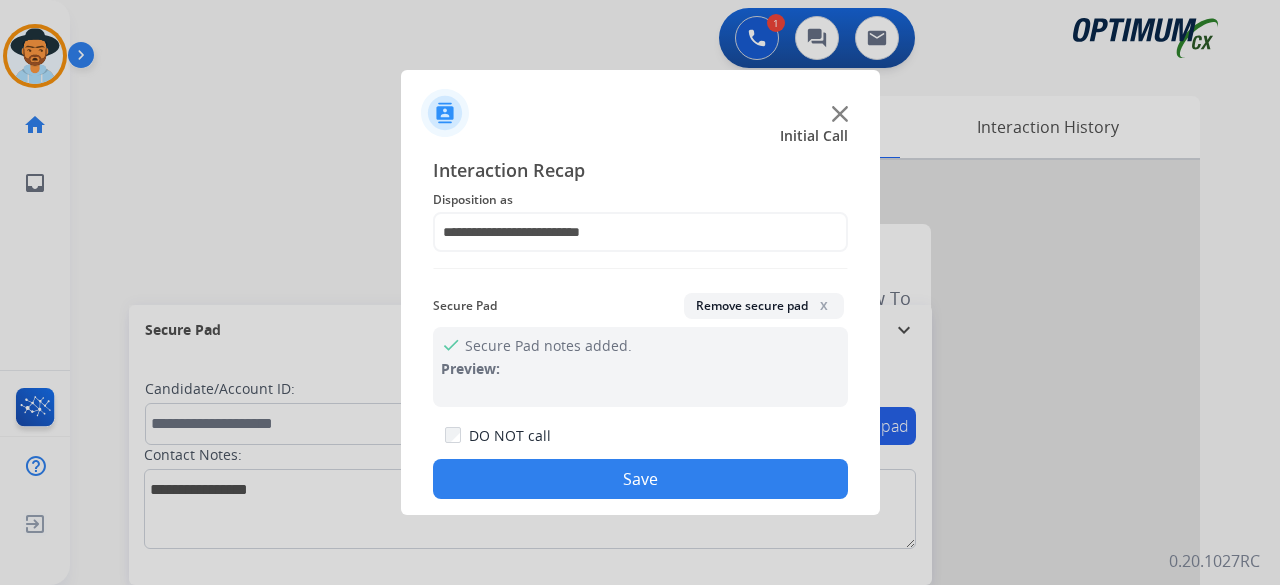 click on "Save" 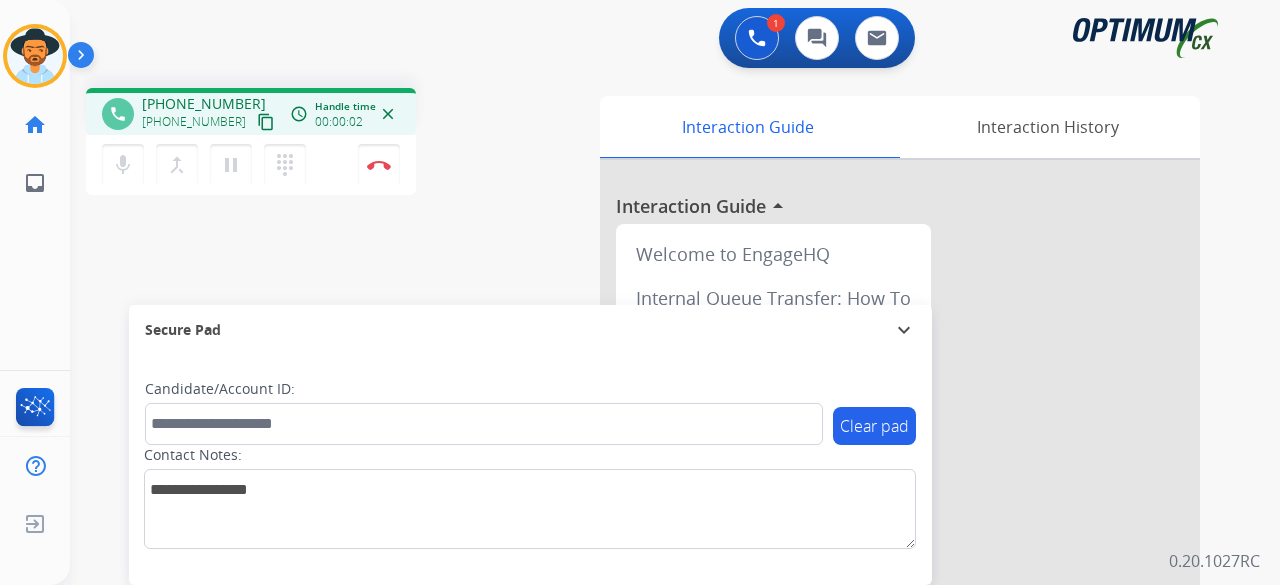 click on "content_copy" at bounding box center [266, 122] 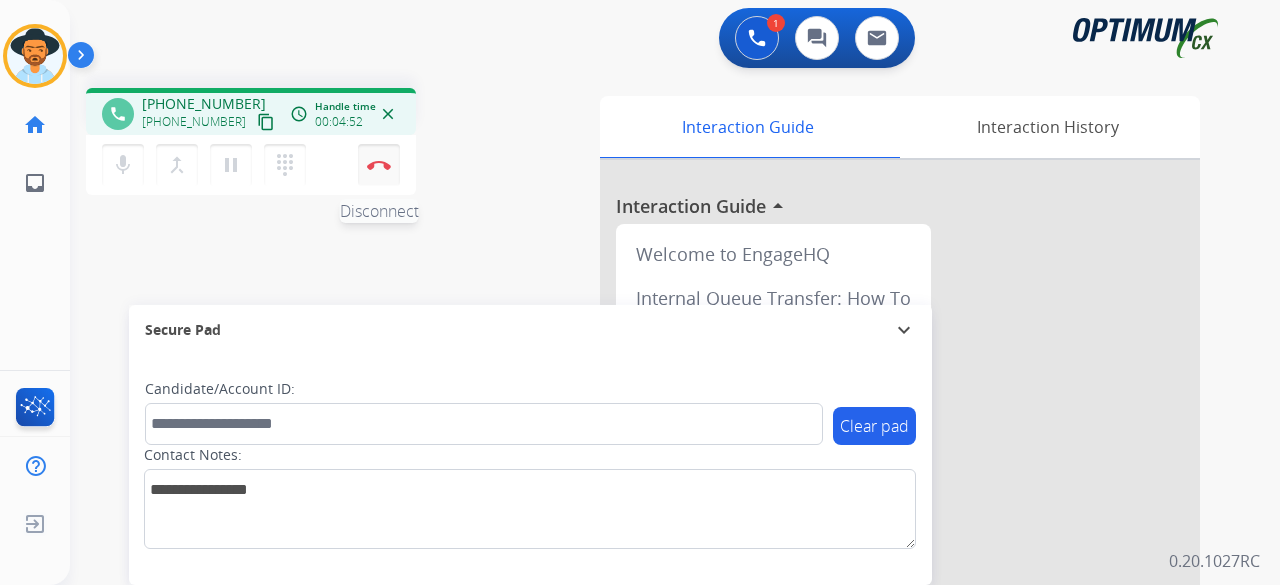 click at bounding box center [379, 165] 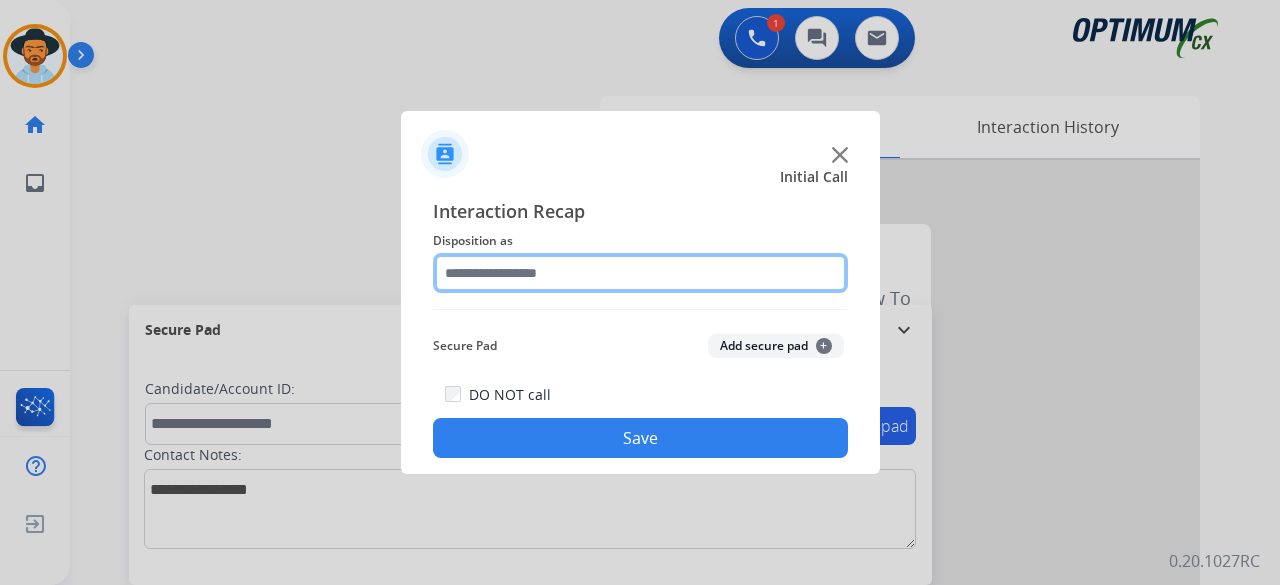 click 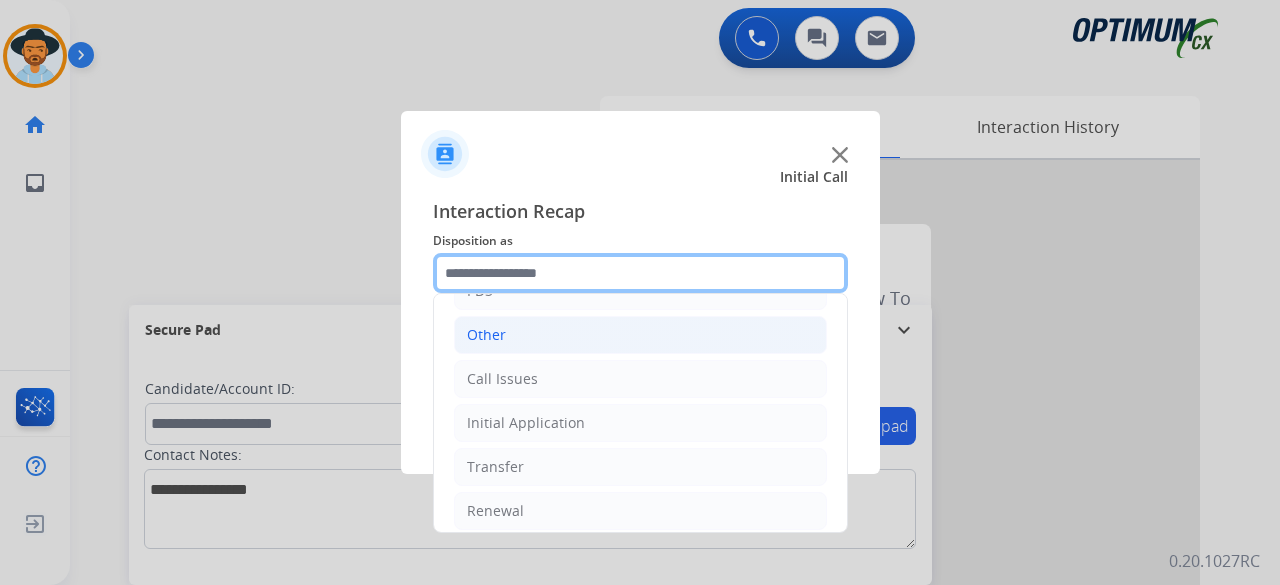 scroll, scrollTop: 130, scrollLeft: 0, axis: vertical 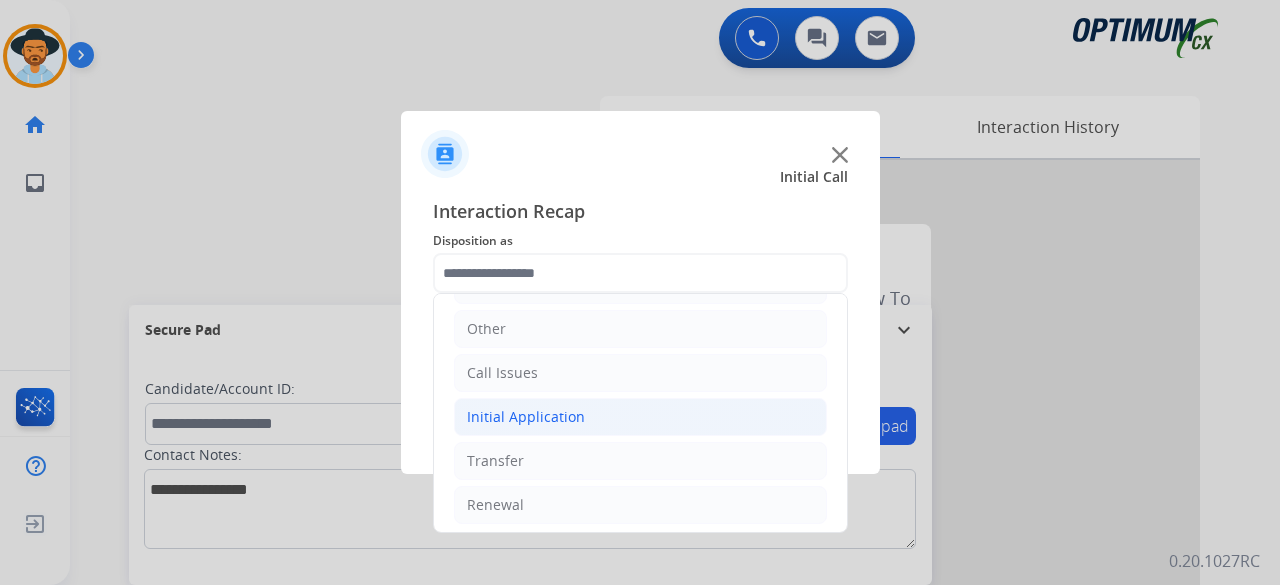 click on "Initial Application" 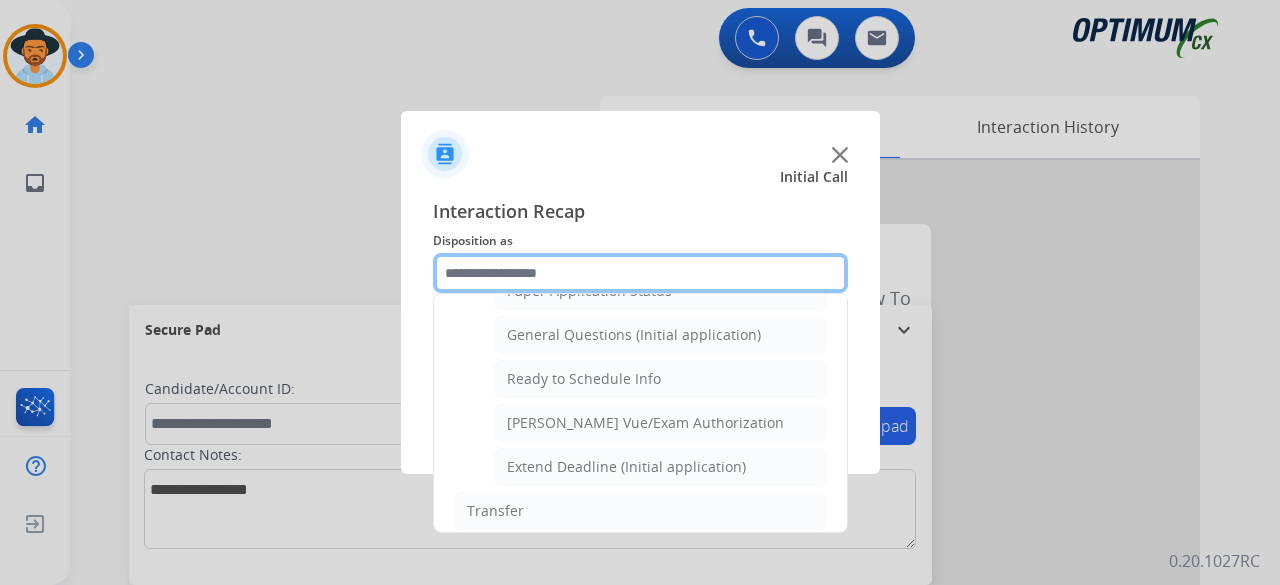 scroll, scrollTop: 1160, scrollLeft: 0, axis: vertical 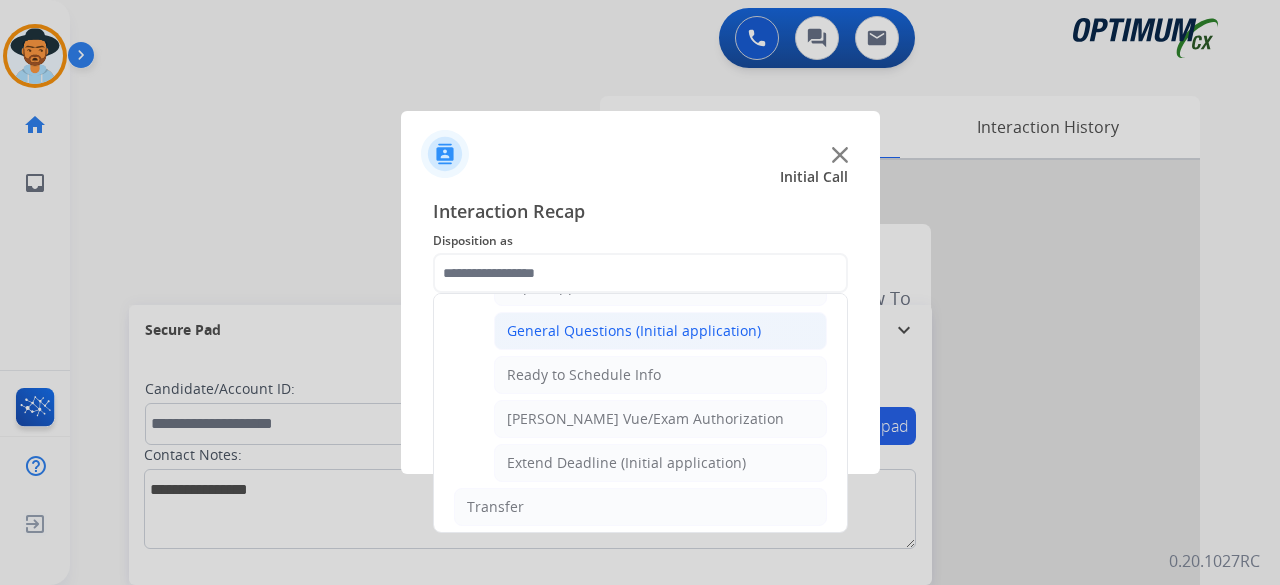 click on "General Questions (Initial application)" 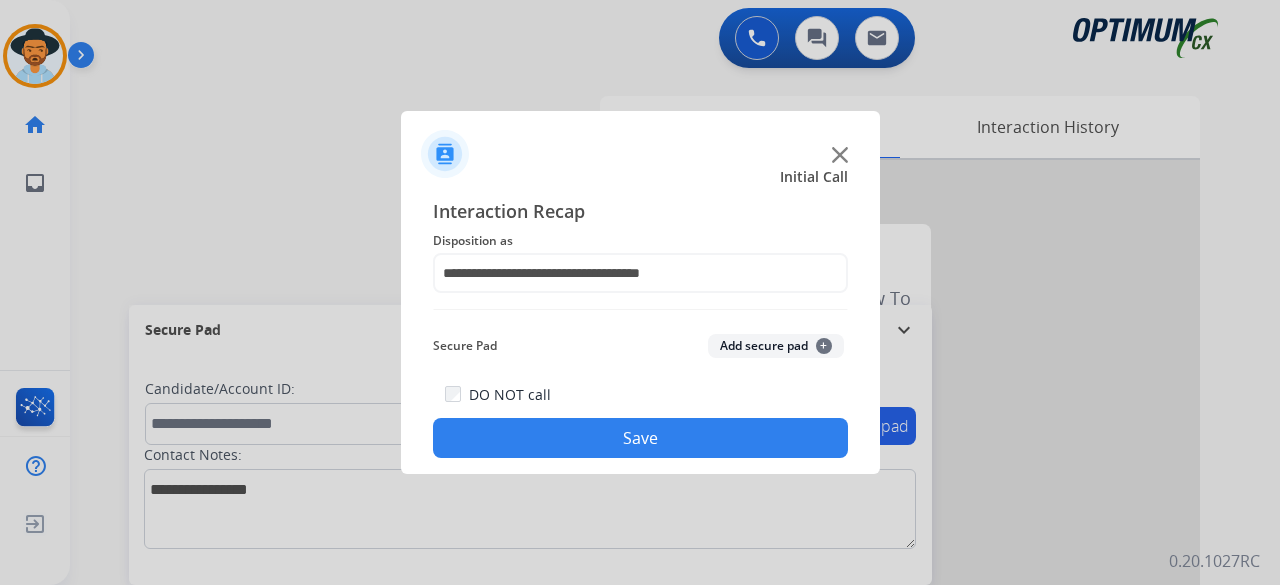 click on "Add secure pad  +" 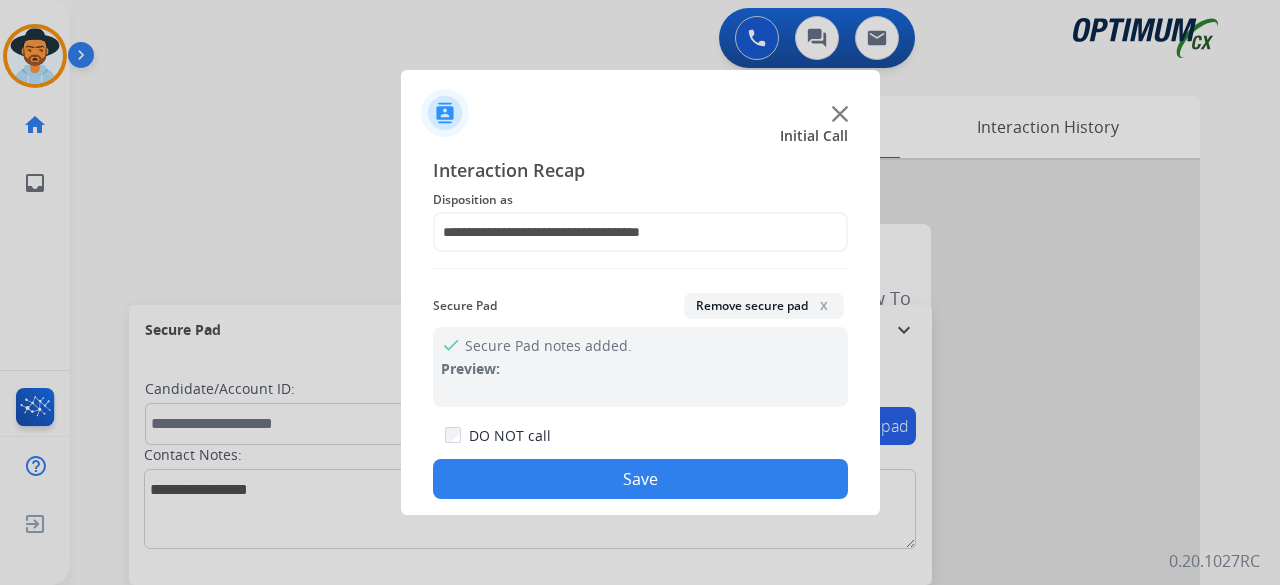 click on "Save" 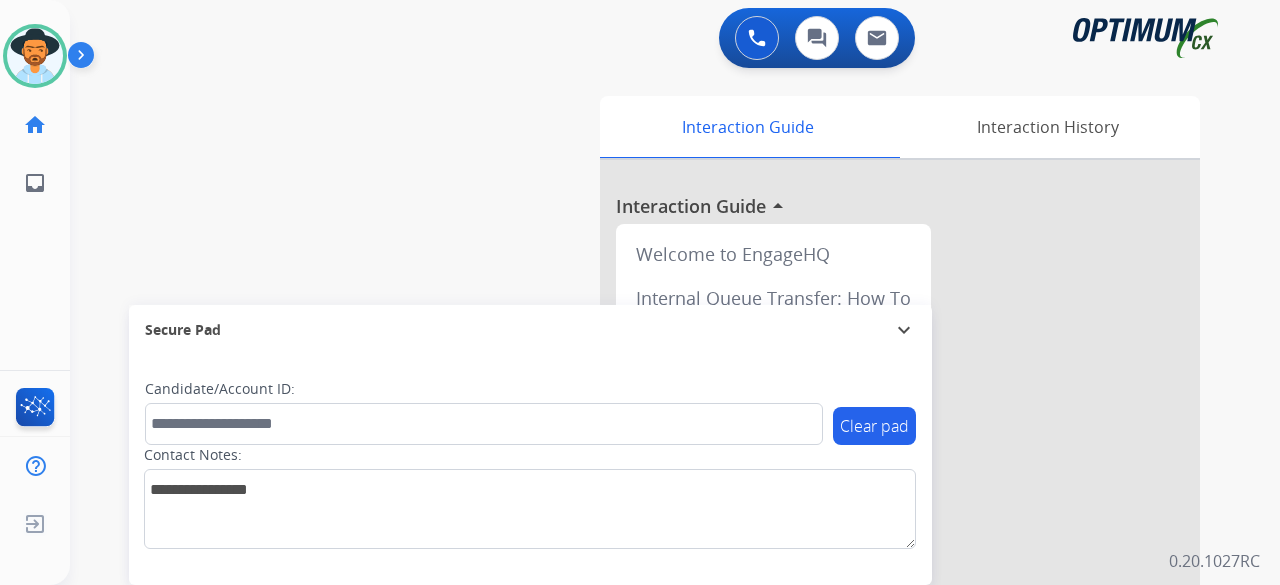 click on "swap_horiz Break voice bridge close_fullscreen Connect 3-Way Call merge_type Separate 3-Way Call  Interaction Guide   Interaction History  Interaction Guide arrow_drop_up  Welcome to EngageHQ   Internal Queue Transfer: How To  Secure Pad expand_more Clear pad Candidate/Account ID: Contact Notes:" at bounding box center (651, 489) 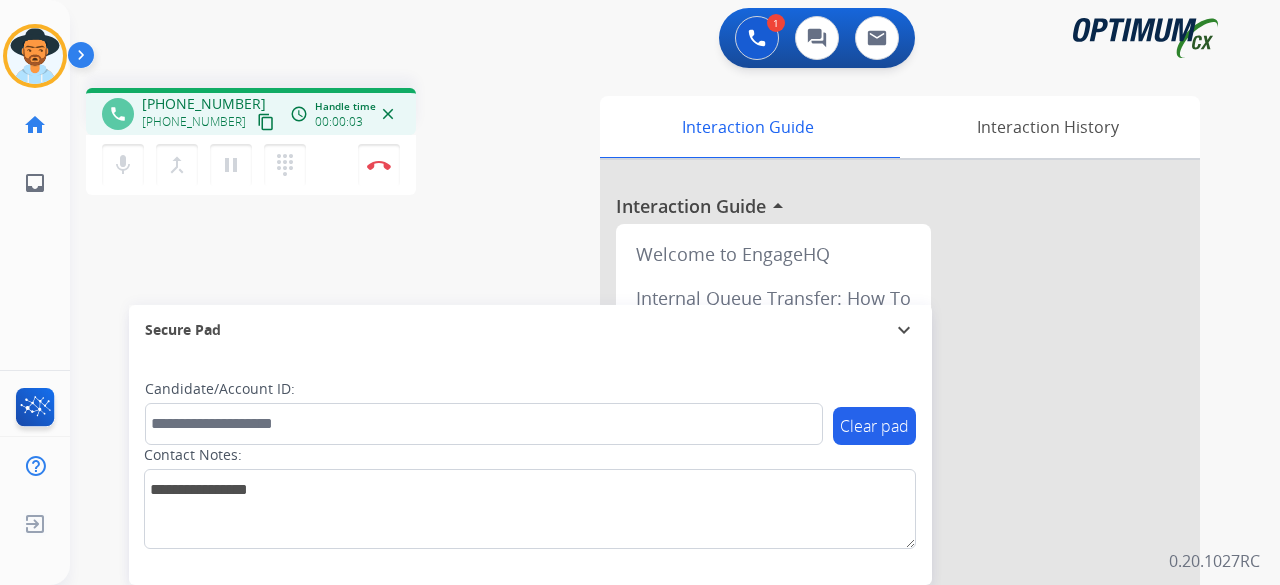 click on "mic Mute" at bounding box center [123, 165] 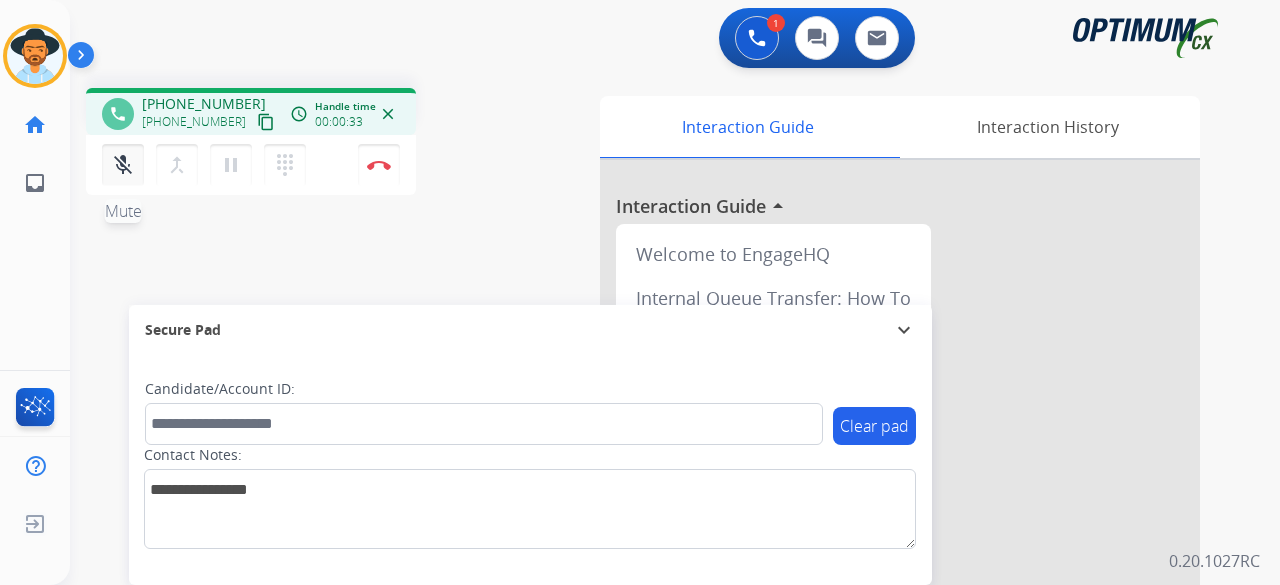 click on "mic_off Mute" at bounding box center [123, 165] 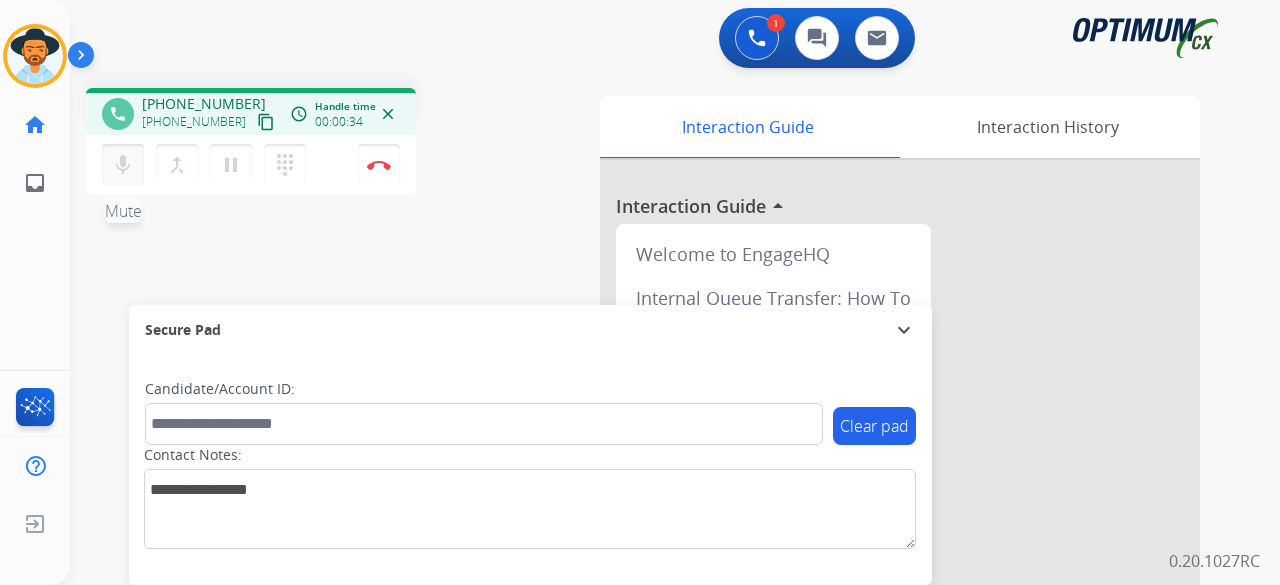 click on "mic Mute" at bounding box center [123, 165] 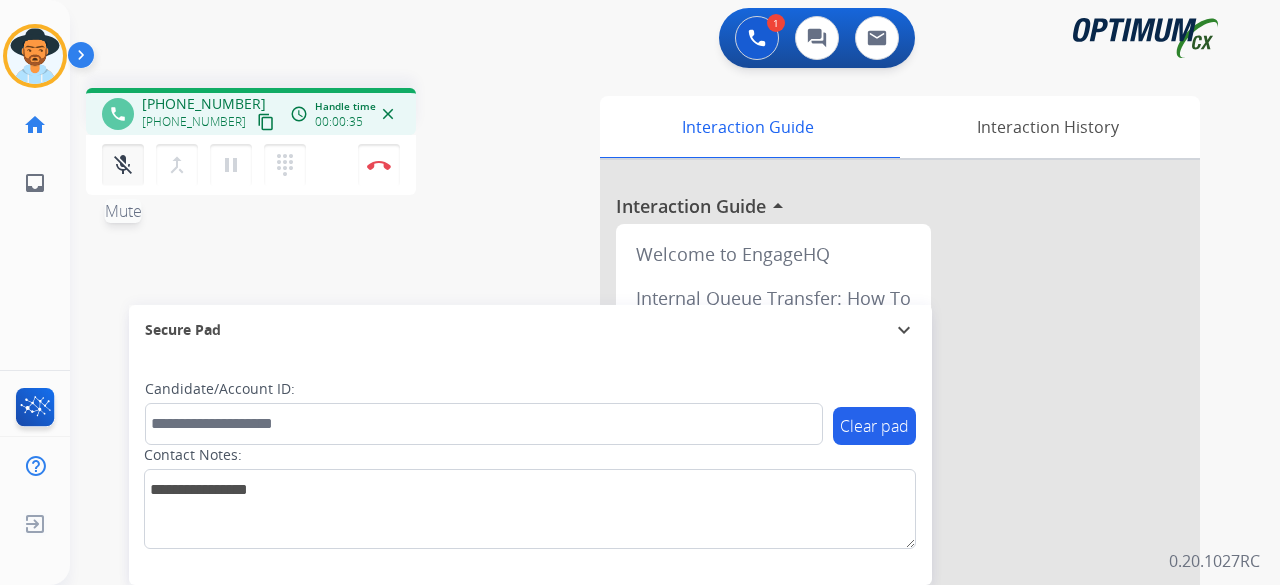click on "mic_off Mute" at bounding box center (123, 165) 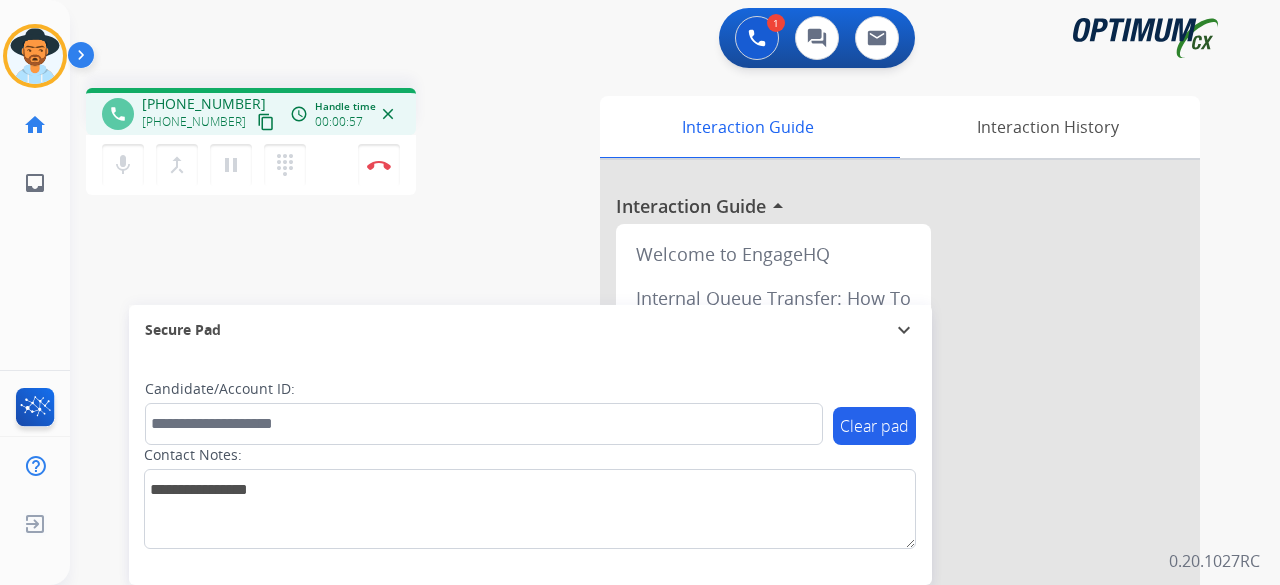 click on "content_copy" at bounding box center (266, 122) 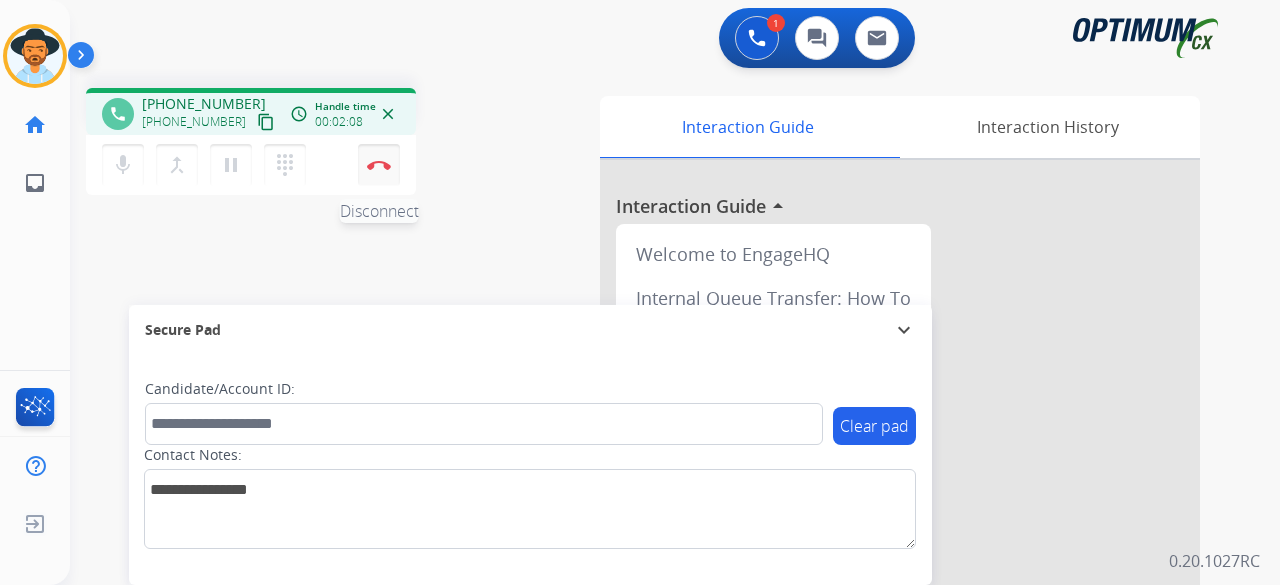 click at bounding box center [379, 165] 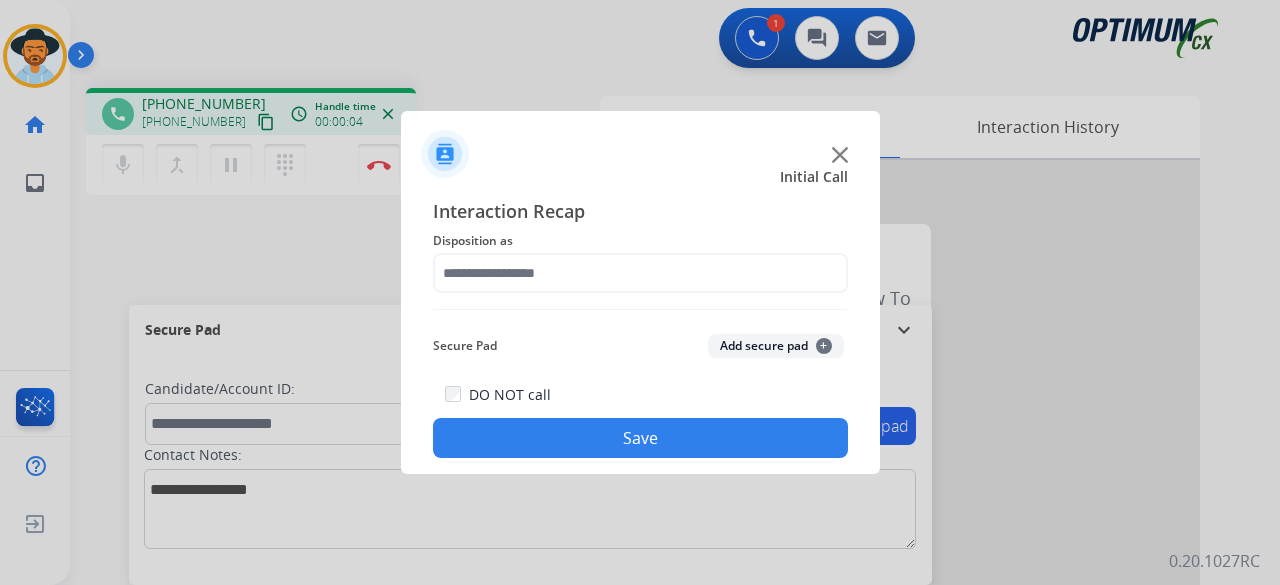click 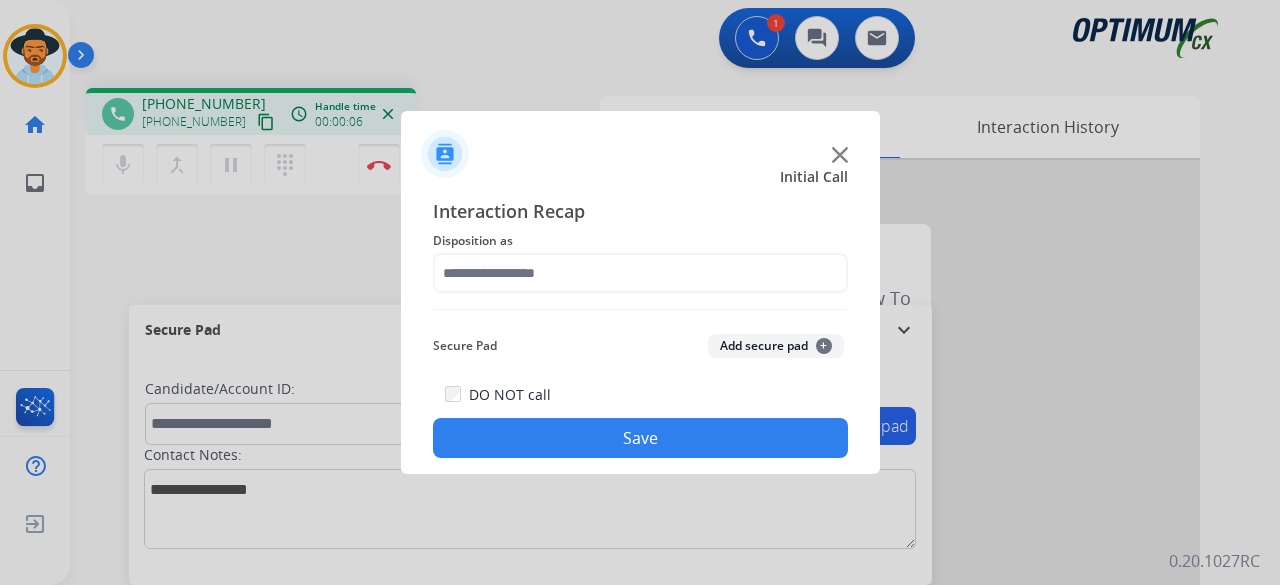 click 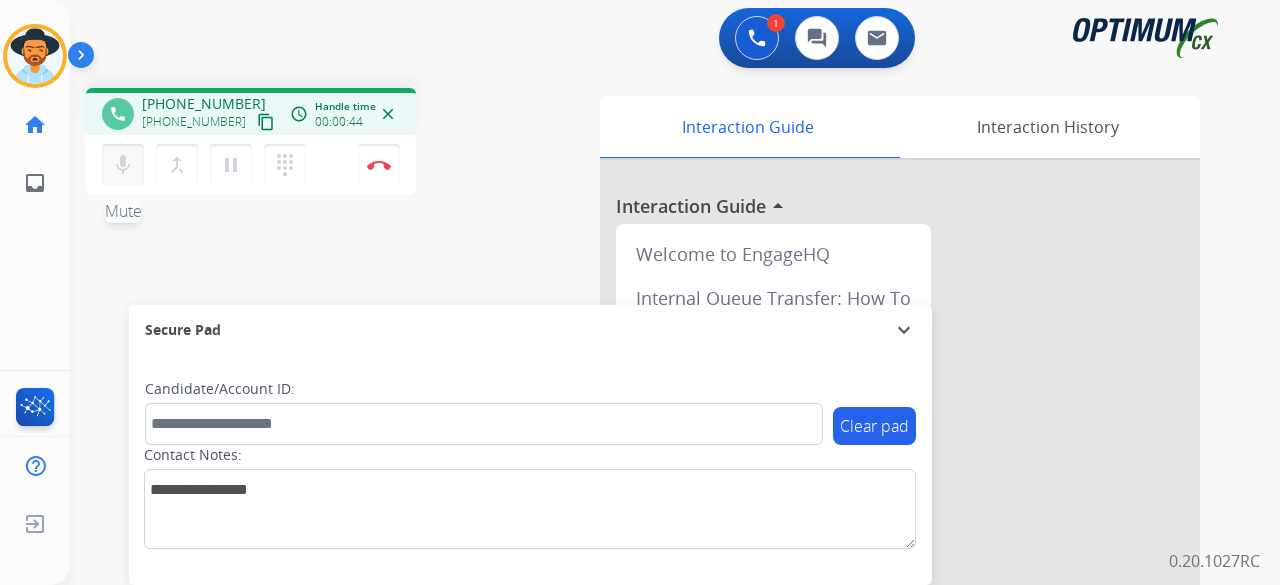 click on "mic" at bounding box center (123, 165) 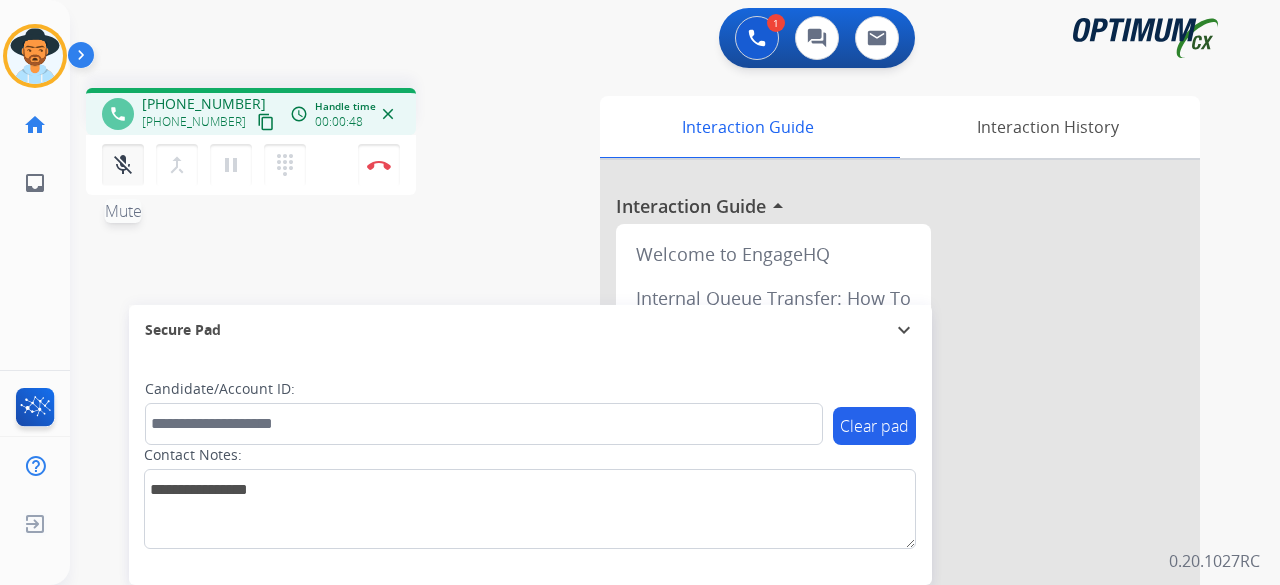 click on "mic_off" at bounding box center [123, 165] 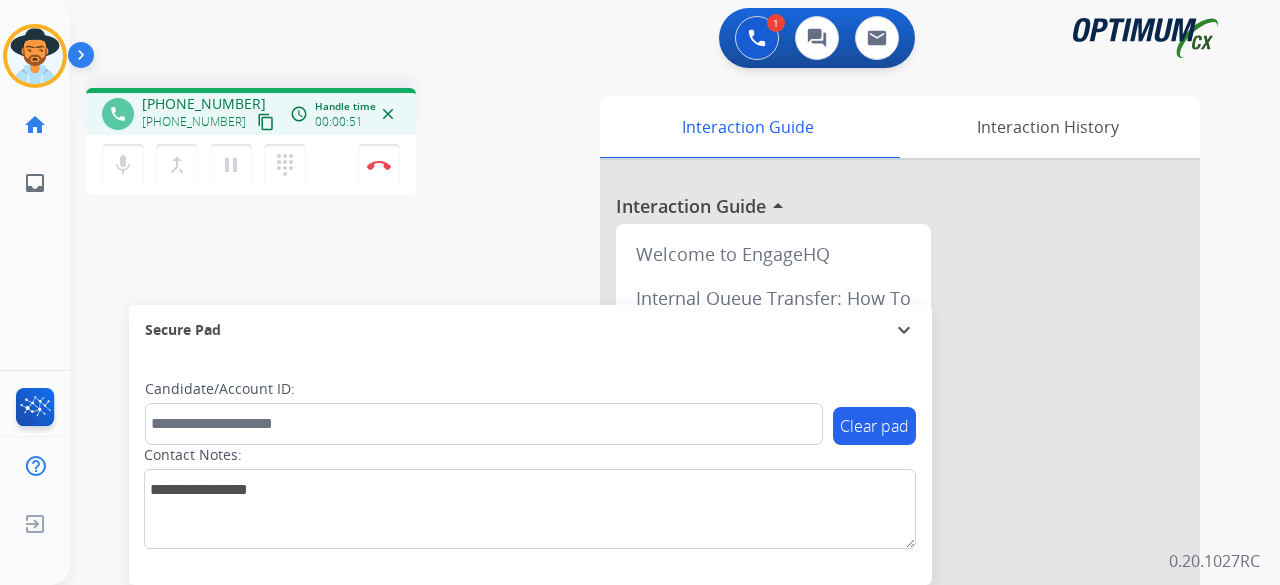 click on "content_copy" at bounding box center (266, 122) 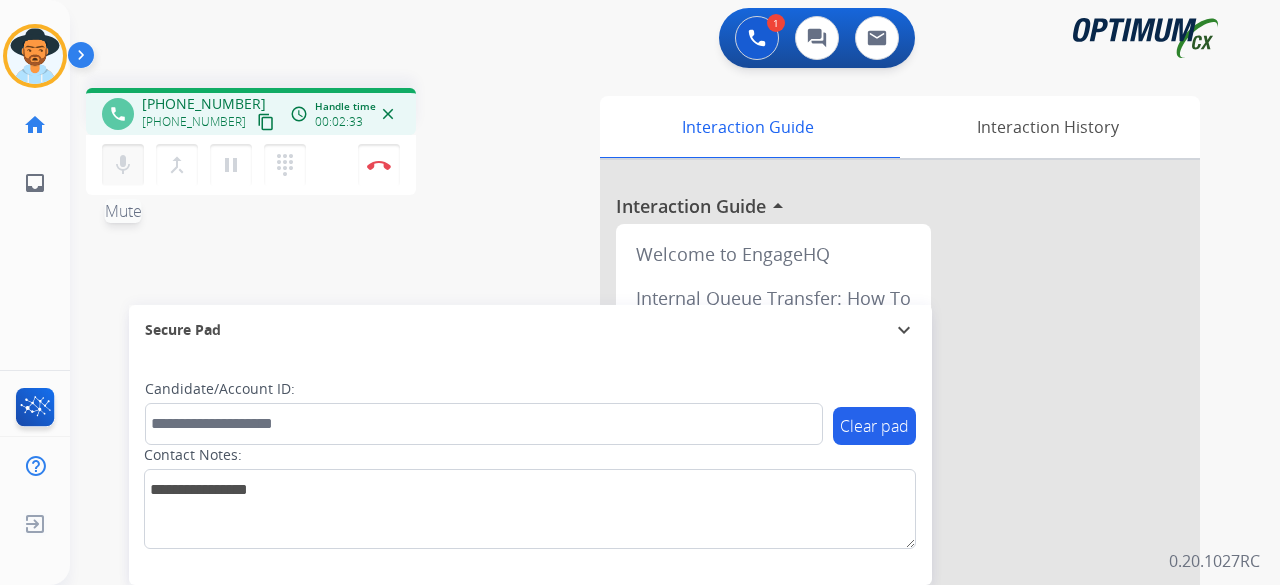 click on "mic" at bounding box center (123, 165) 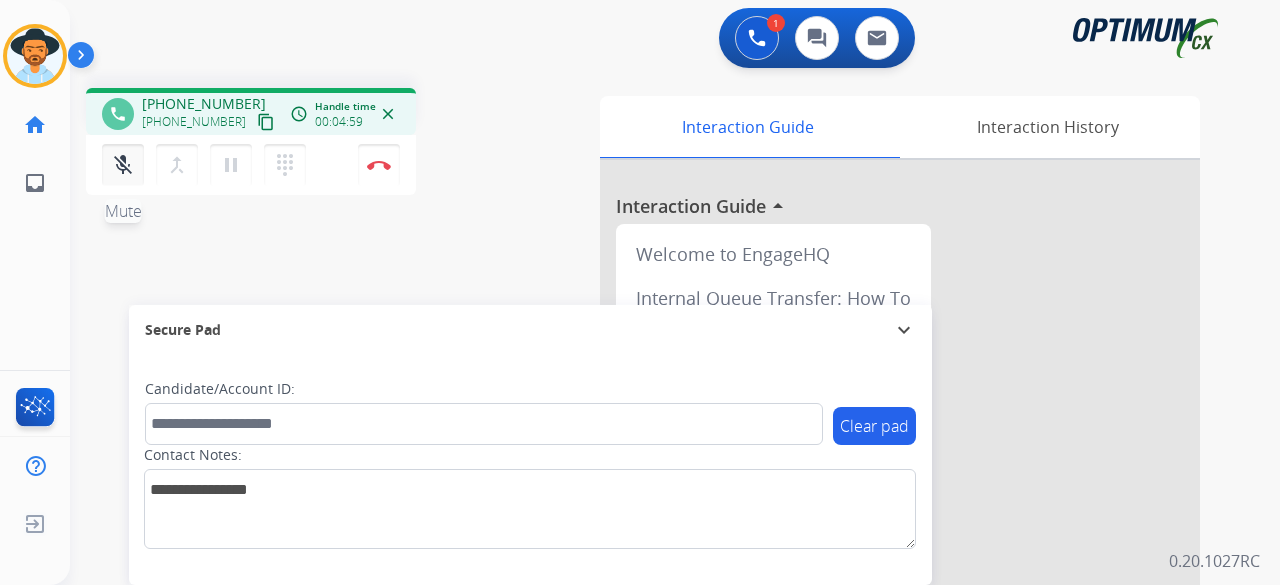 click on "mic_off" at bounding box center [123, 165] 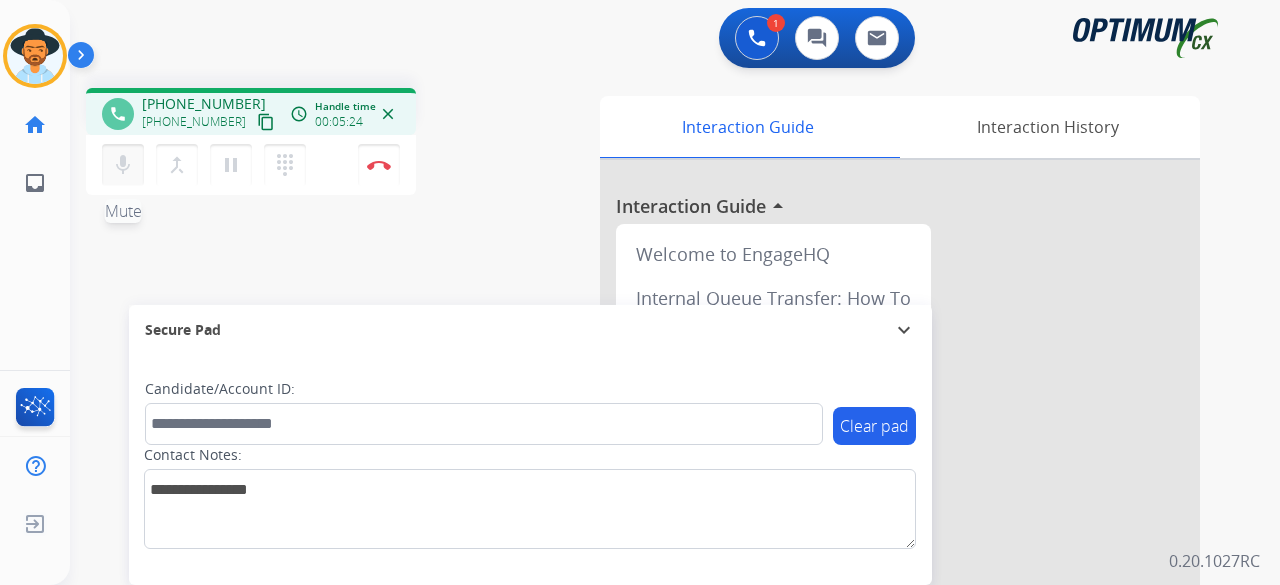 click on "mic Mute" at bounding box center [123, 165] 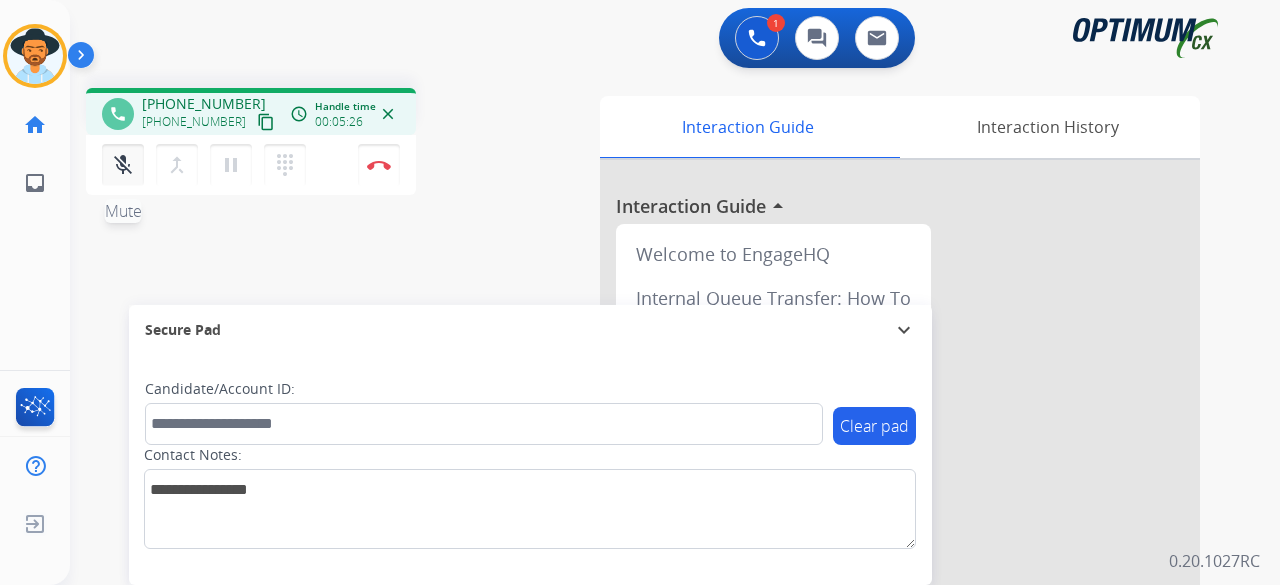click on "mic_off Mute" at bounding box center (123, 165) 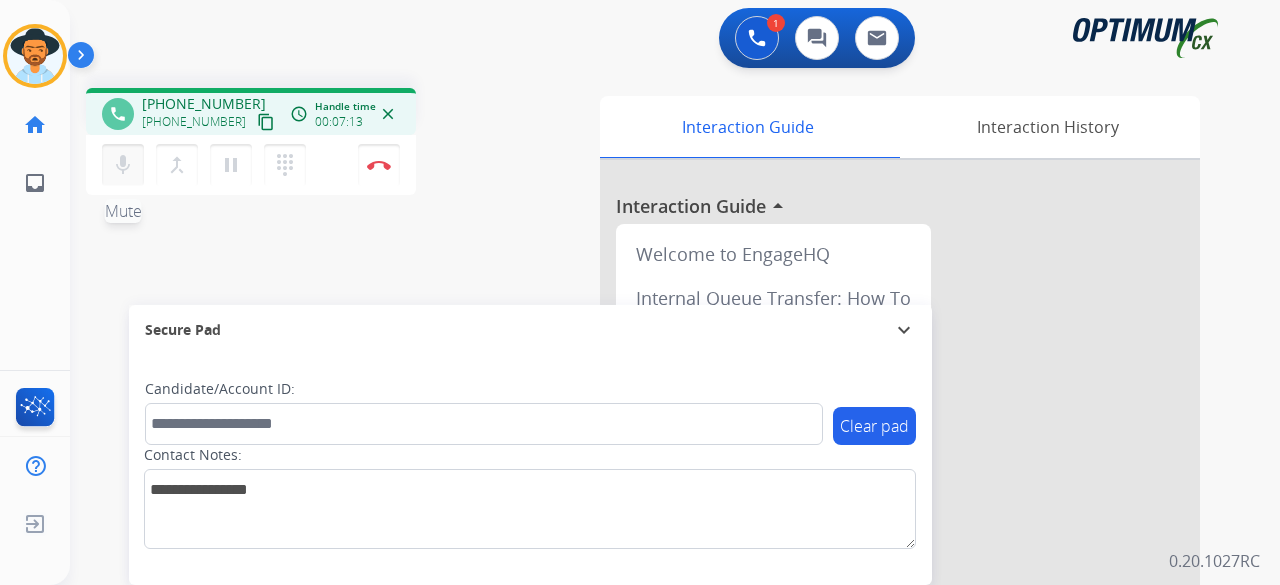click on "mic" at bounding box center (123, 165) 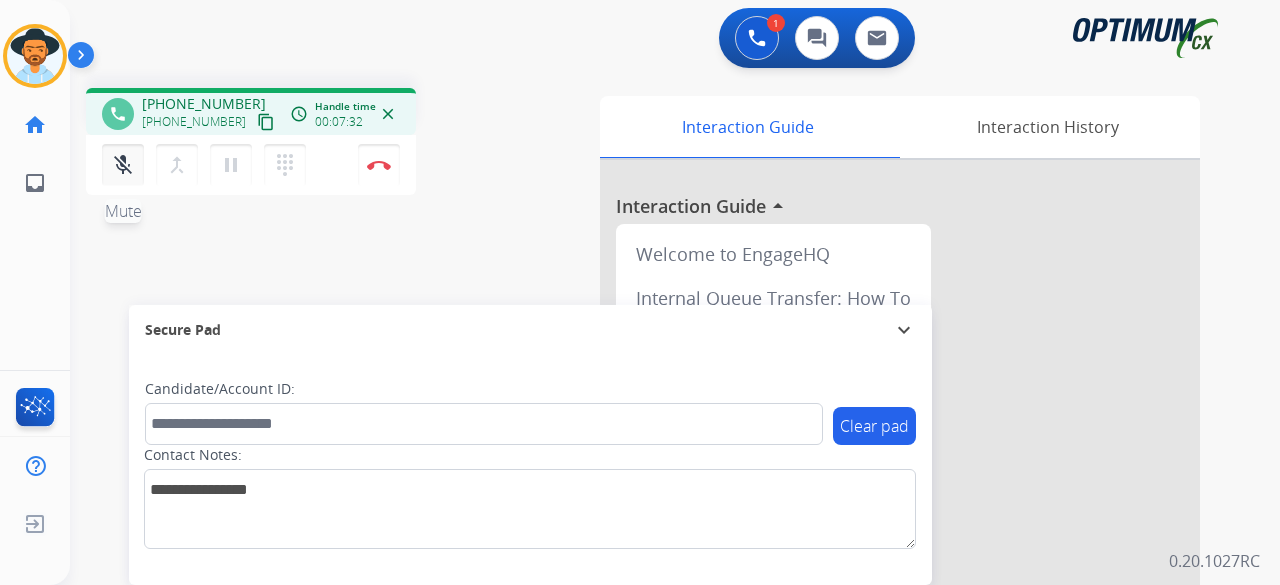click on "mic_off" at bounding box center [123, 165] 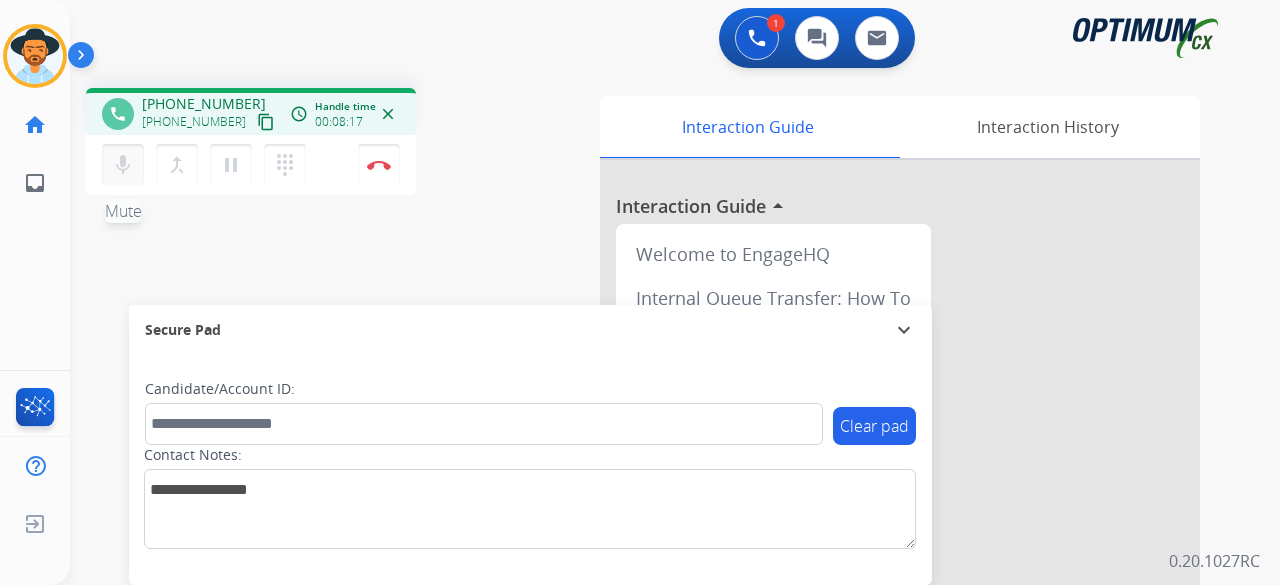 click on "mic" at bounding box center (123, 165) 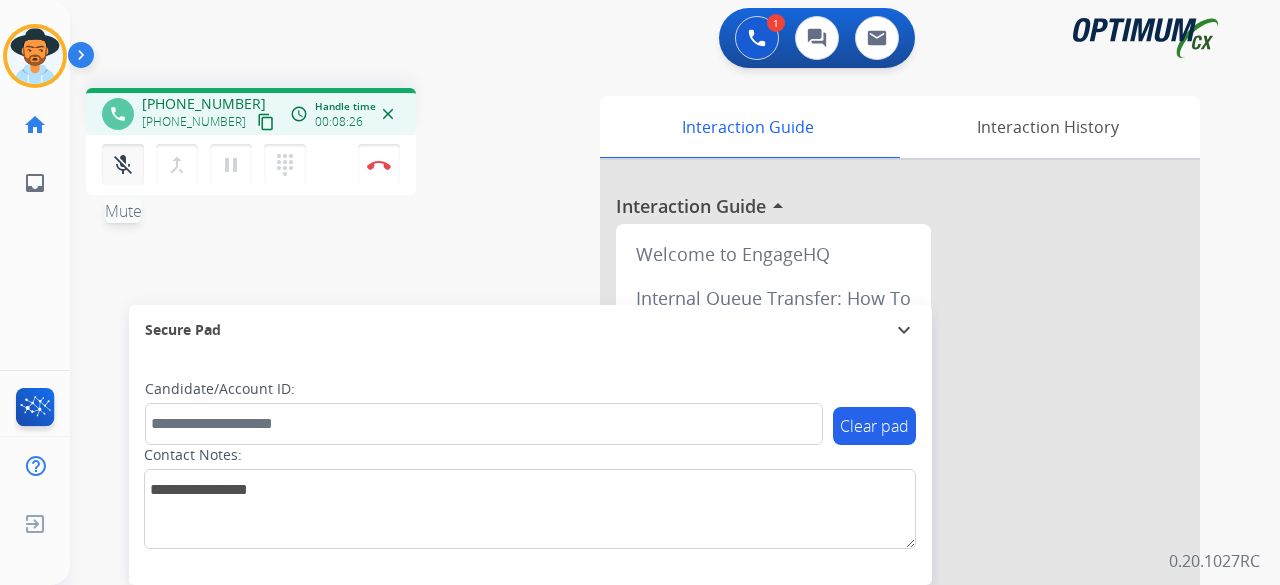click on "mic_off" at bounding box center [123, 165] 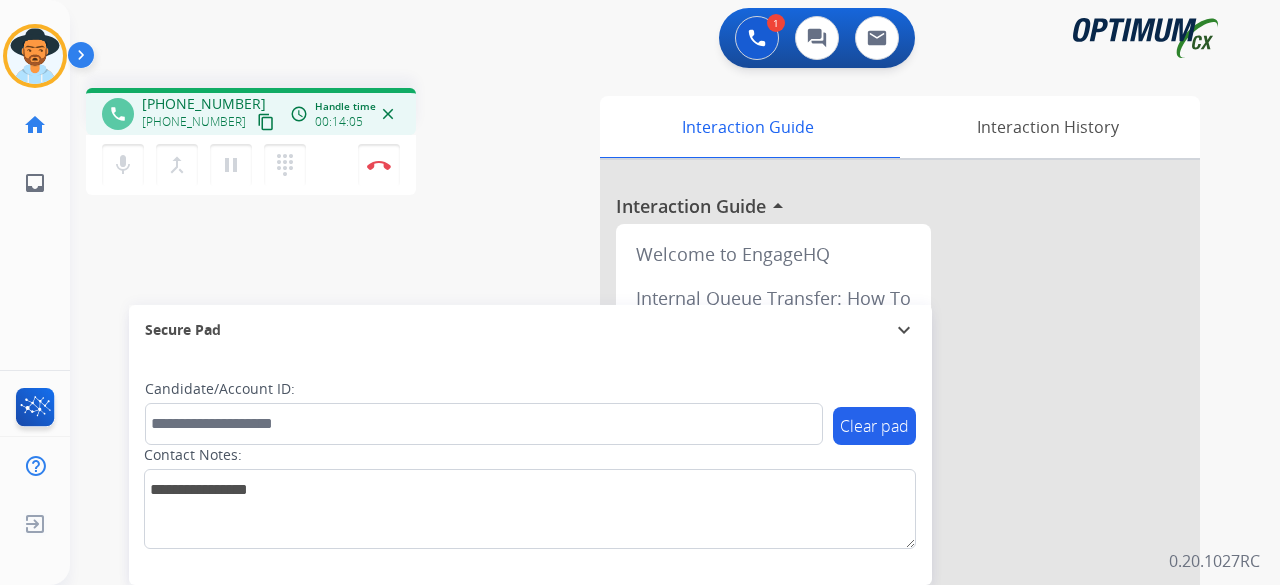click on "phone [PHONE_NUMBER] [PHONE_NUMBER] content_copy access_time Call metrics Queue   00:08 Hold   00:00 Talk   14:06 Total   14:13 Handle time 00:14:05 close mic Mute merge_type Bridge pause Hold dialpad Dialpad Disconnect swap_horiz Break voice bridge close_fullscreen Connect 3-Way Call merge_type Separate 3-Way Call" at bounding box center (325, 144) 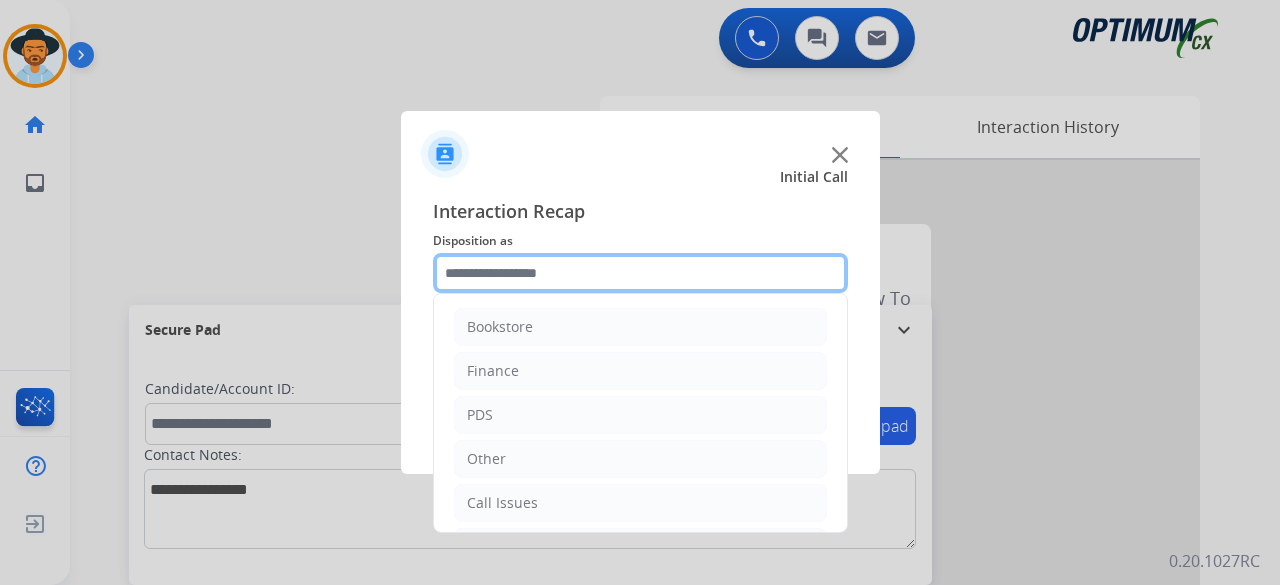click 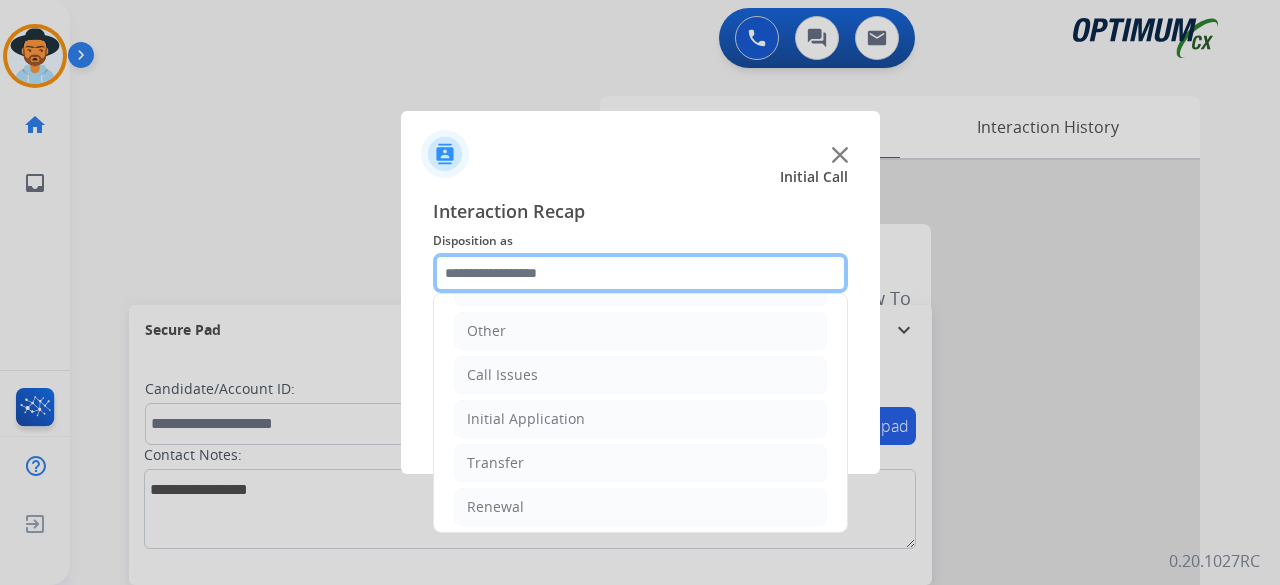 scroll, scrollTop: 130, scrollLeft: 0, axis: vertical 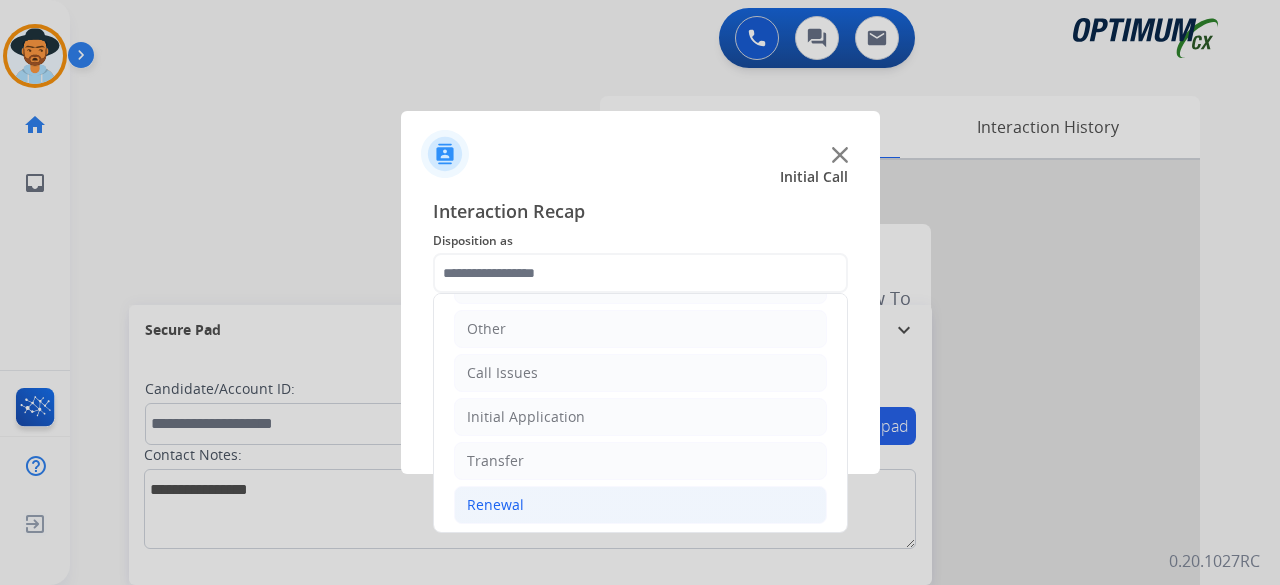 click on "Renewal" 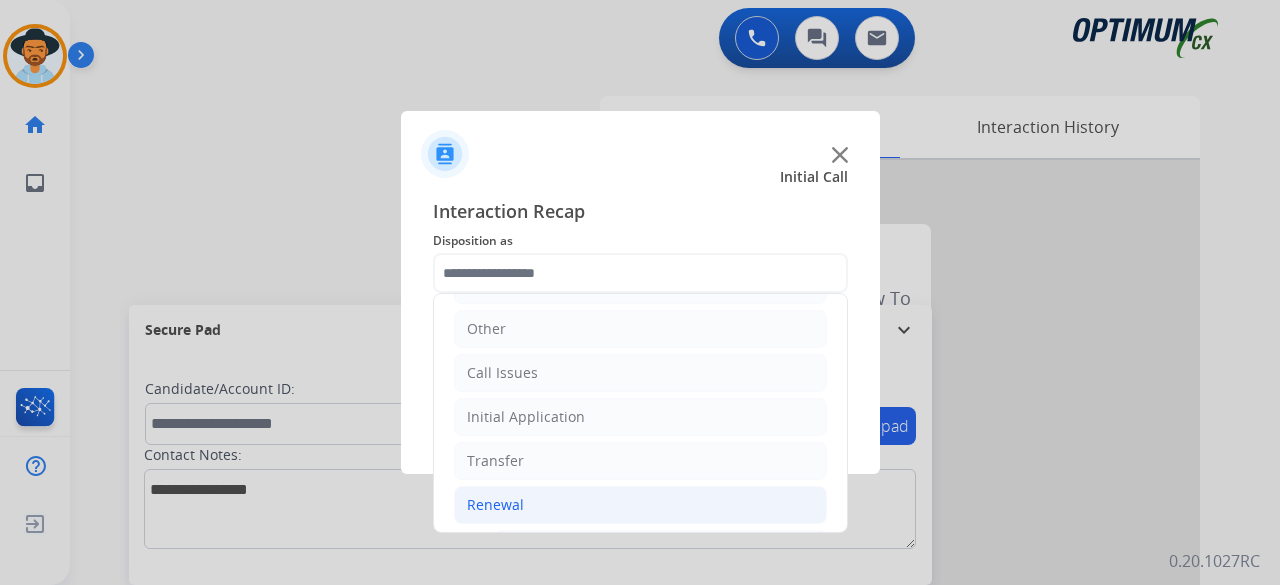 click 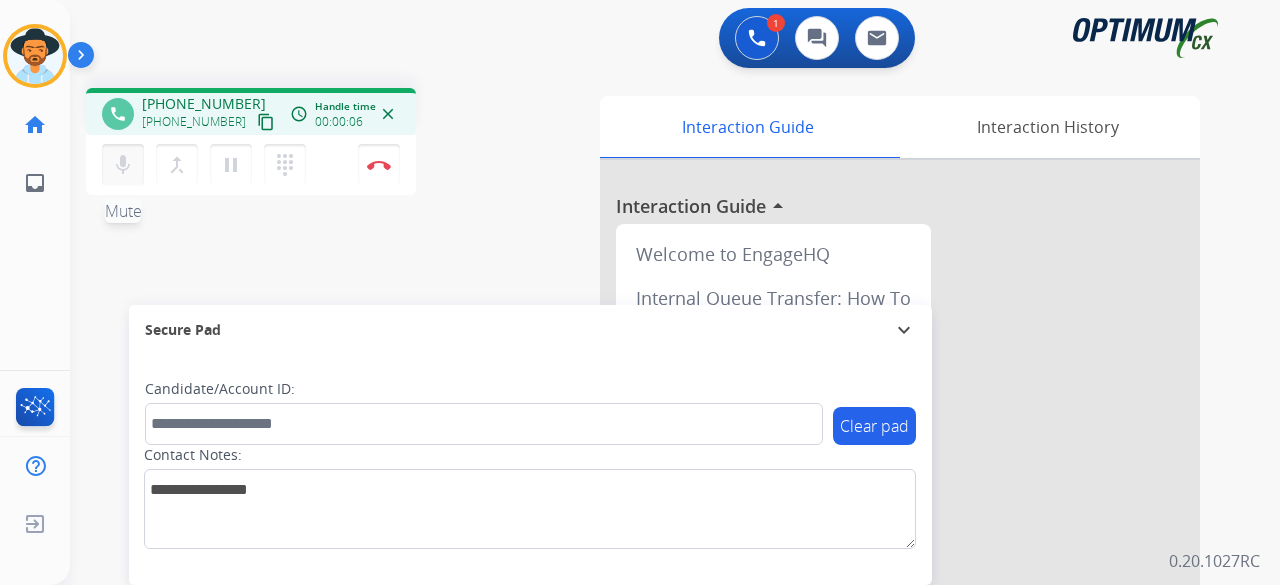 click on "mic" at bounding box center [123, 165] 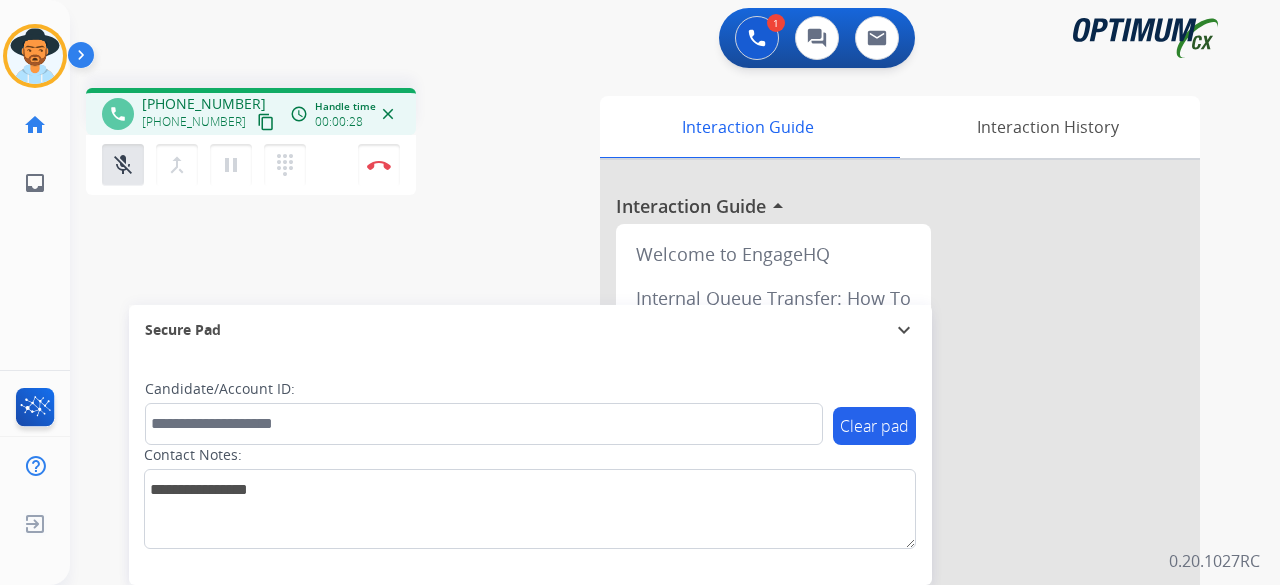 click on "mic_off Mute merge_type Bridge pause Hold dialpad Dialpad Disconnect" at bounding box center (251, 165) 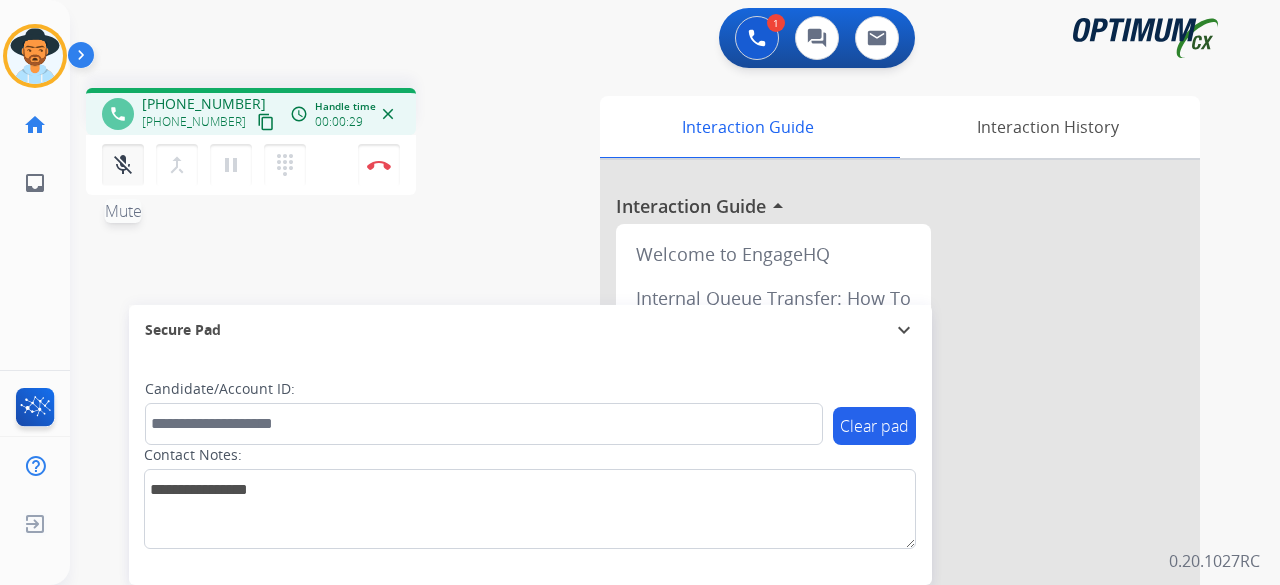 click on "mic_off" at bounding box center [123, 165] 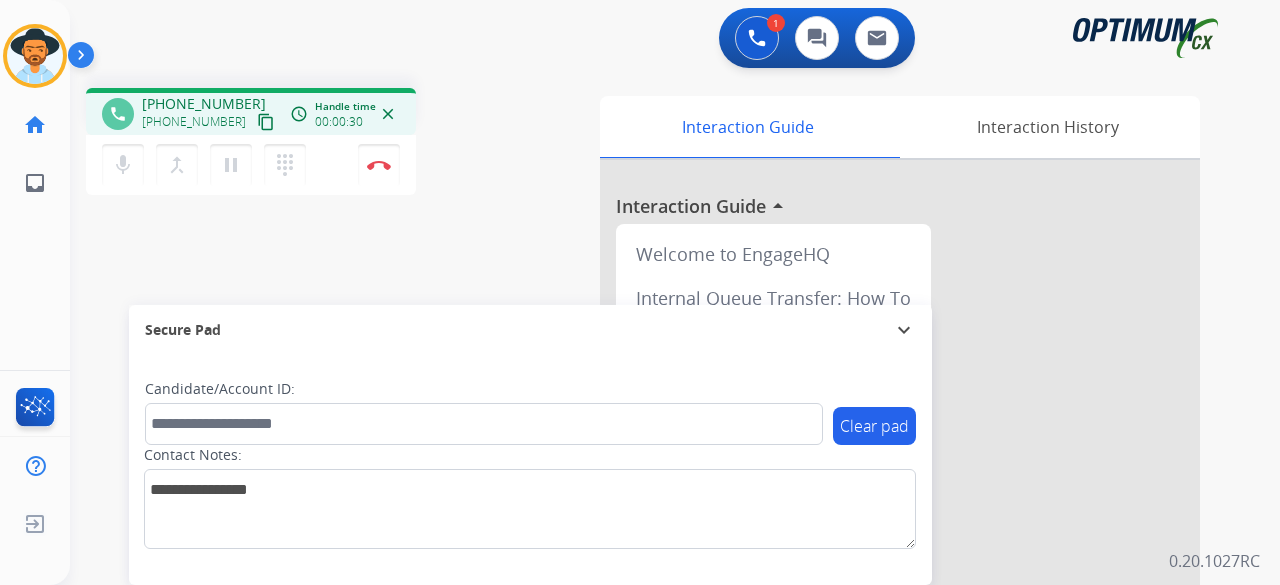 click on "content_copy" at bounding box center [266, 122] 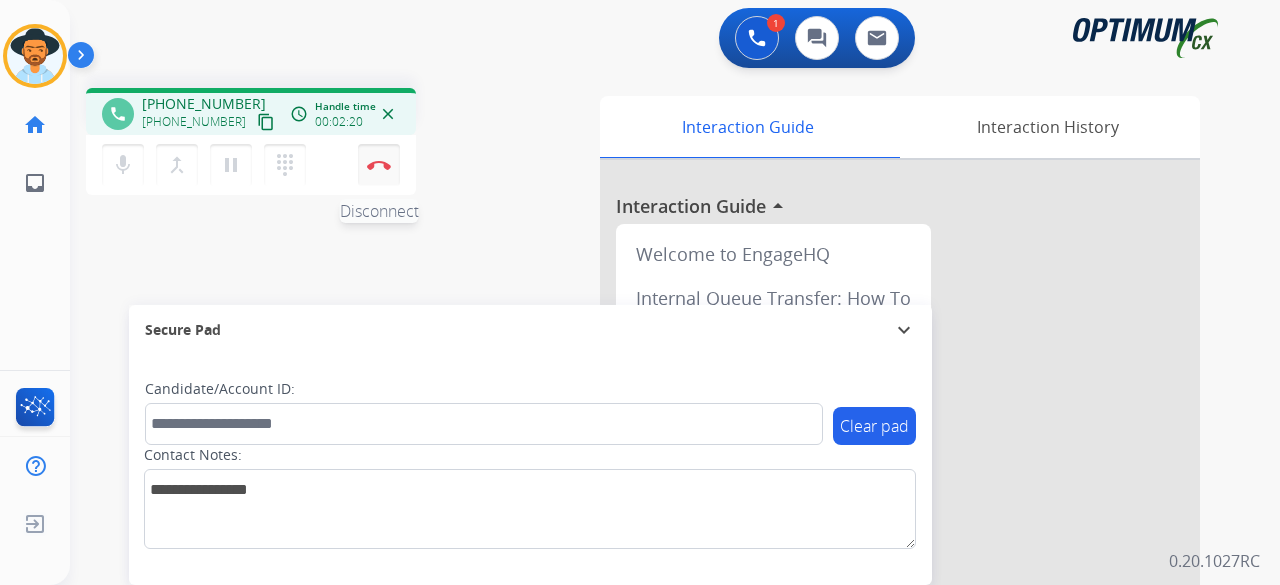 click at bounding box center [379, 165] 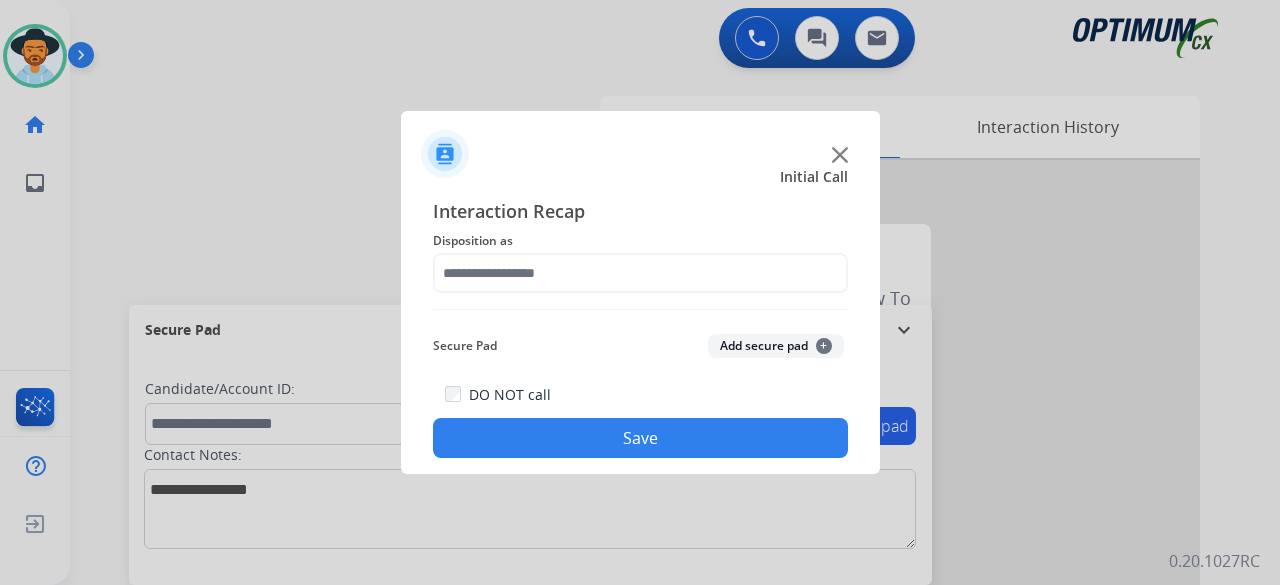 click 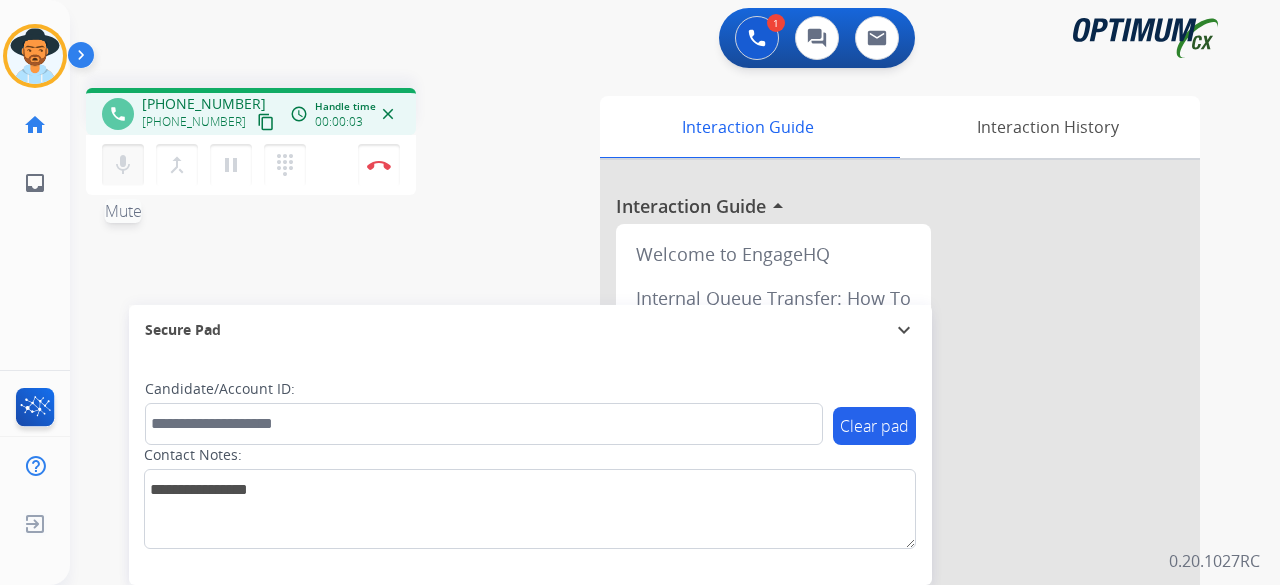 click on "mic" at bounding box center [123, 165] 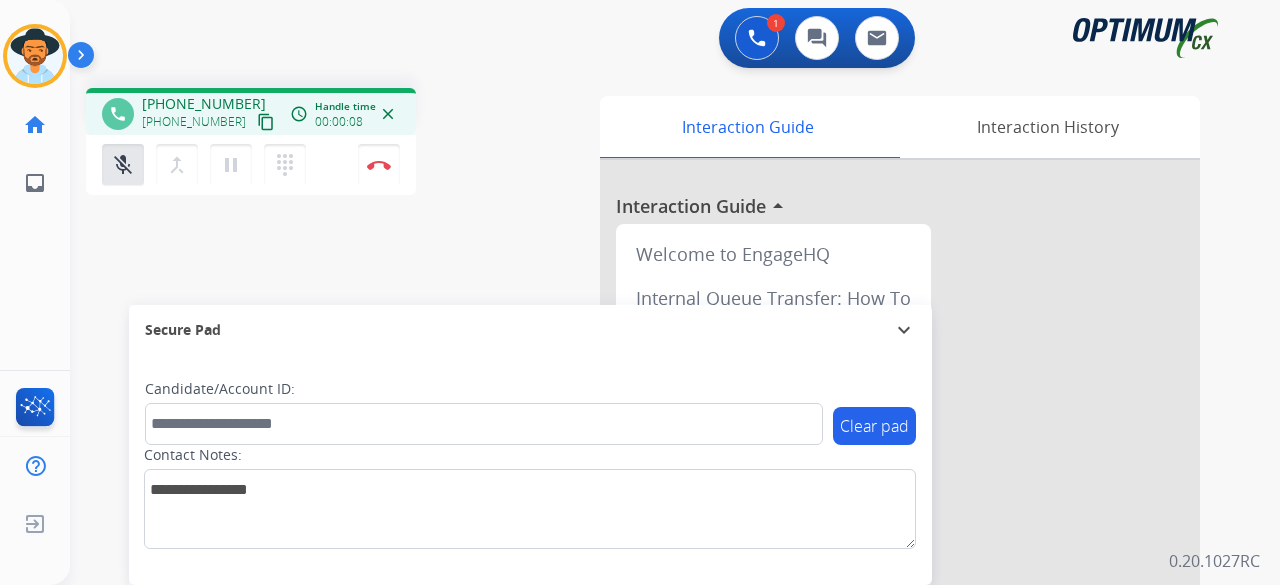 click on "content_copy" at bounding box center [266, 122] 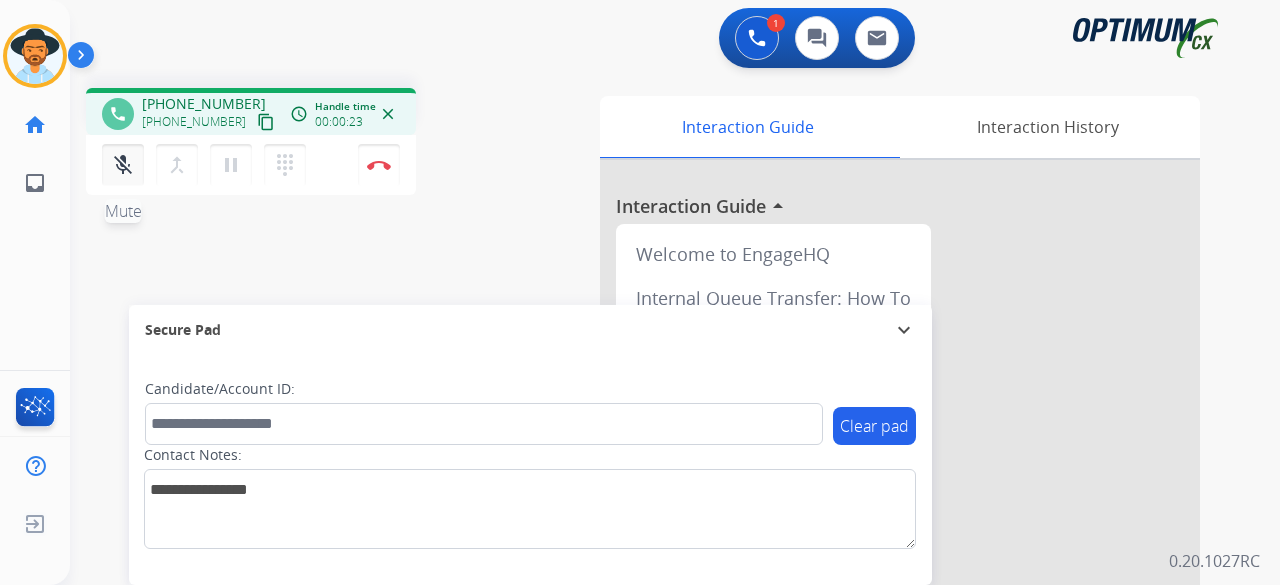 click on "mic_off Mute" at bounding box center (123, 165) 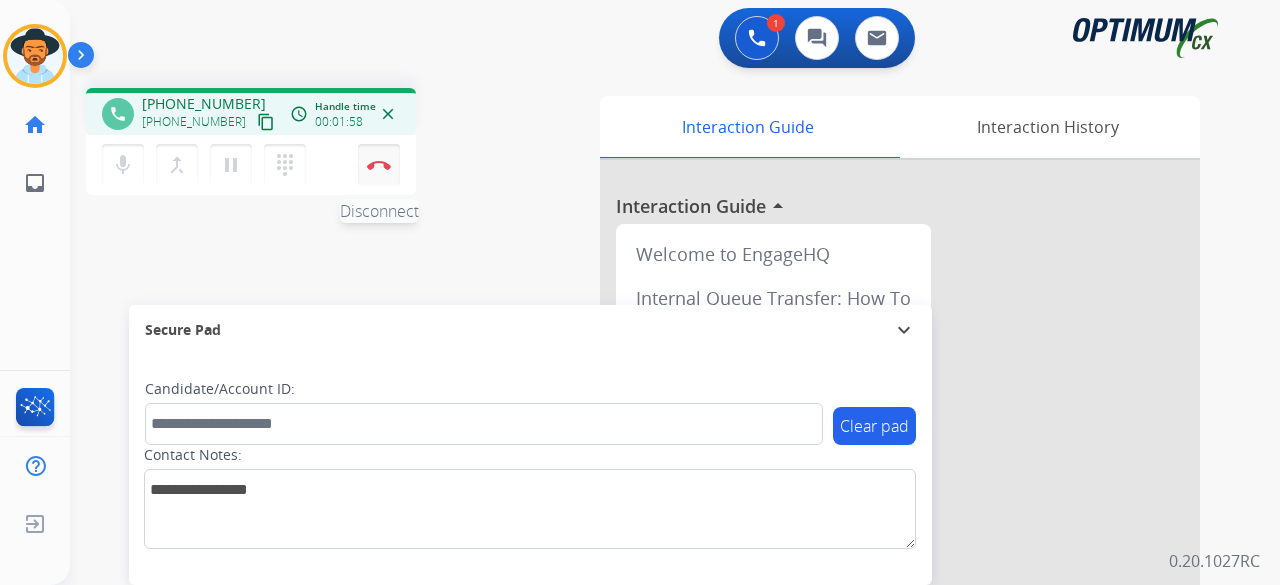 click on "Disconnect" at bounding box center (379, 165) 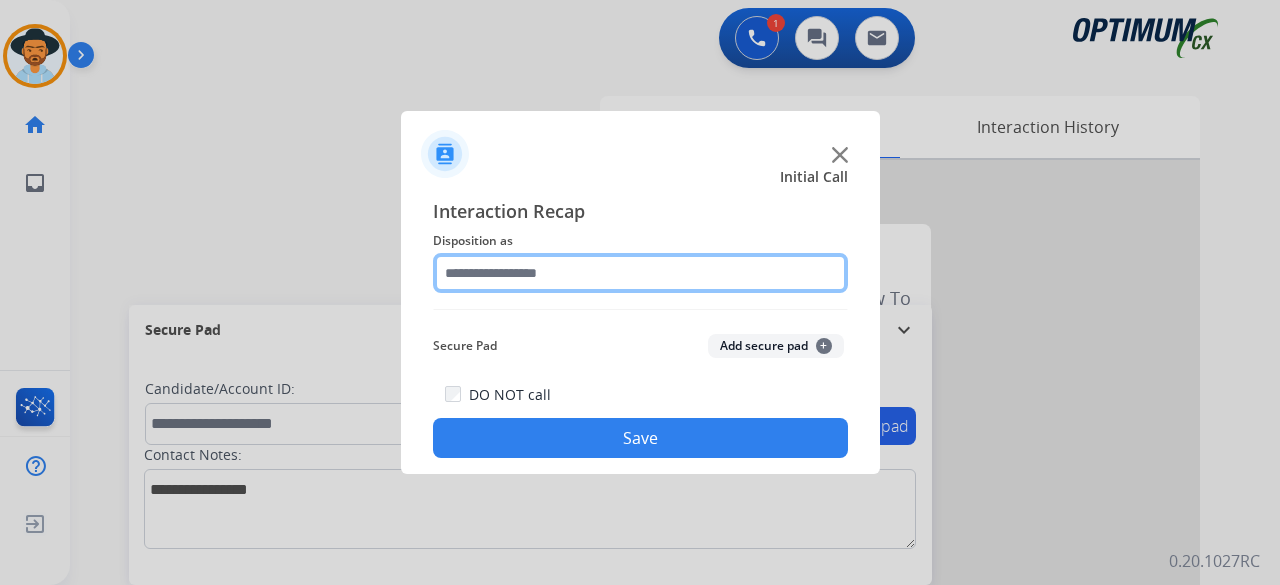 click 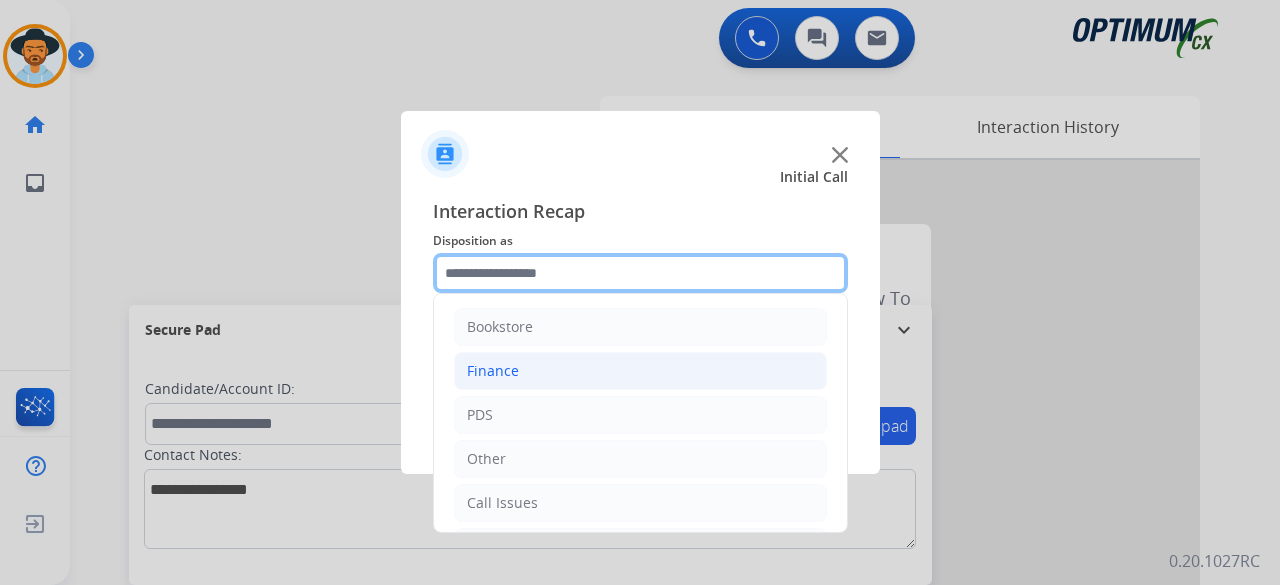 scroll, scrollTop: 130, scrollLeft: 0, axis: vertical 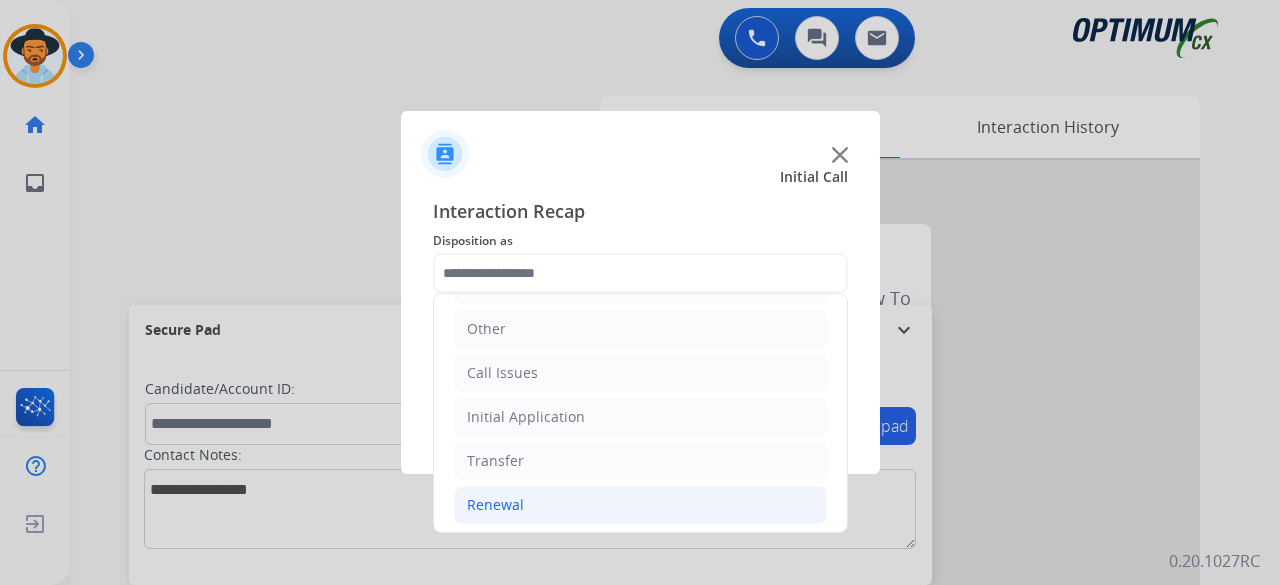 click on "Renewal" 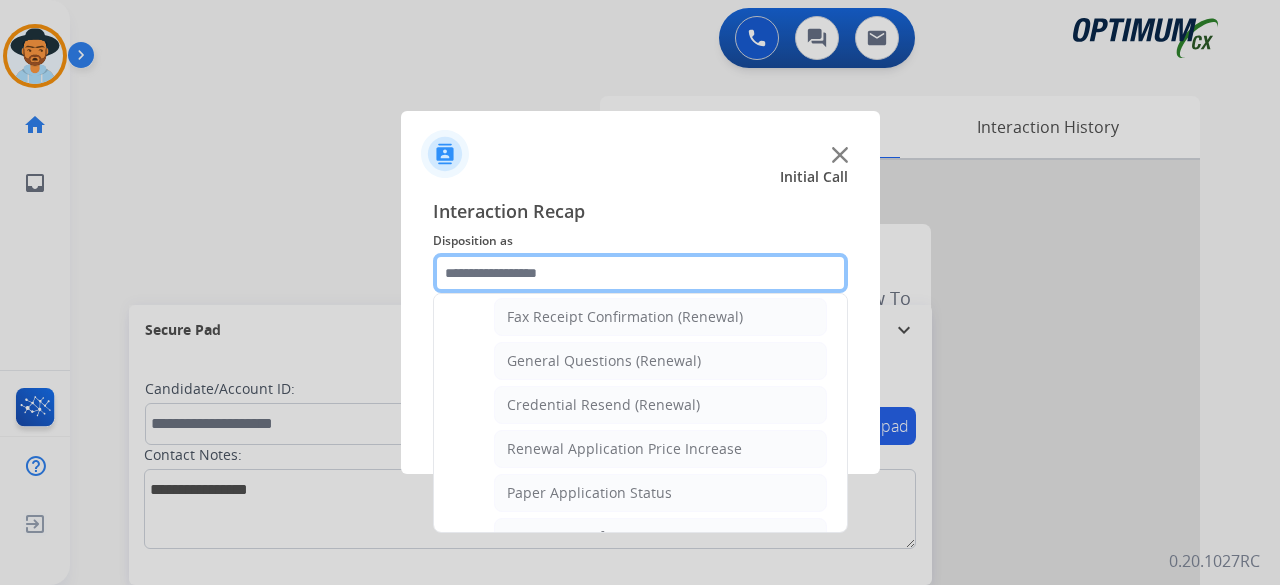 scroll, scrollTop: 628, scrollLeft: 0, axis: vertical 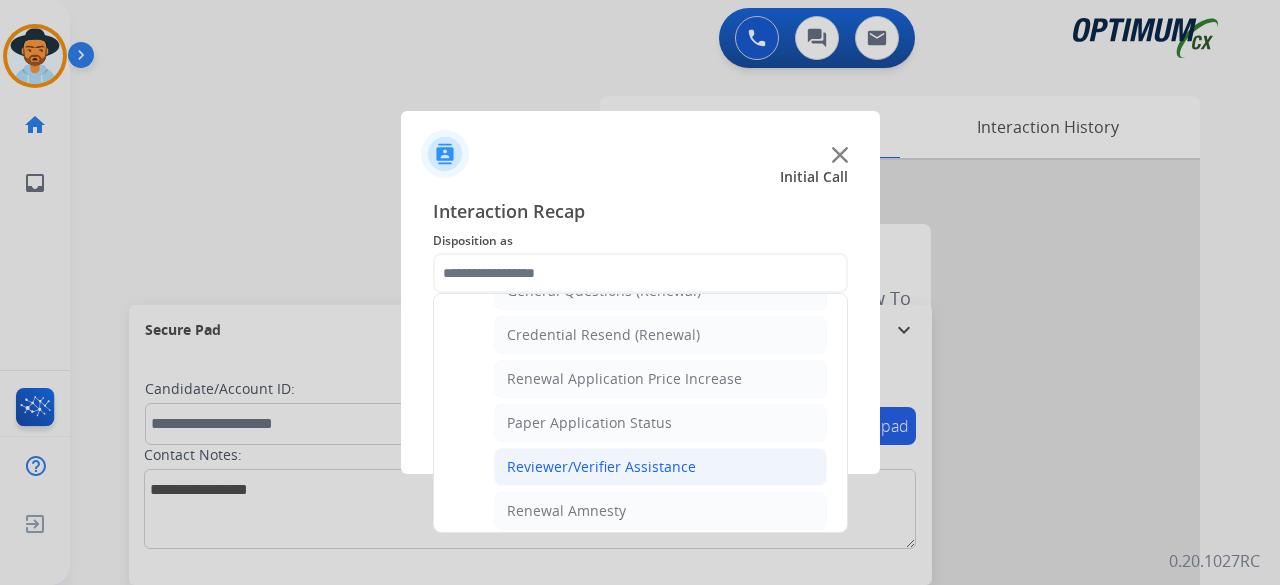 click on "Reviewer/Verifier Assistance" 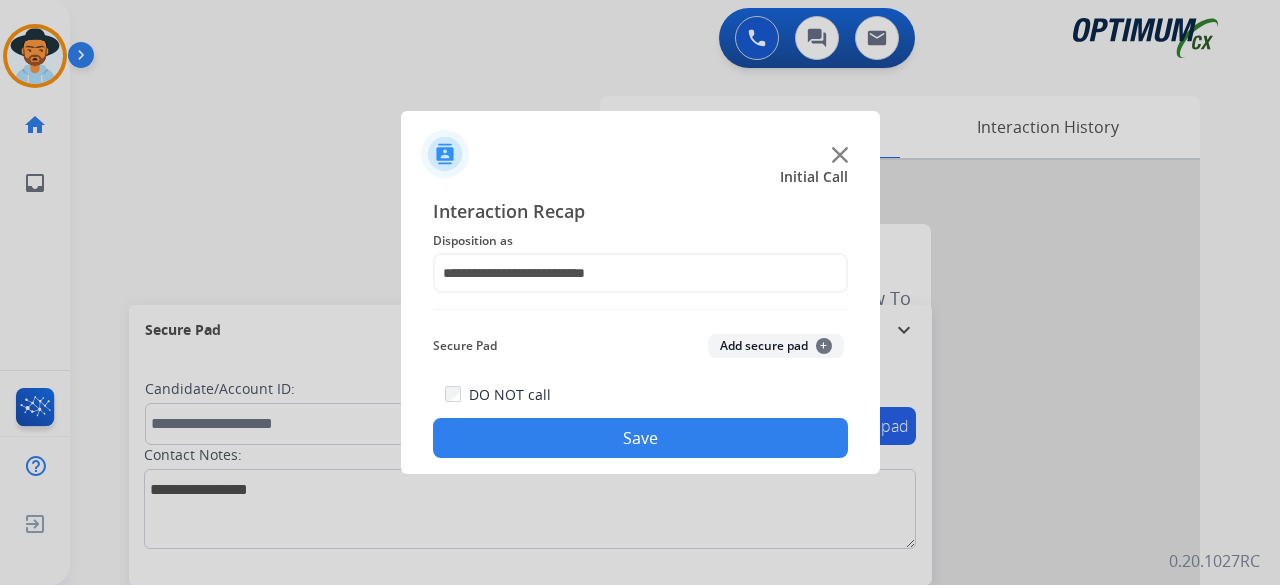 click on "Add secure pad  +" 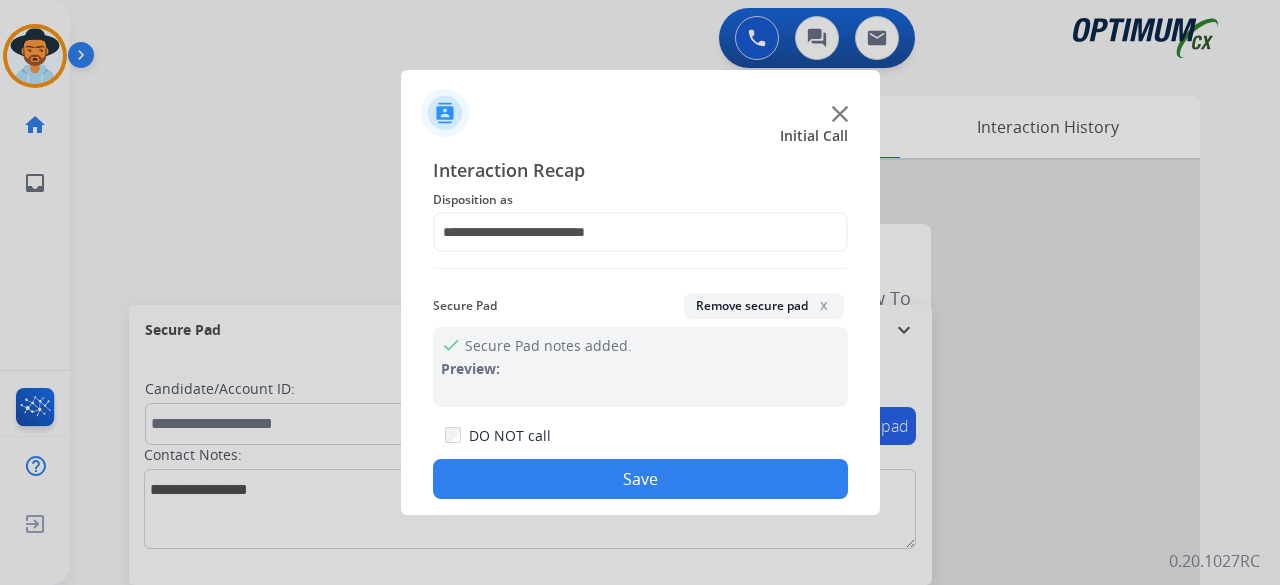 click on "Save" 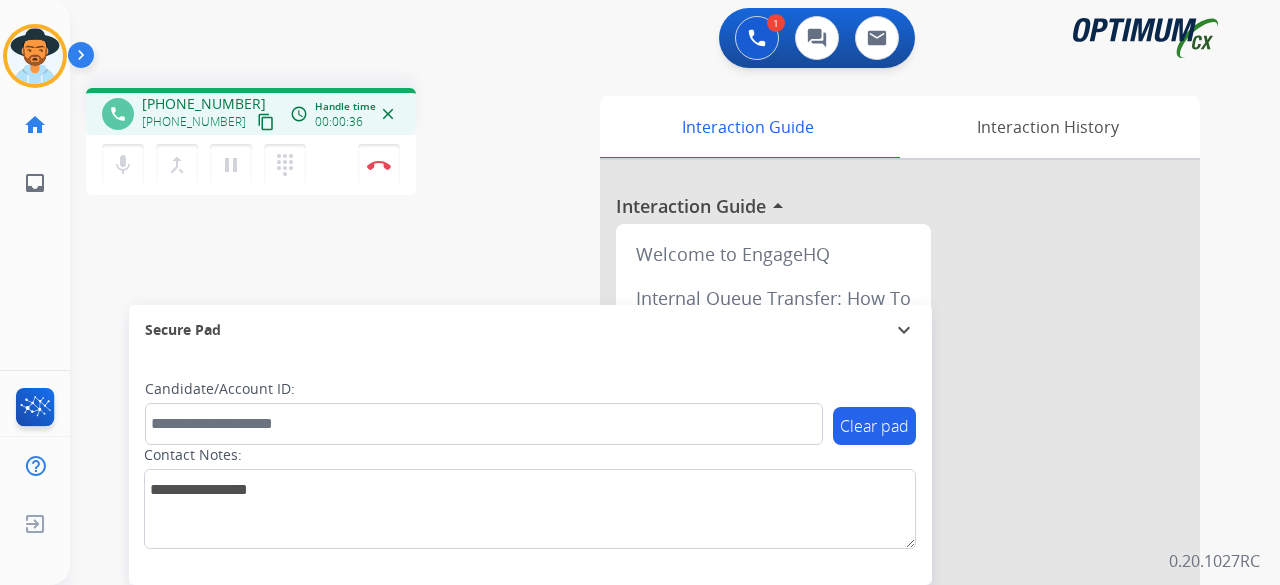 click on "content_copy" at bounding box center (266, 122) 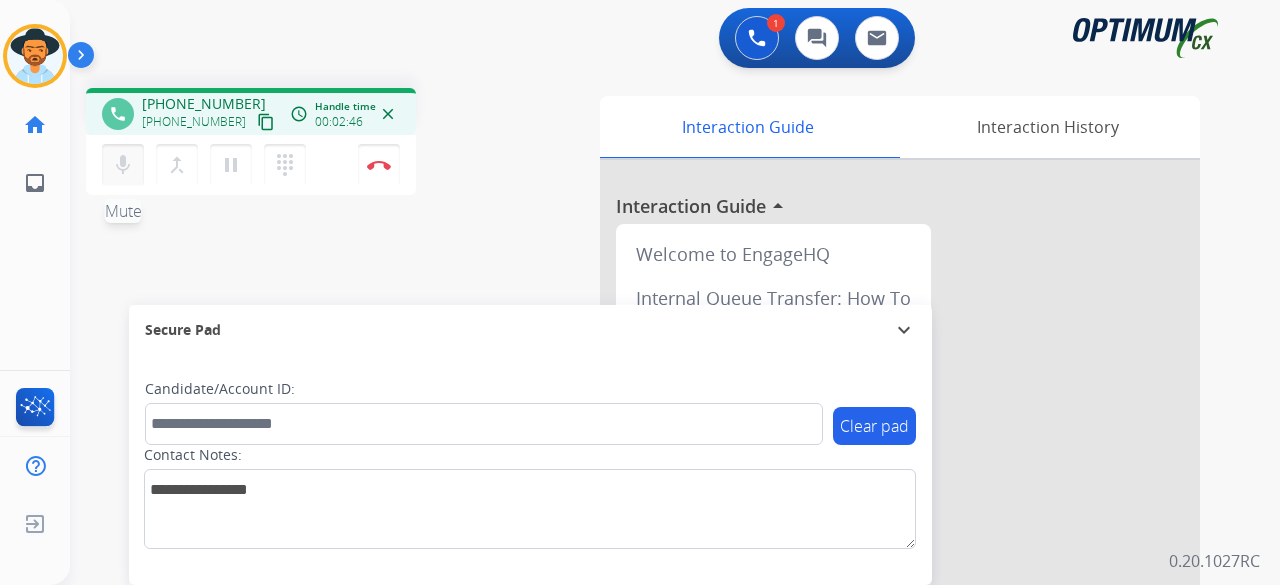 click on "mic" at bounding box center (123, 165) 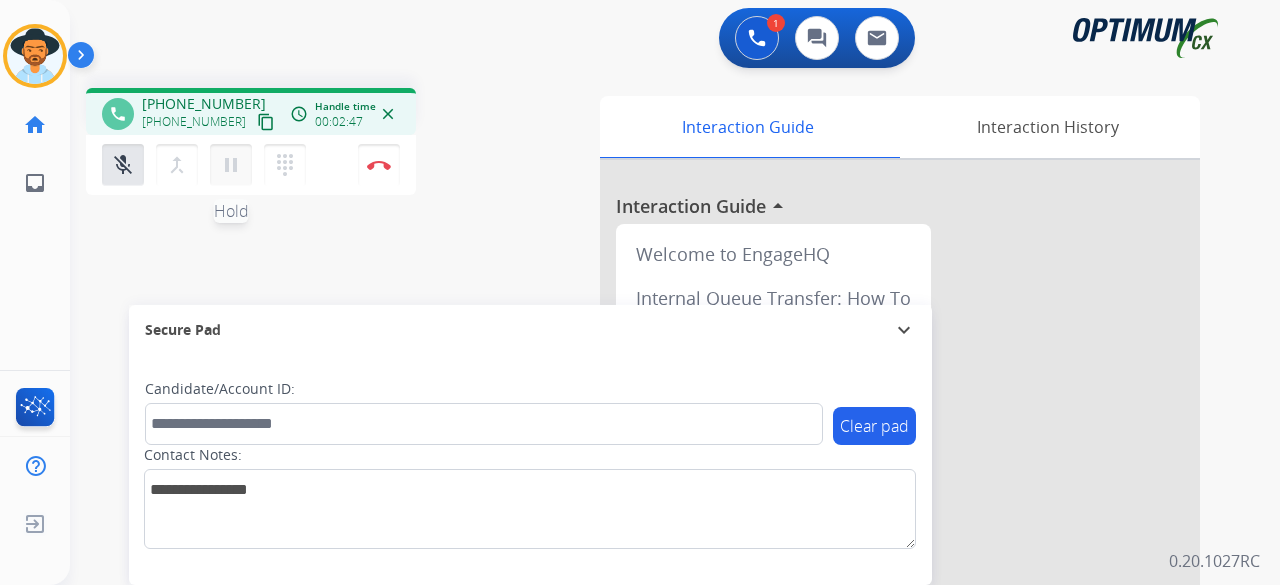 click on "pause" at bounding box center (231, 165) 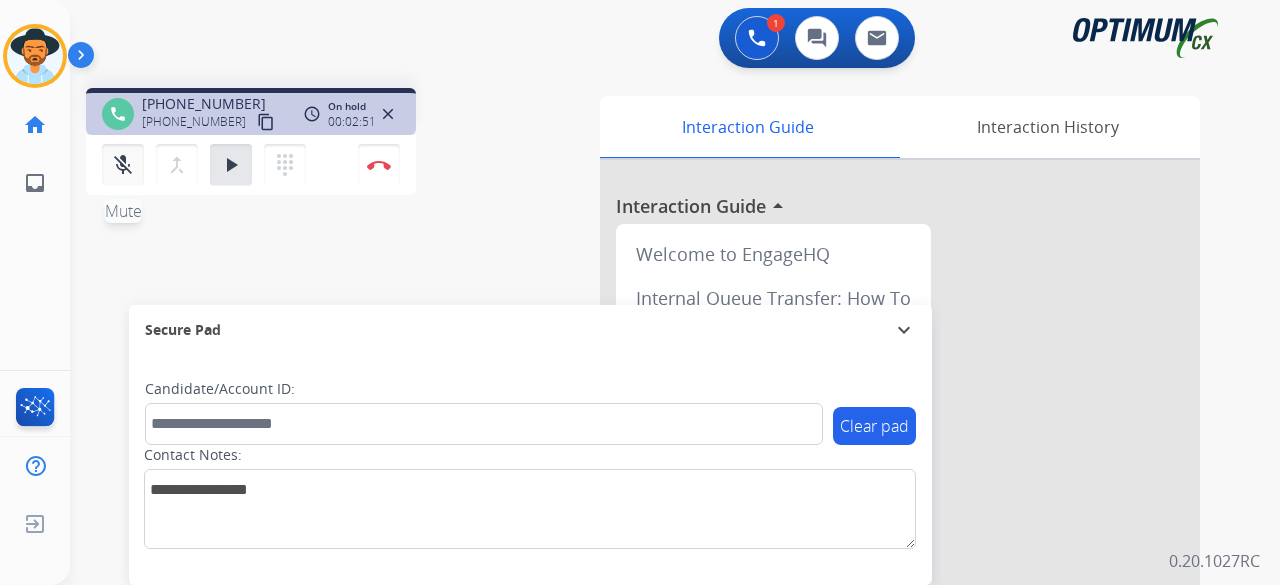 click on "mic_off" at bounding box center (123, 165) 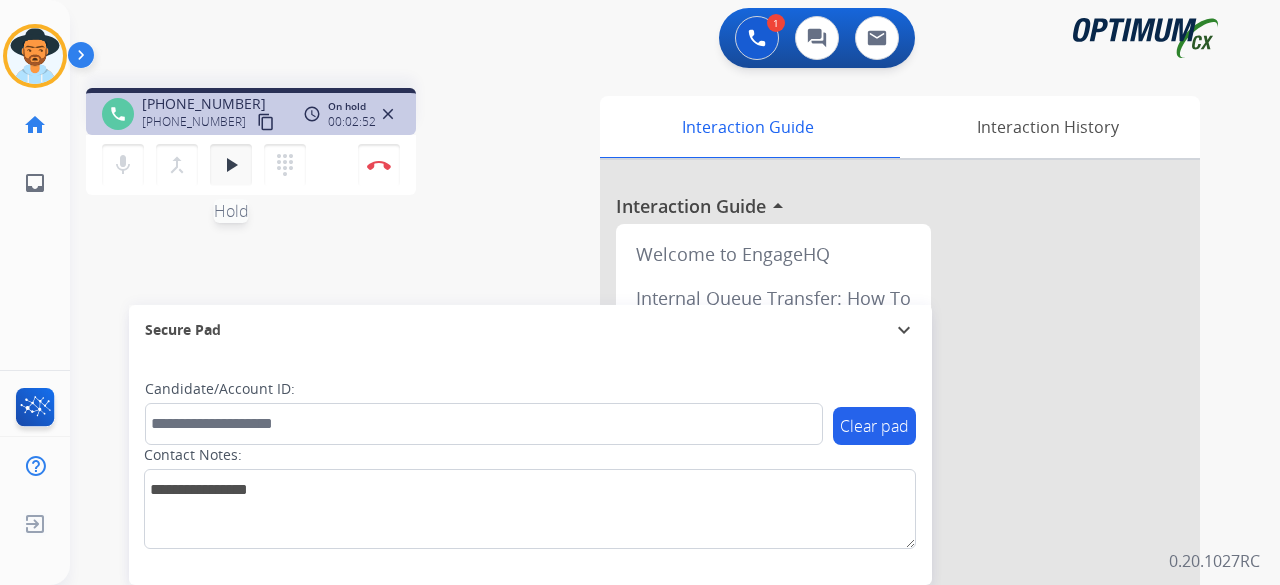 click on "play_arrow Hold" at bounding box center [231, 165] 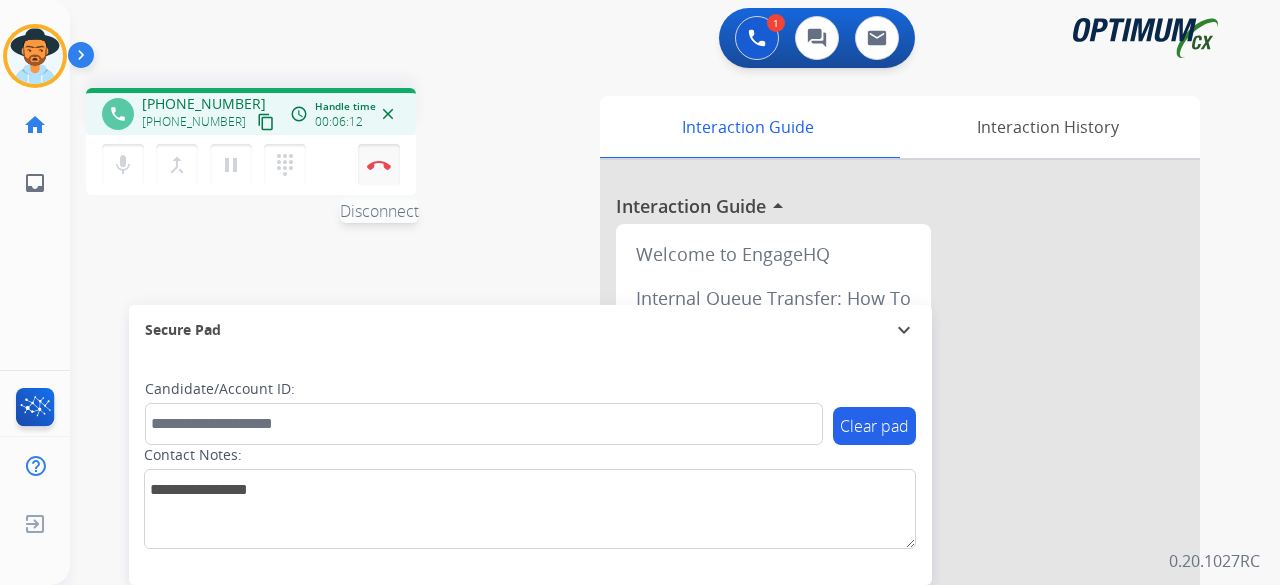click on "Disconnect" at bounding box center [379, 165] 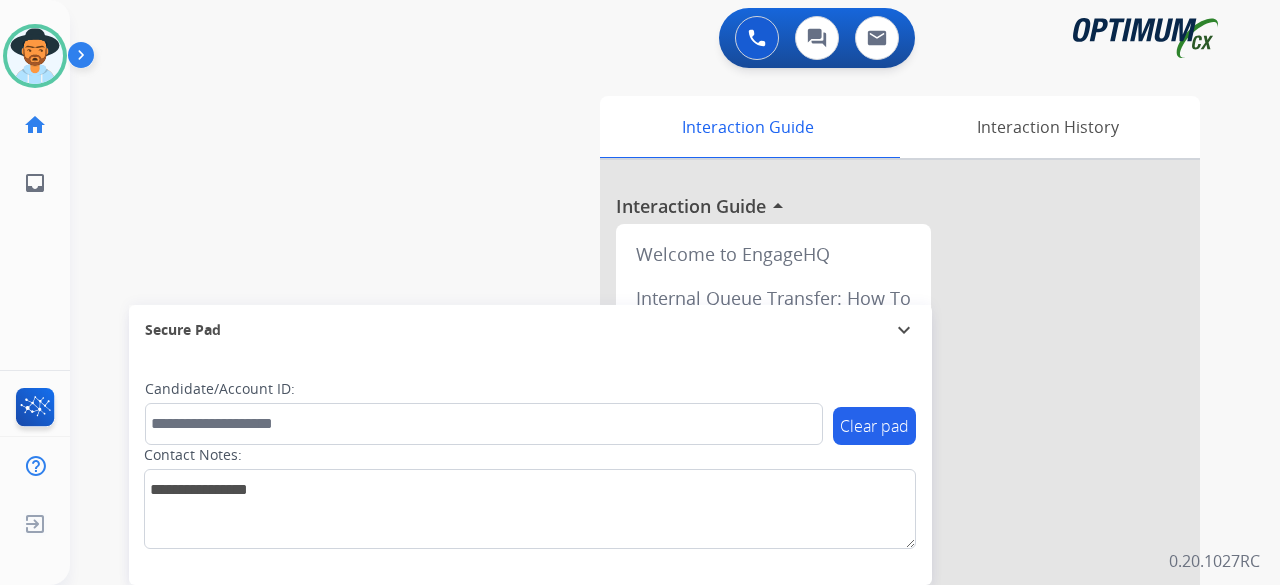 click on "swap_horiz Break voice bridge close_fullscreen Connect 3-Way Call merge_type Separate 3-Way Call  Interaction Guide   Interaction History  Interaction Guide arrow_drop_up  Welcome to EngageHQ   Internal Queue Transfer: How To  Secure Pad expand_more Clear pad Candidate/Account ID: Contact Notes:" at bounding box center [651, 489] 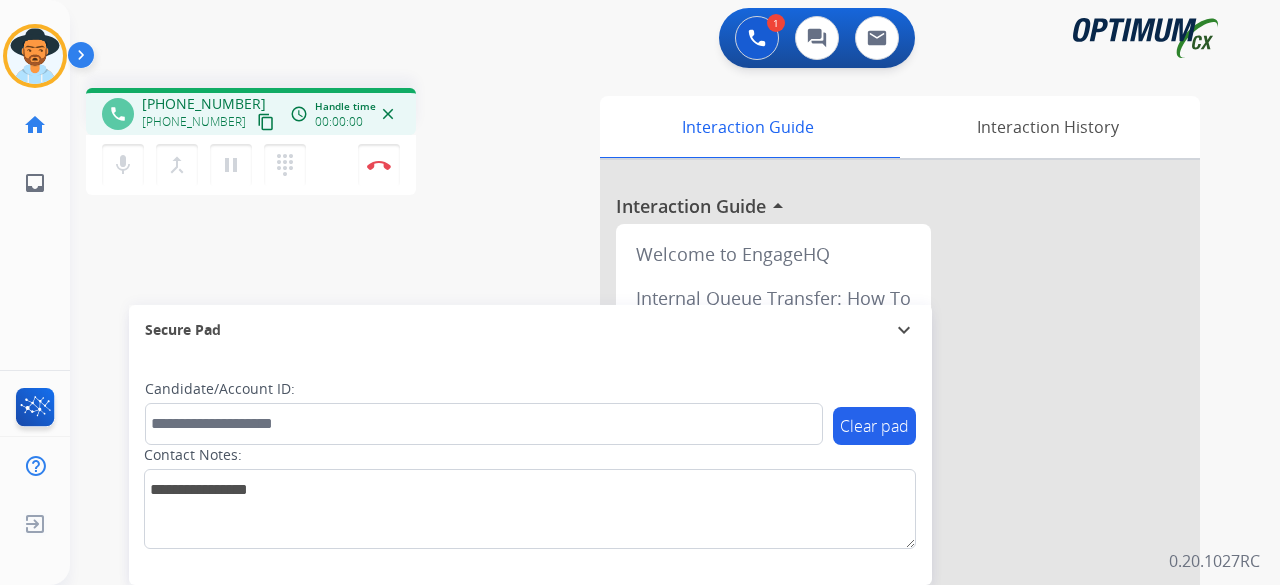 click on "content_copy" at bounding box center [266, 122] 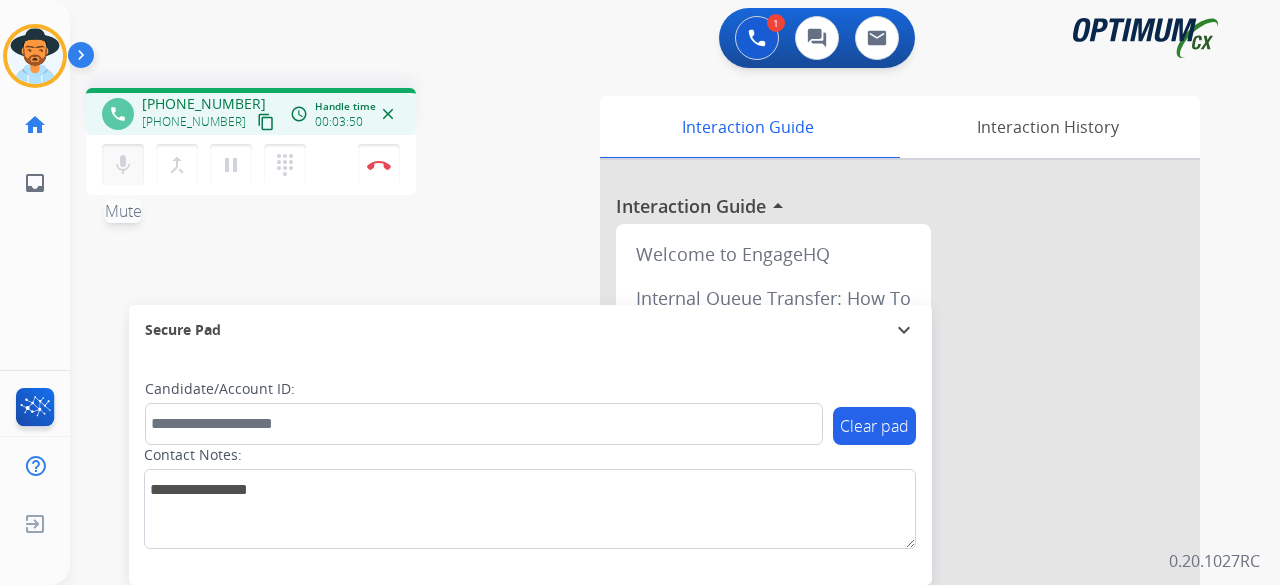 click on "mic" at bounding box center [123, 165] 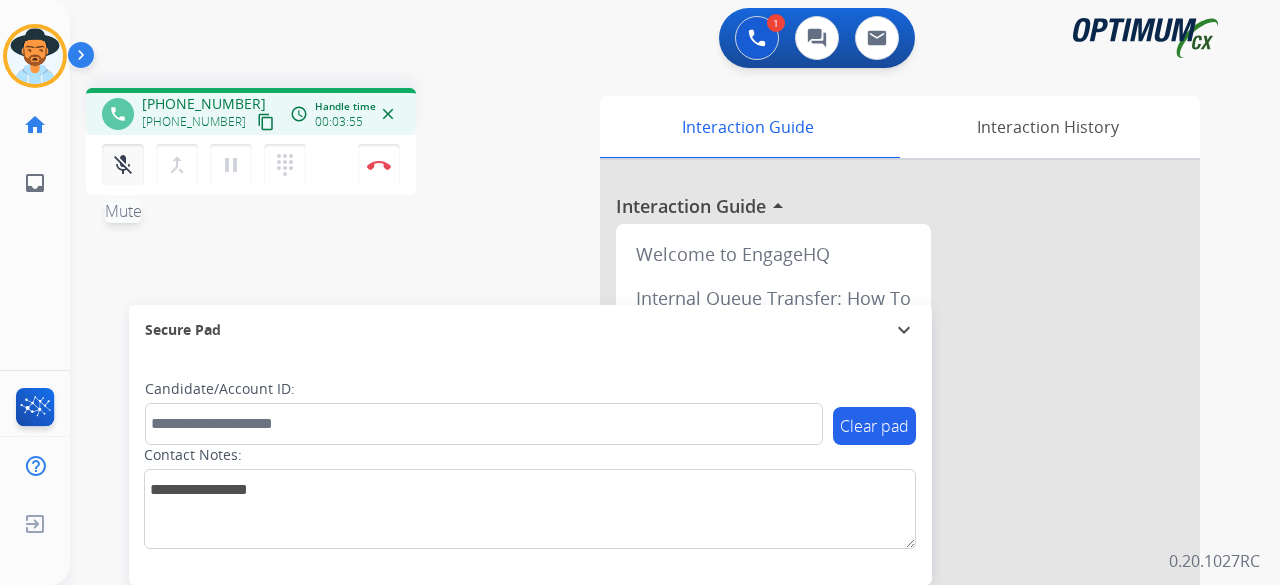 click on "mic_off" at bounding box center [123, 165] 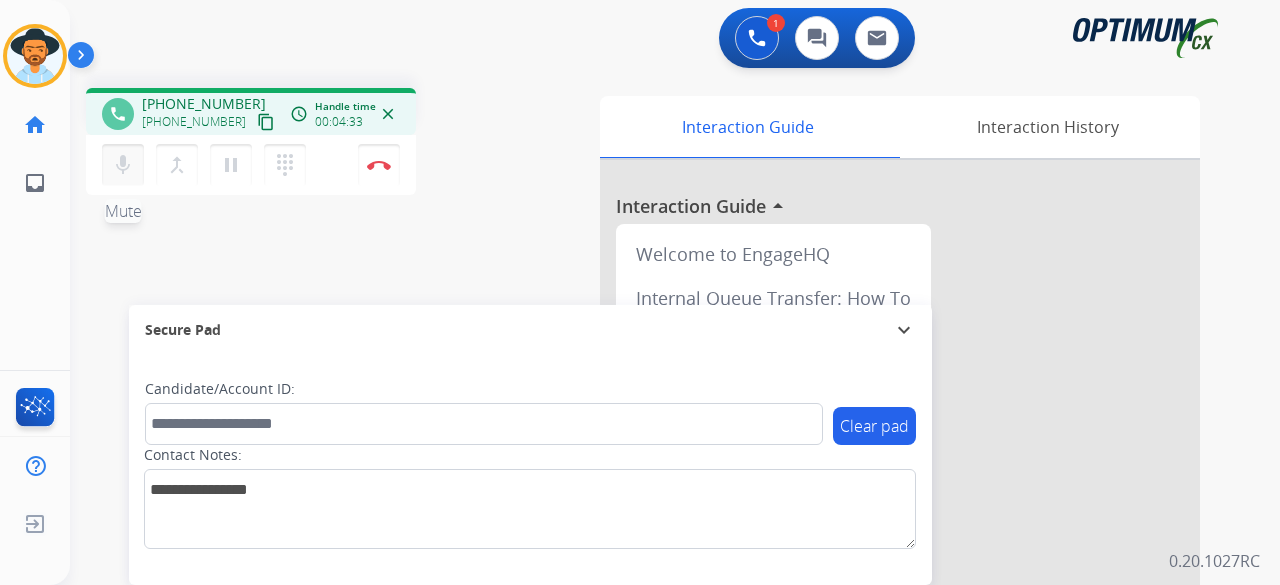 click on "mic" at bounding box center (123, 165) 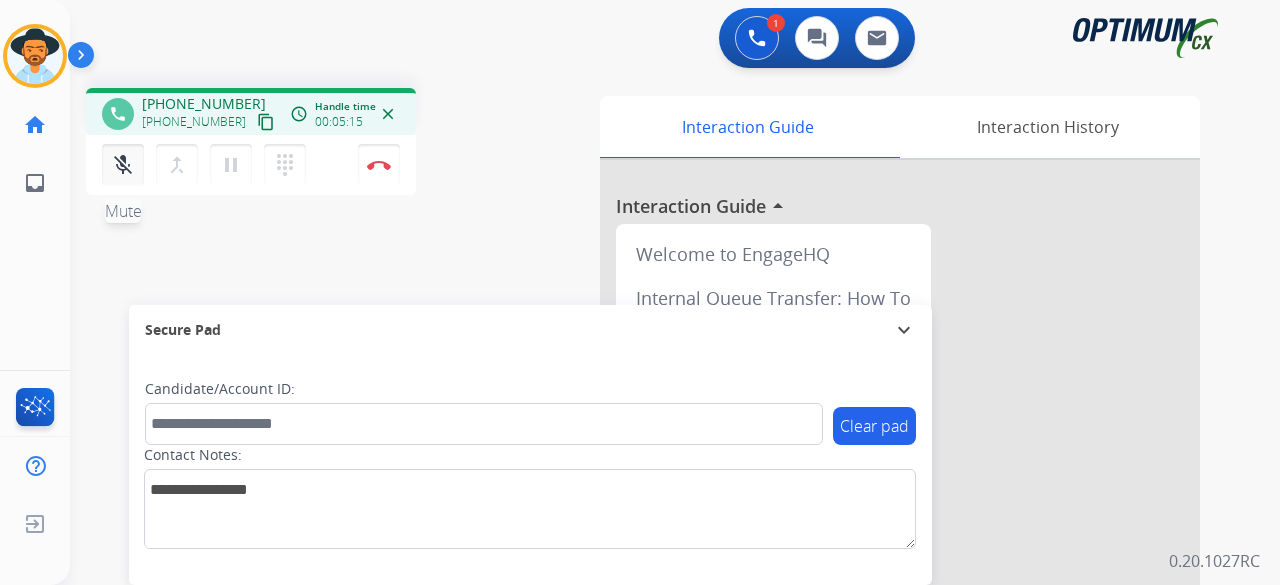 click on "mic_off" at bounding box center [123, 165] 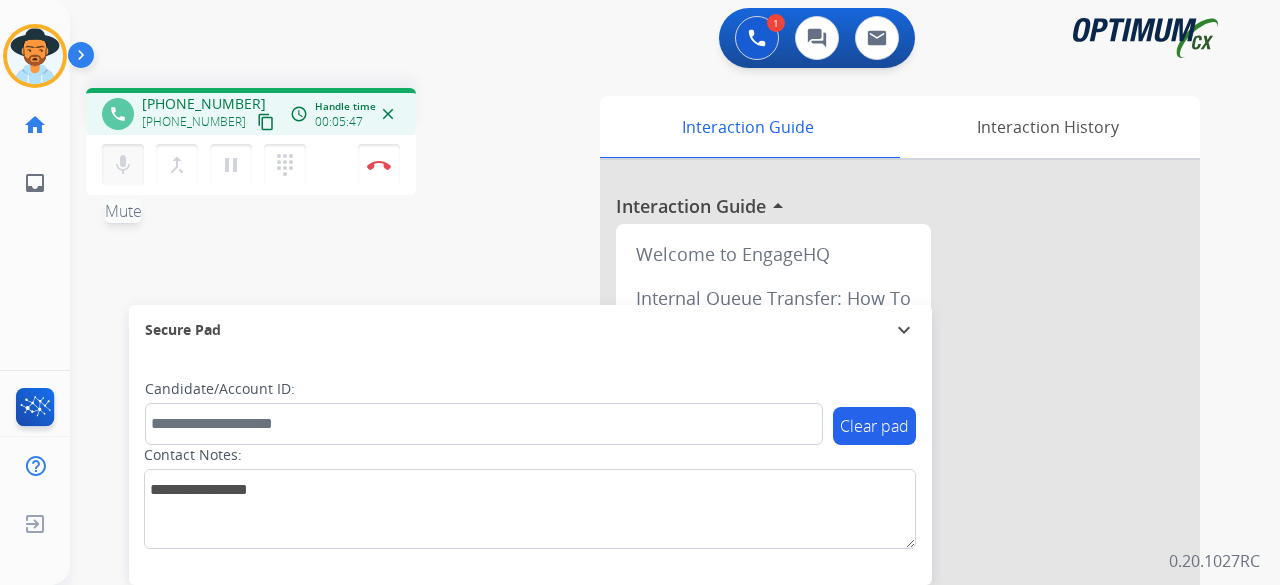 click on "mic" at bounding box center (123, 165) 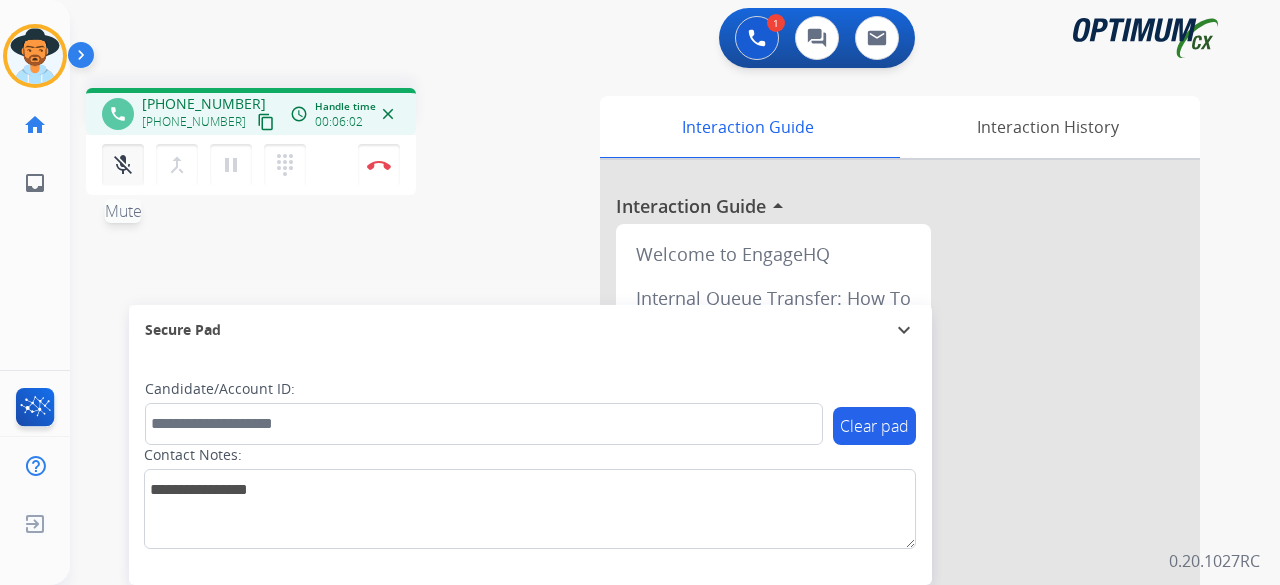 click on "mic_off" at bounding box center (123, 165) 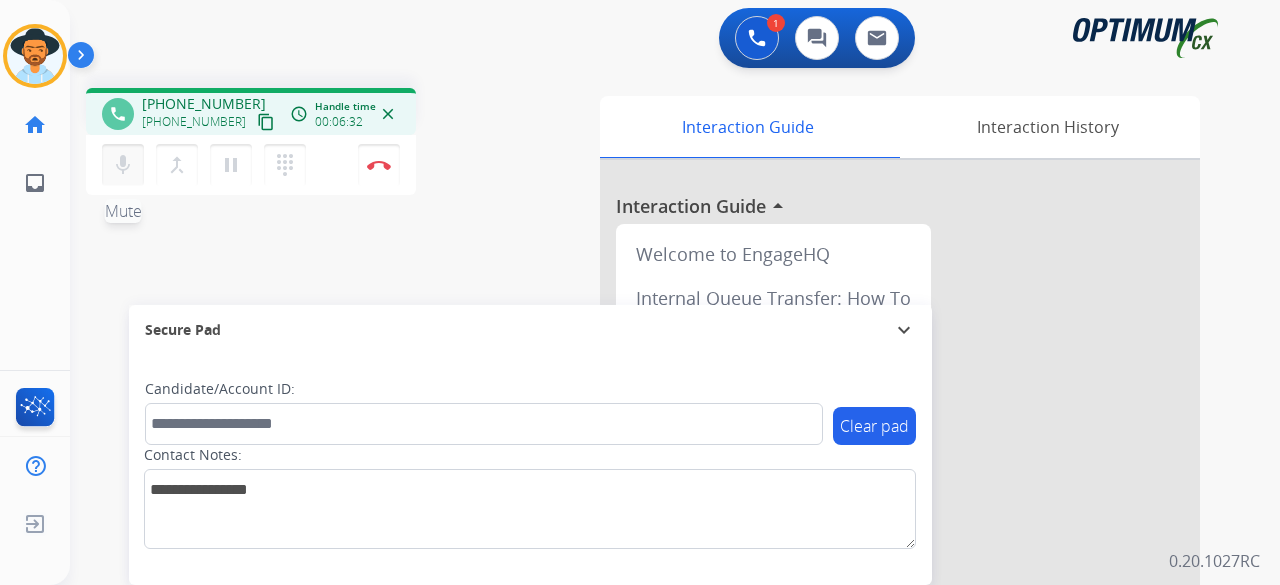 click on "mic" at bounding box center [123, 165] 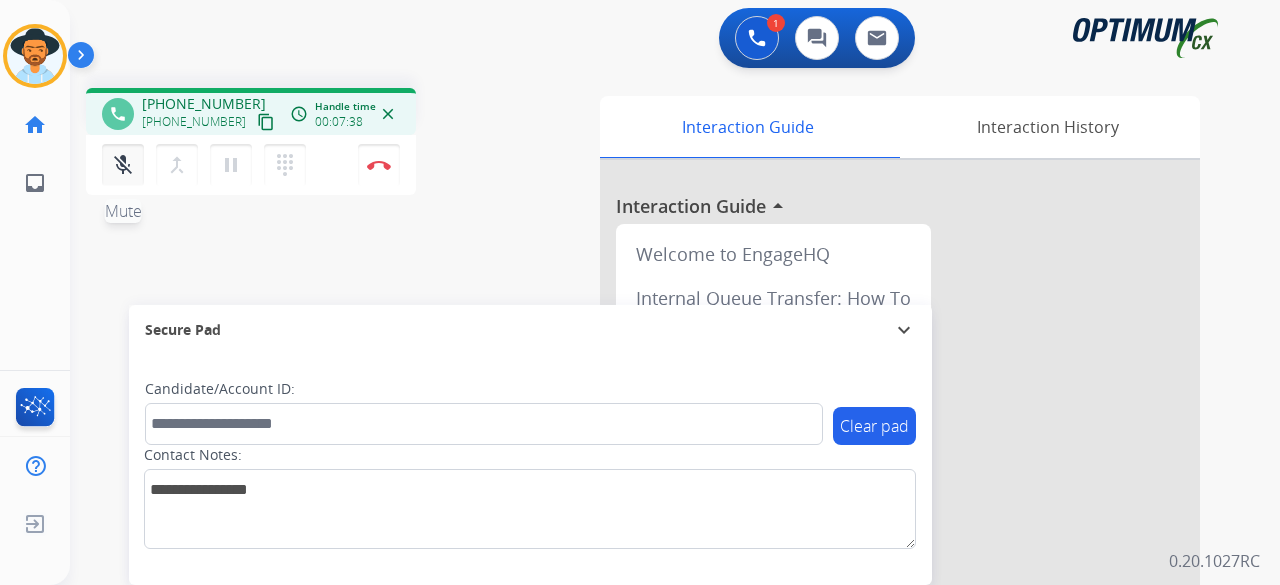 click on "mic_off" at bounding box center [123, 165] 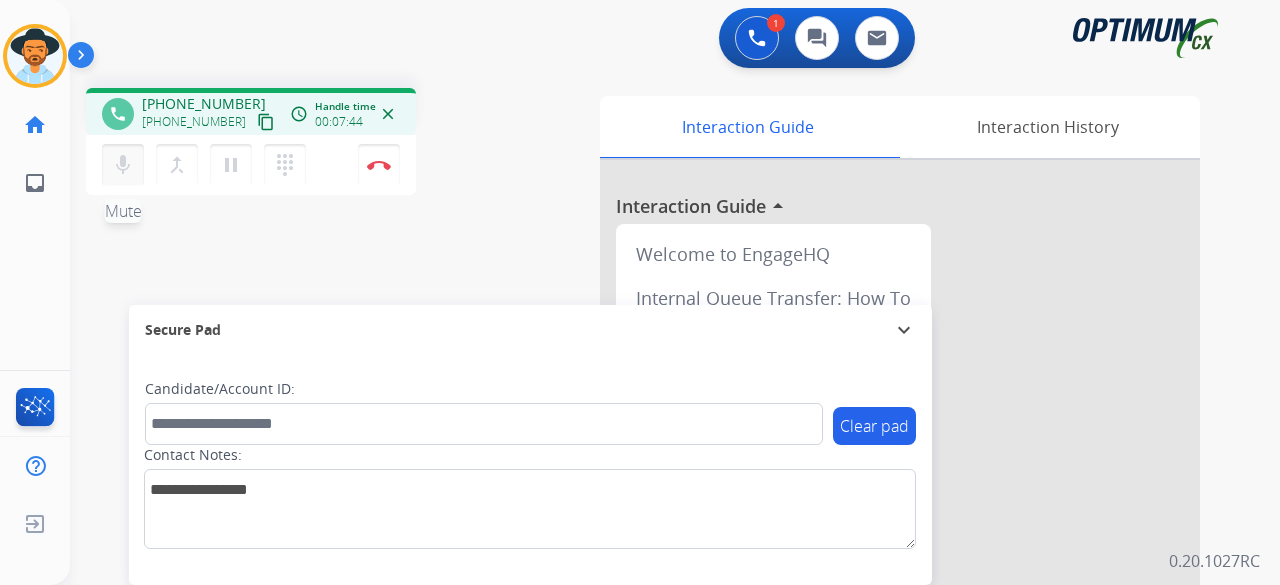 click on "mic" at bounding box center (123, 165) 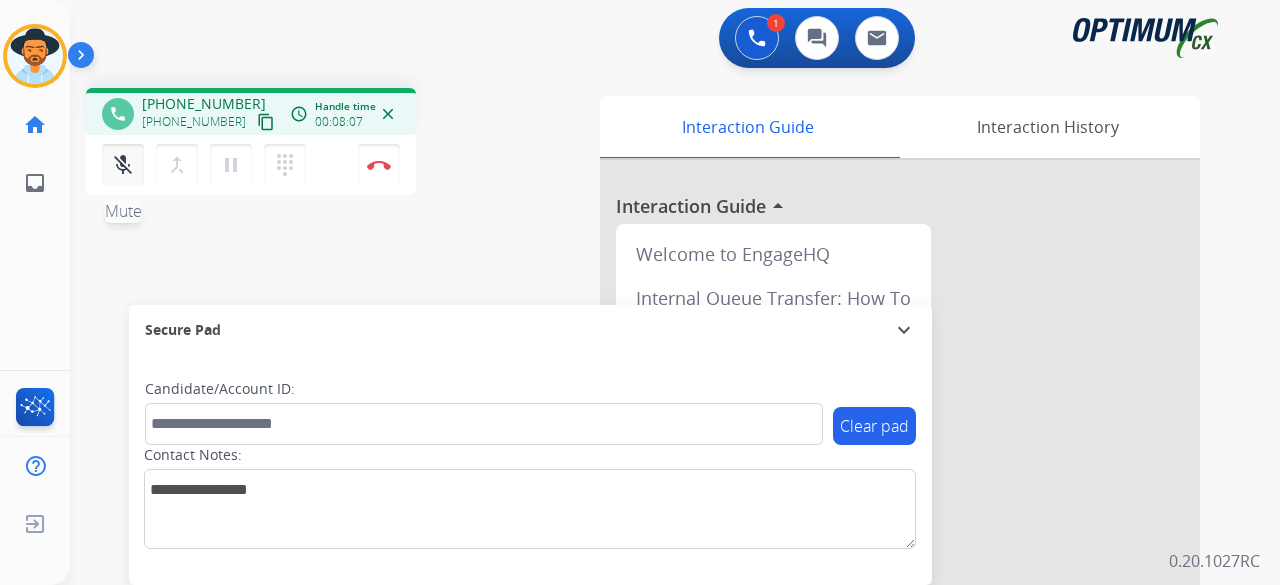 click on "mic_off" at bounding box center (123, 165) 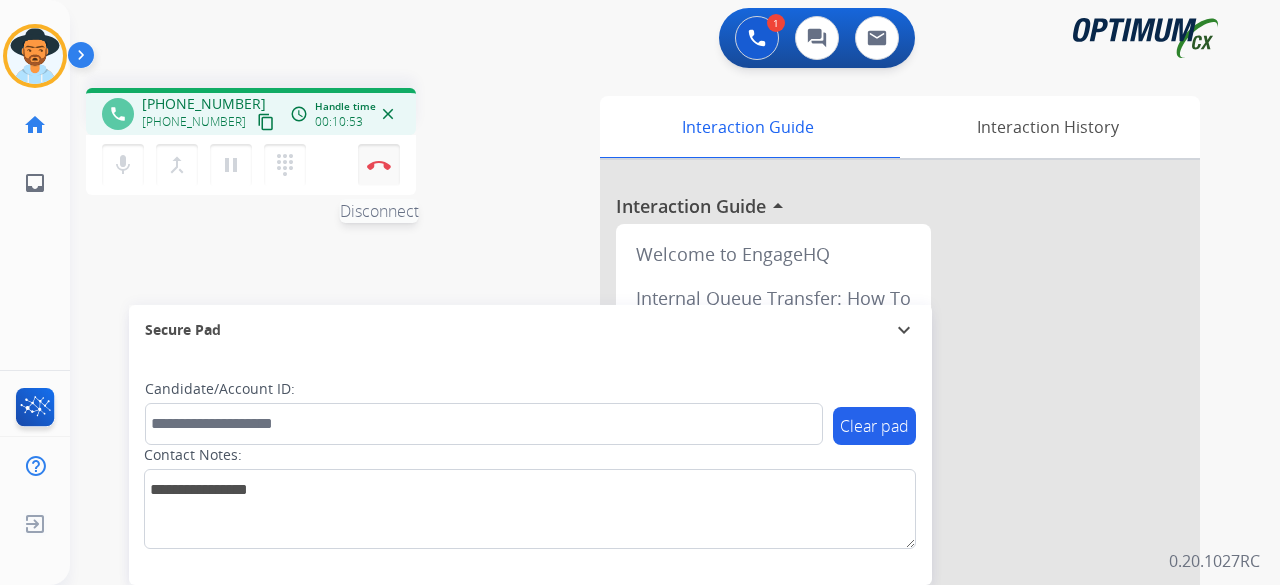 click on "Disconnect" at bounding box center (379, 165) 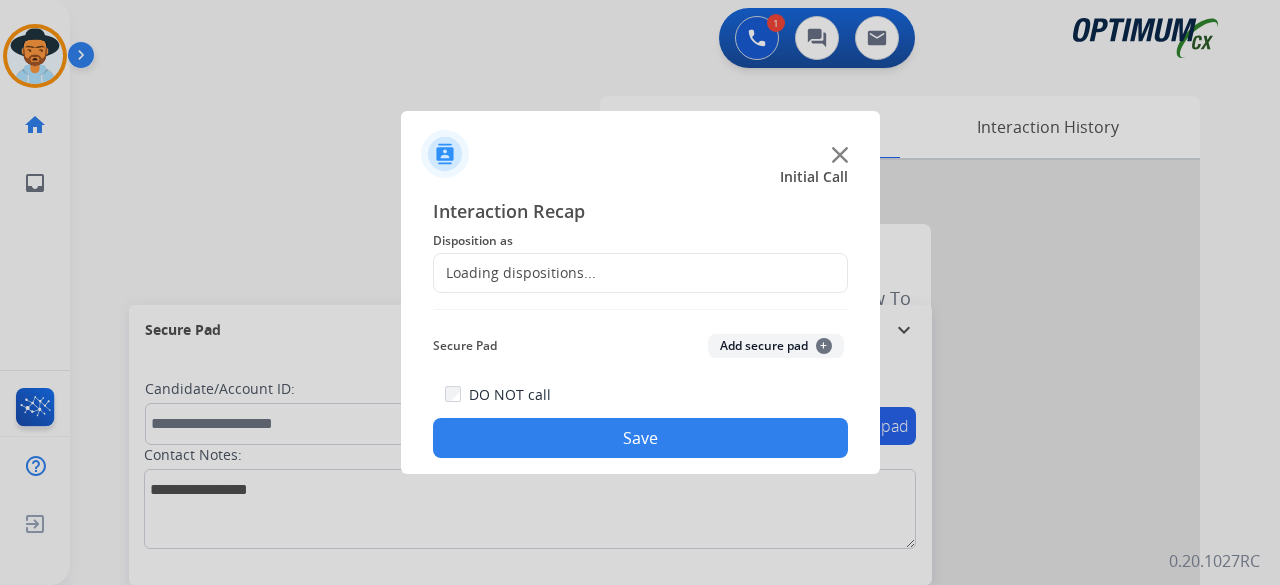 click on "Loading dispositions..." 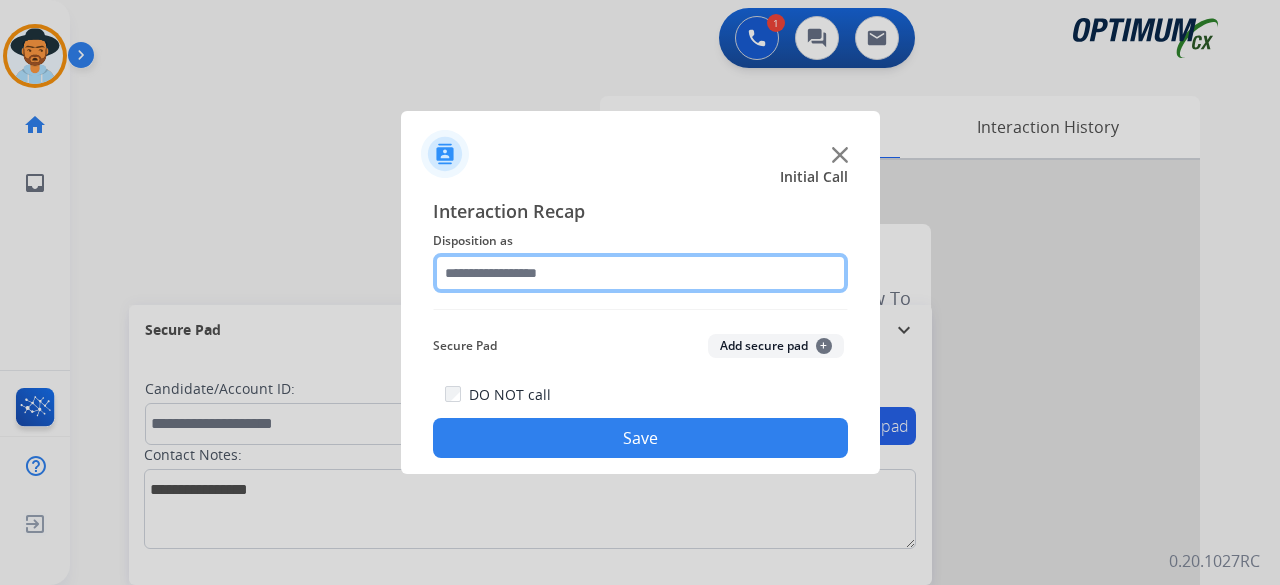 click 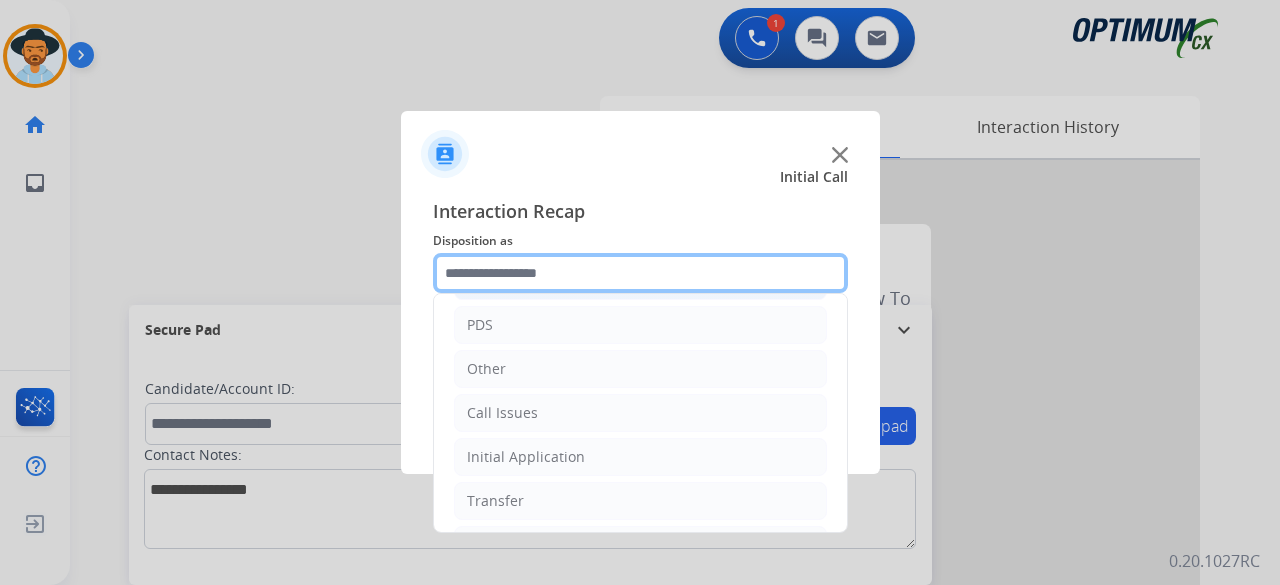 scroll, scrollTop: 130, scrollLeft: 0, axis: vertical 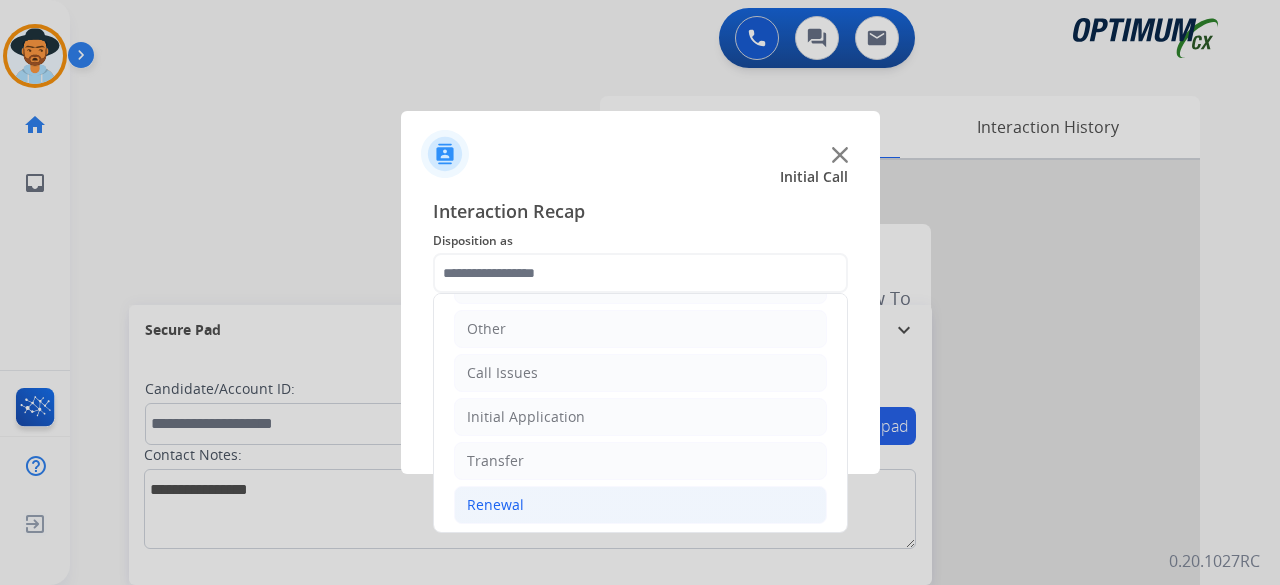 click on "Renewal" 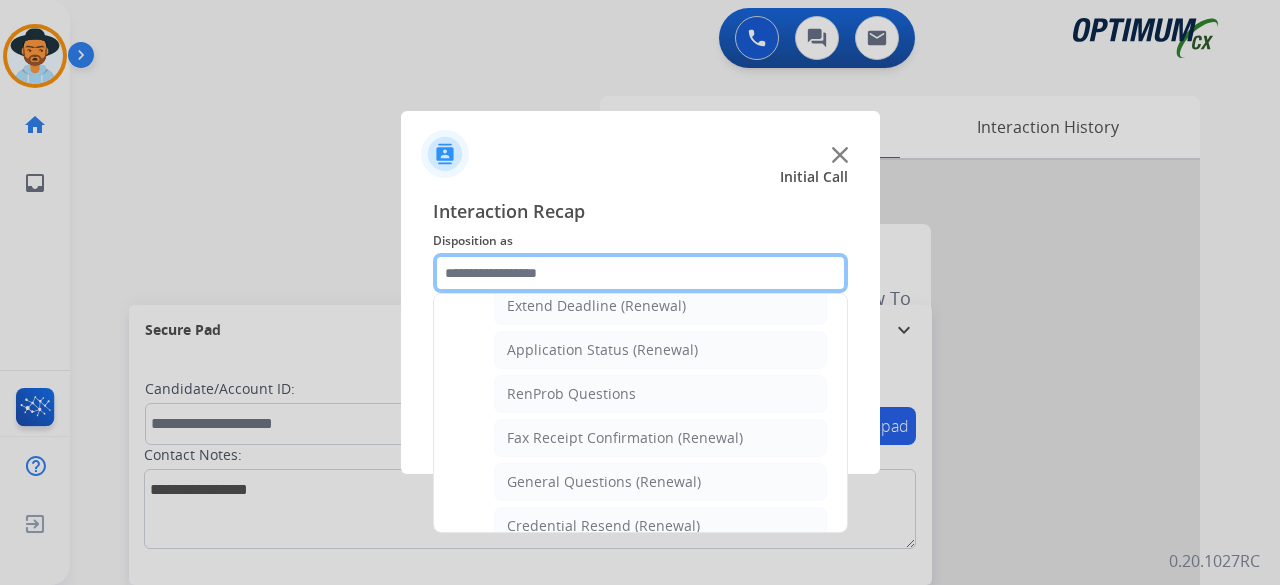 scroll, scrollTop: 439, scrollLeft: 0, axis: vertical 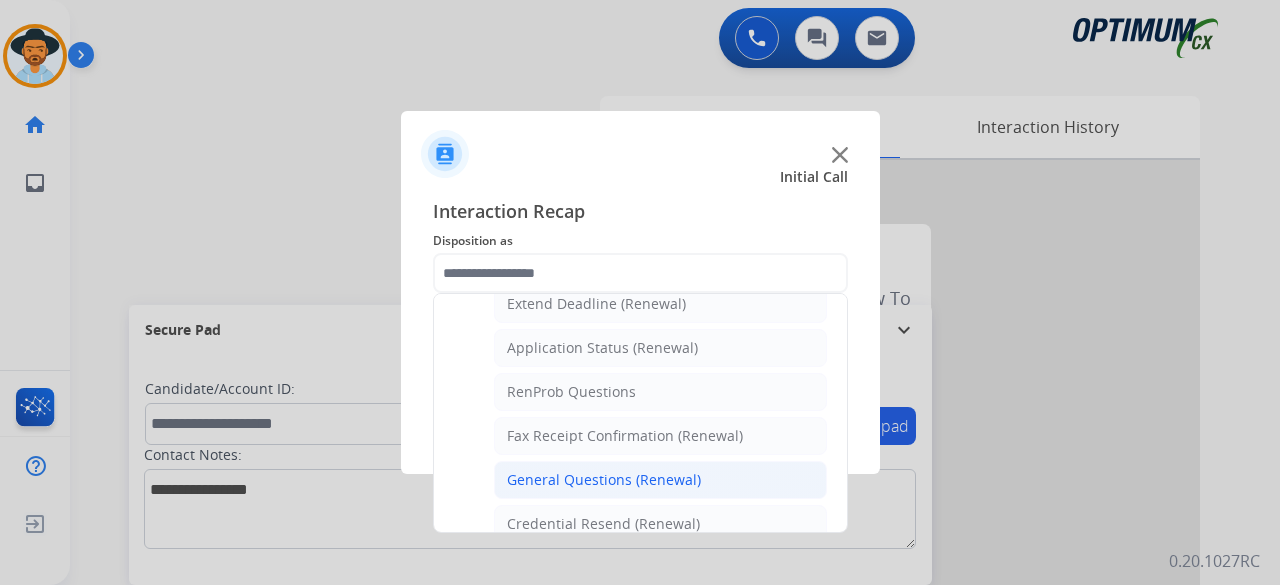 click on "General Questions (Renewal)" 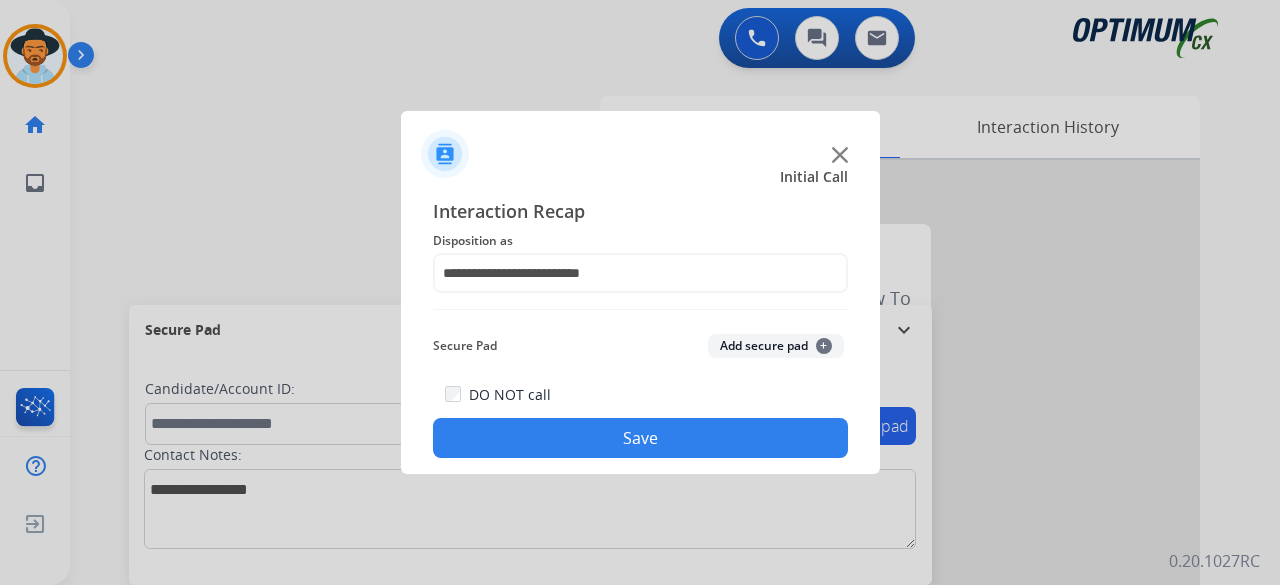click on "Add secure pad  +" 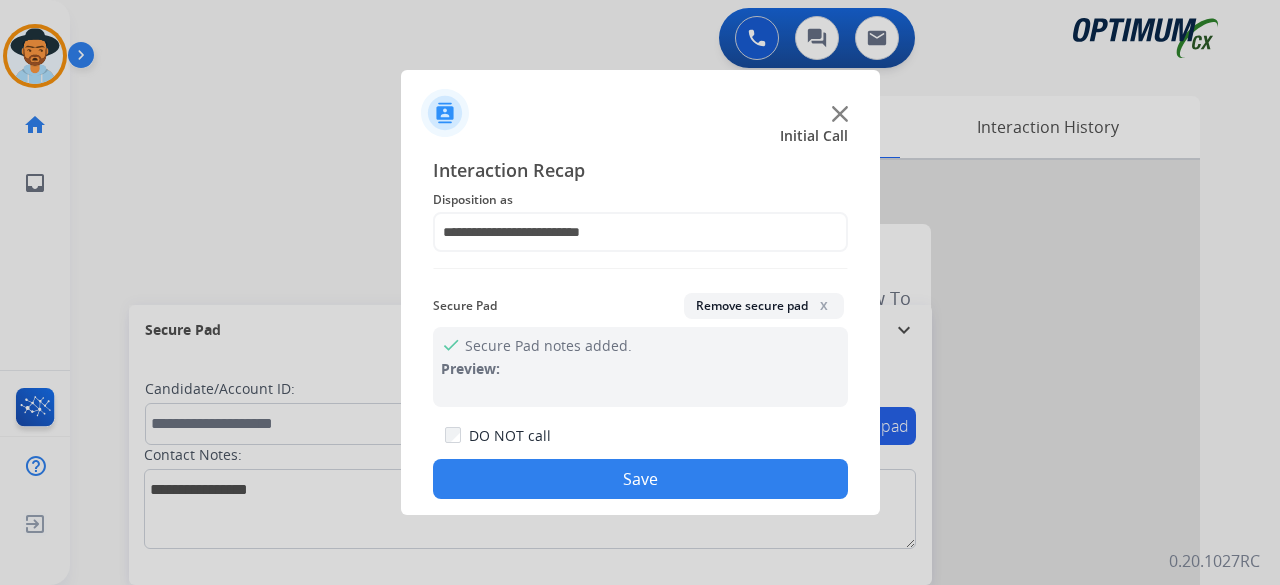 click on "Save" 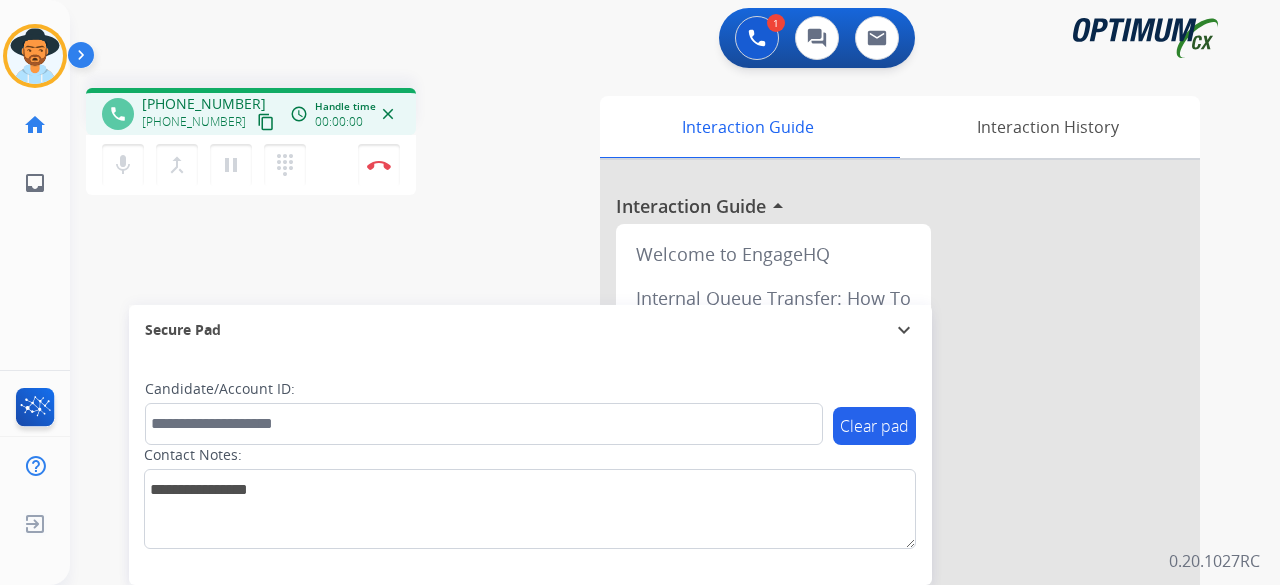 click on "content_copy" at bounding box center (266, 122) 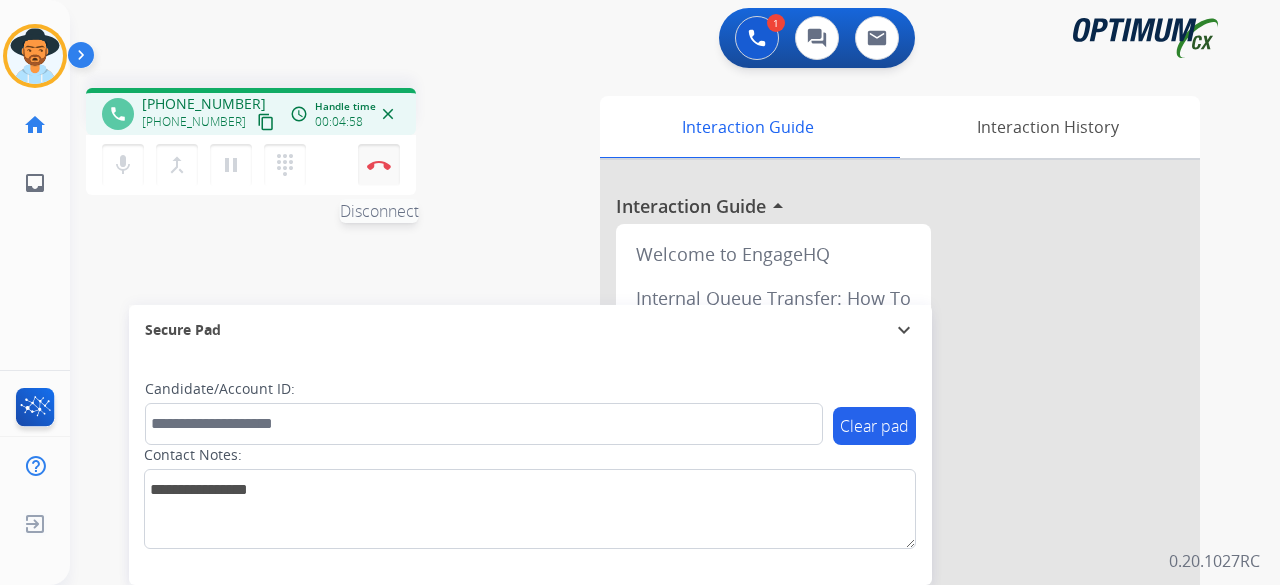 click at bounding box center [379, 165] 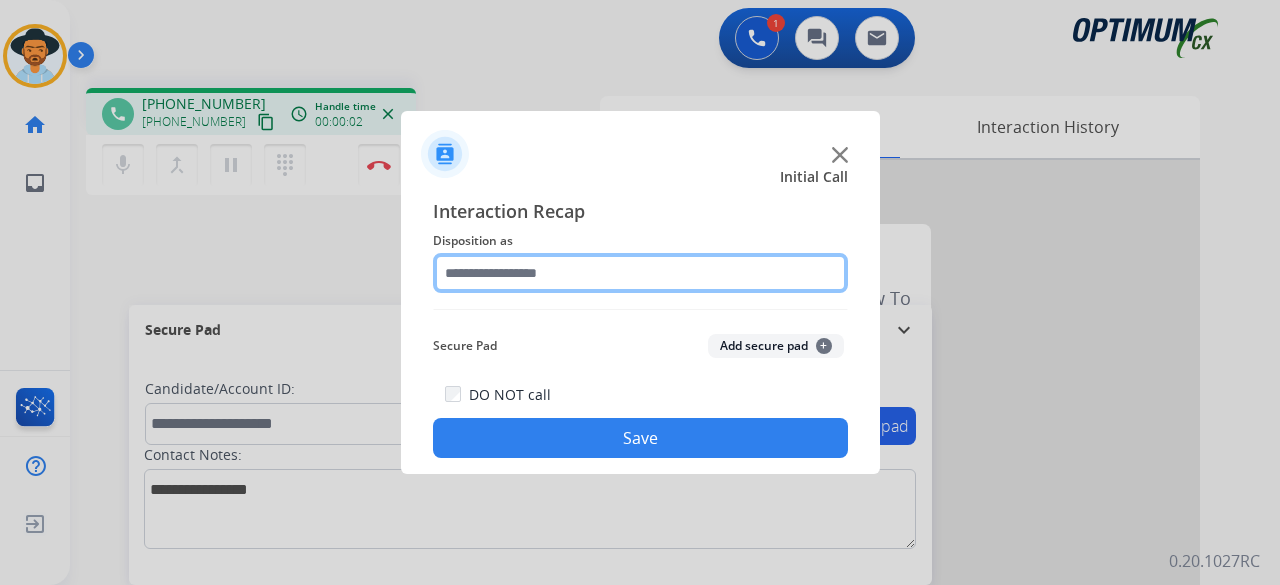 click 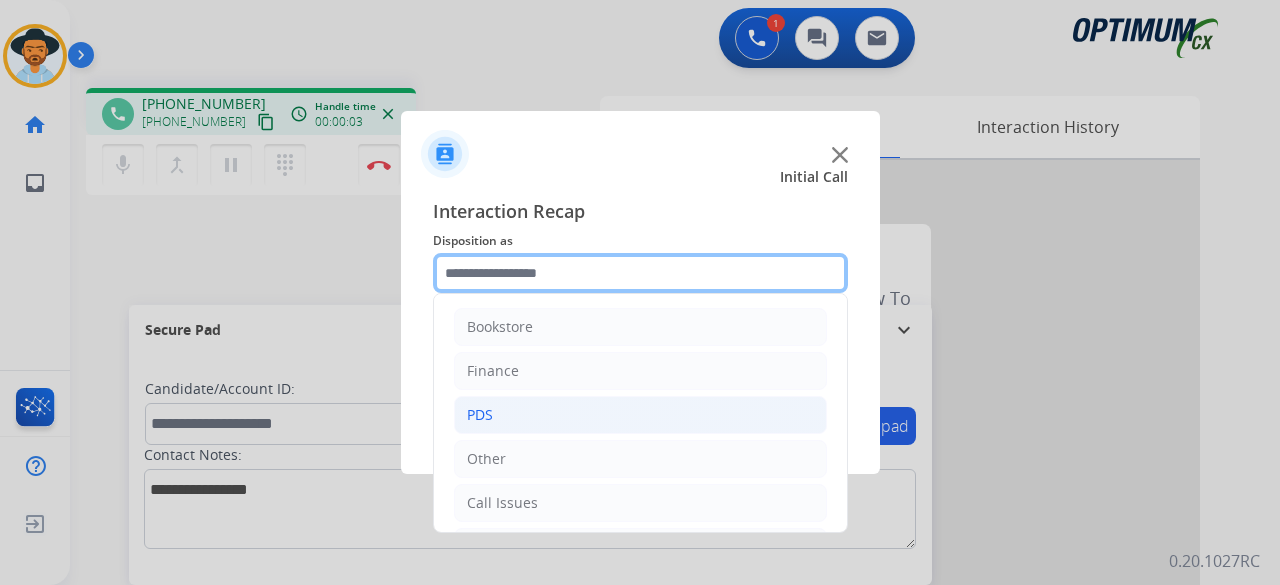 scroll, scrollTop: 130, scrollLeft: 0, axis: vertical 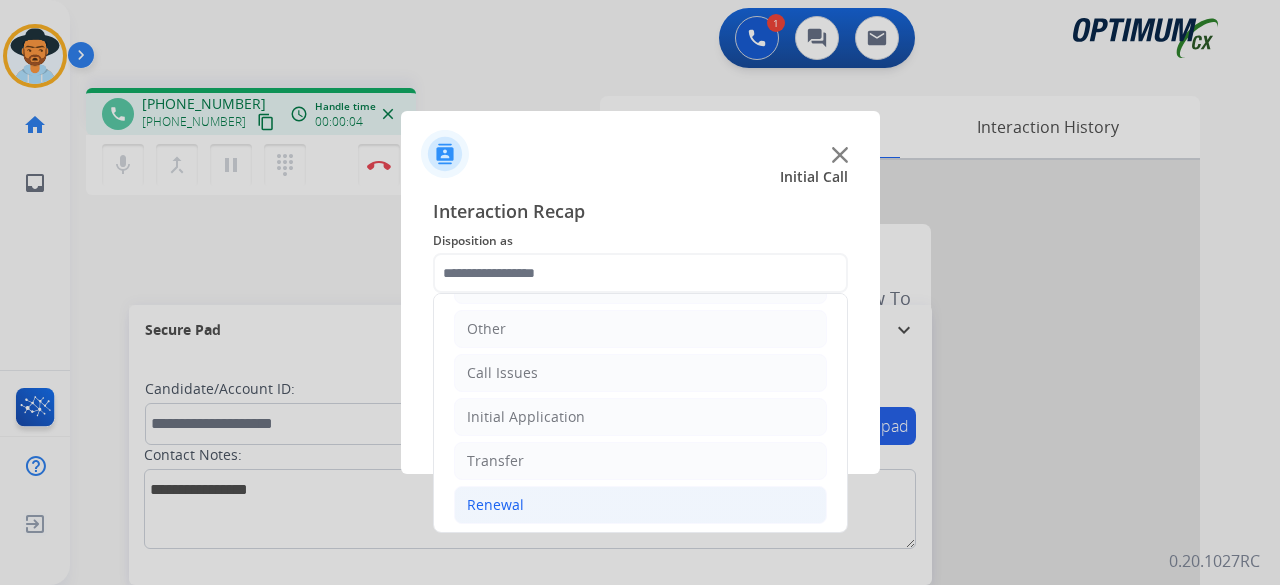 click on "Renewal" 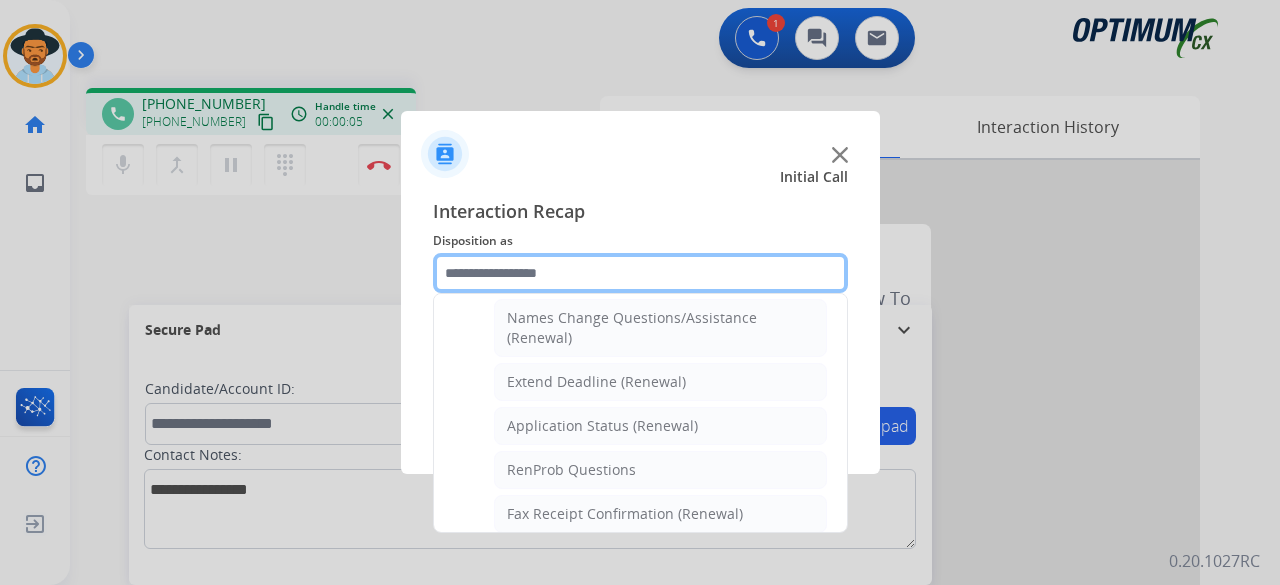 scroll, scrollTop: 362, scrollLeft: 0, axis: vertical 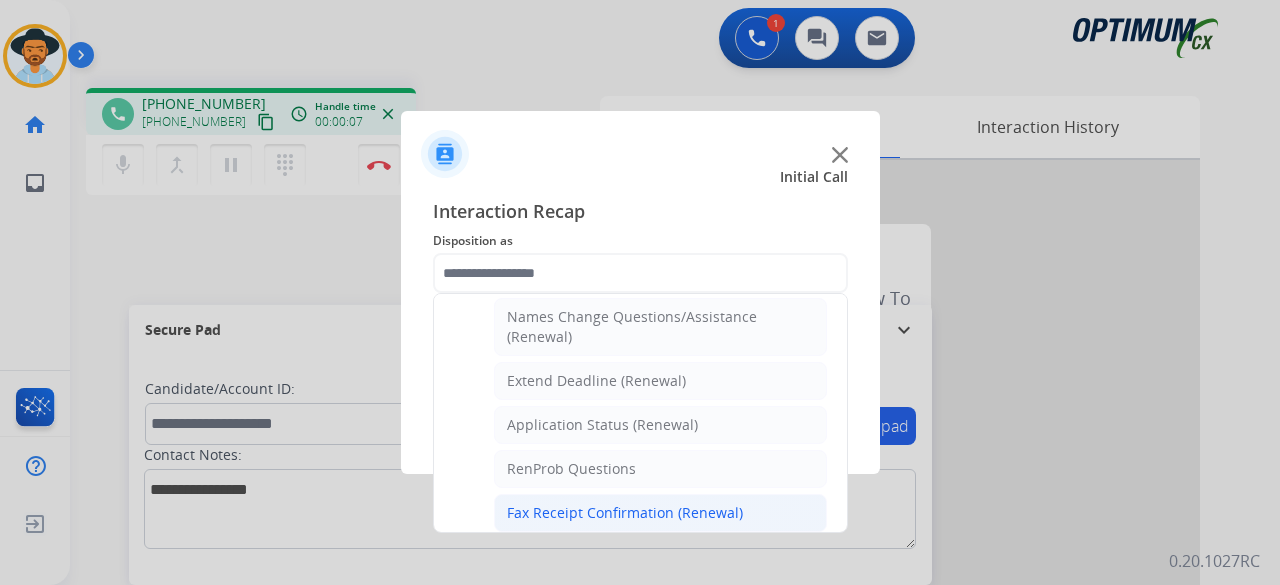 click on "Fax Receipt Confirmation (Renewal)" 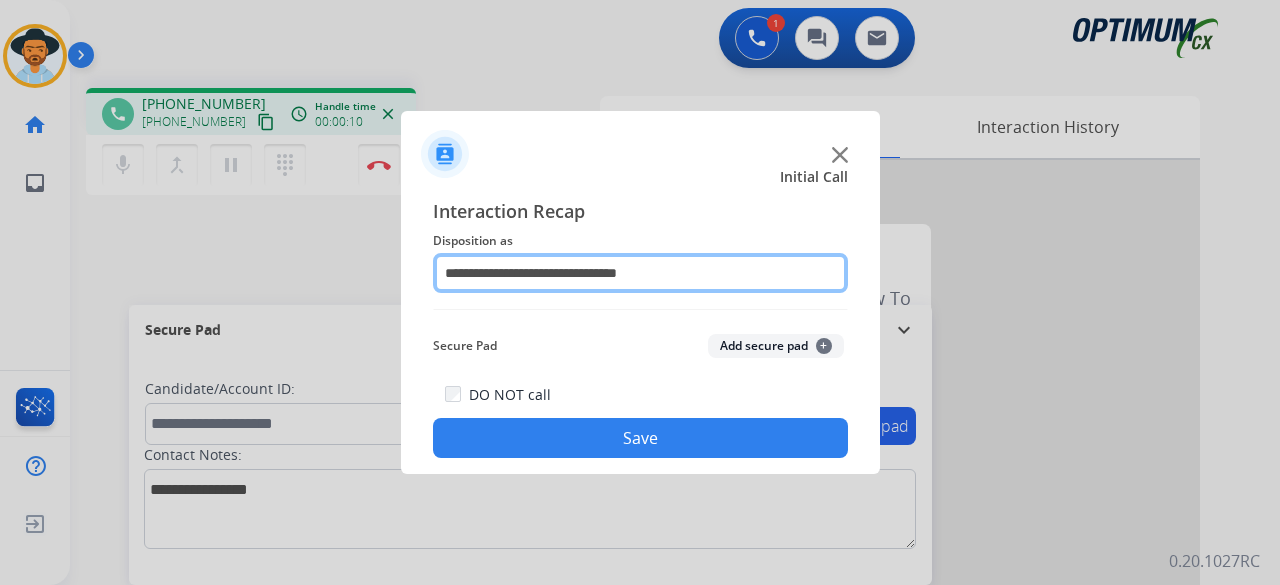 click on "**********" 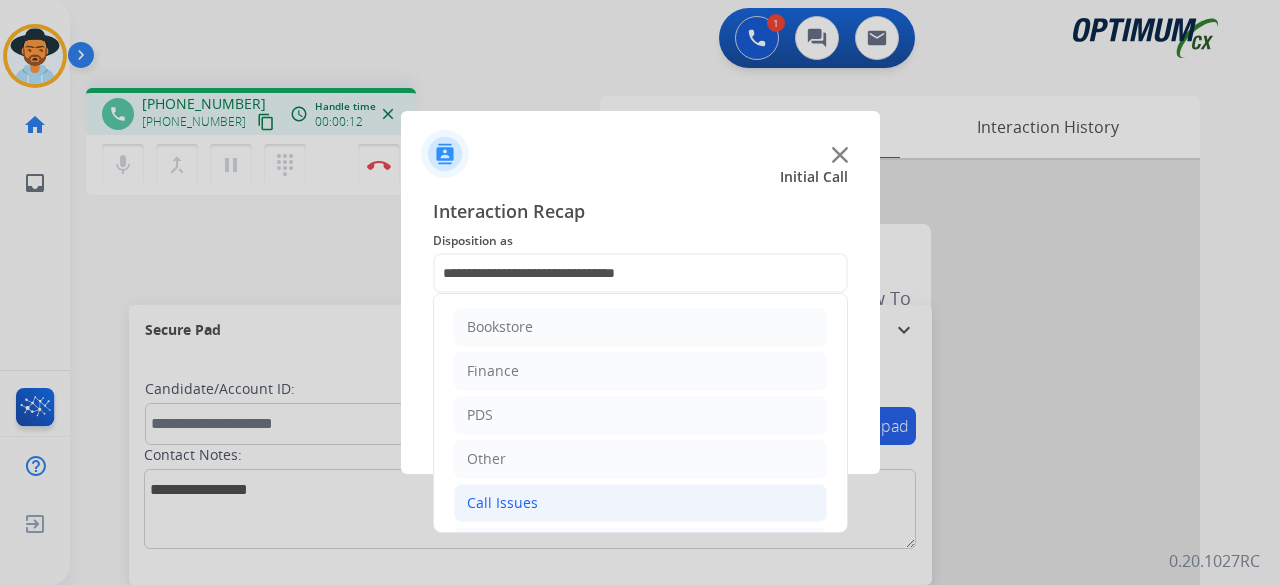 click on "Call Issues" 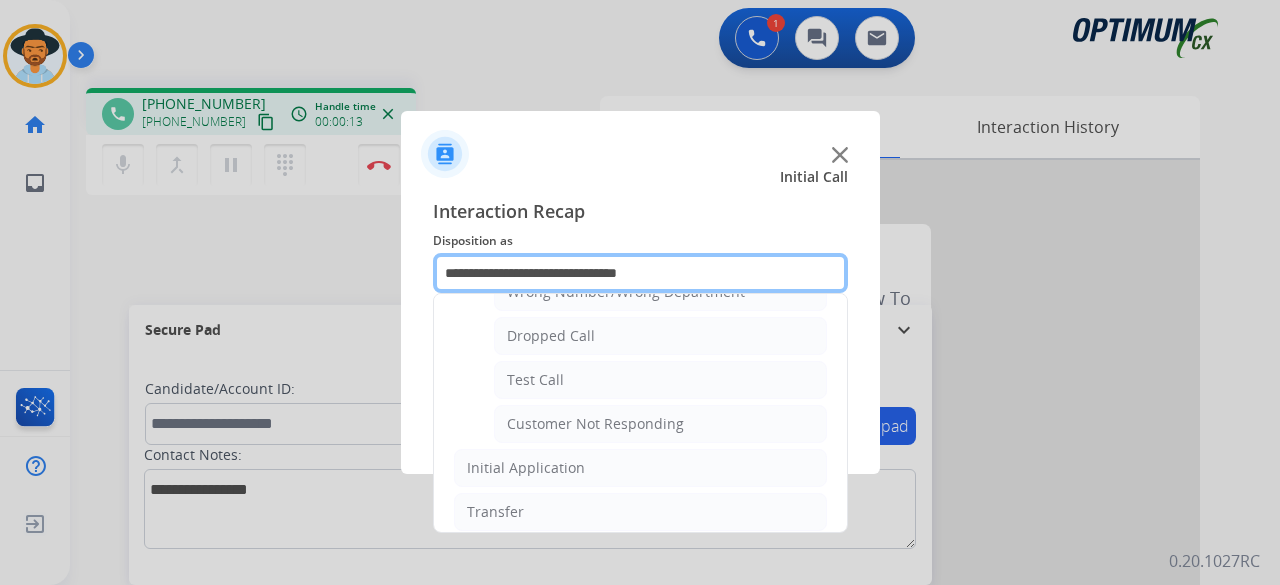 scroll, scrollTop: 324, scrollLeft: 0, axis: vertical 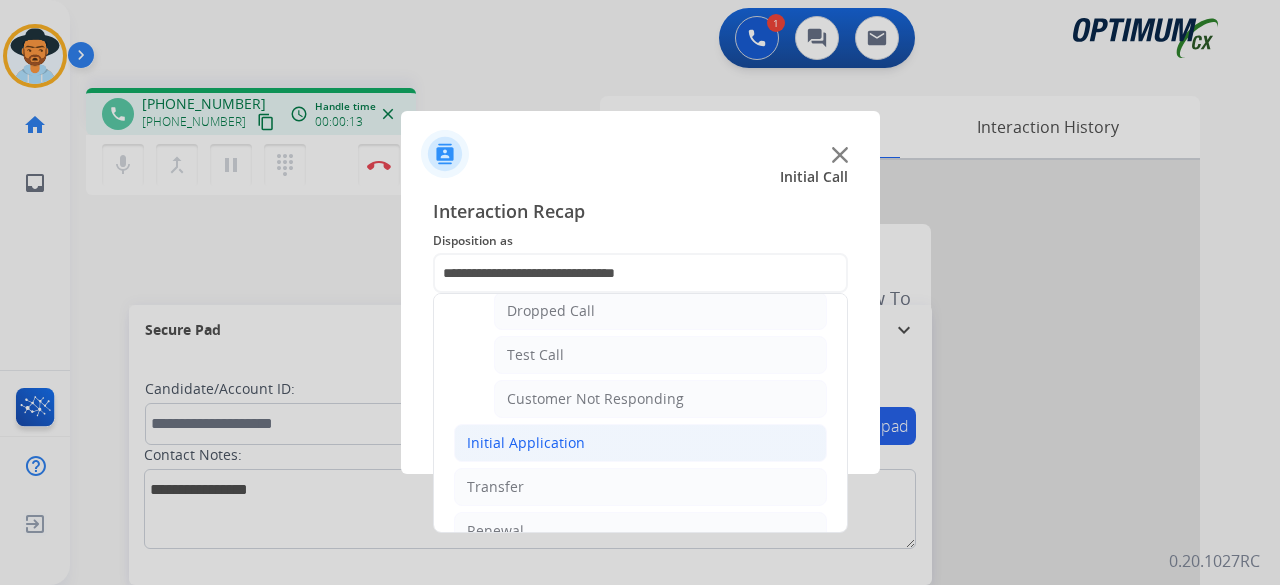 click on "Initial Application" 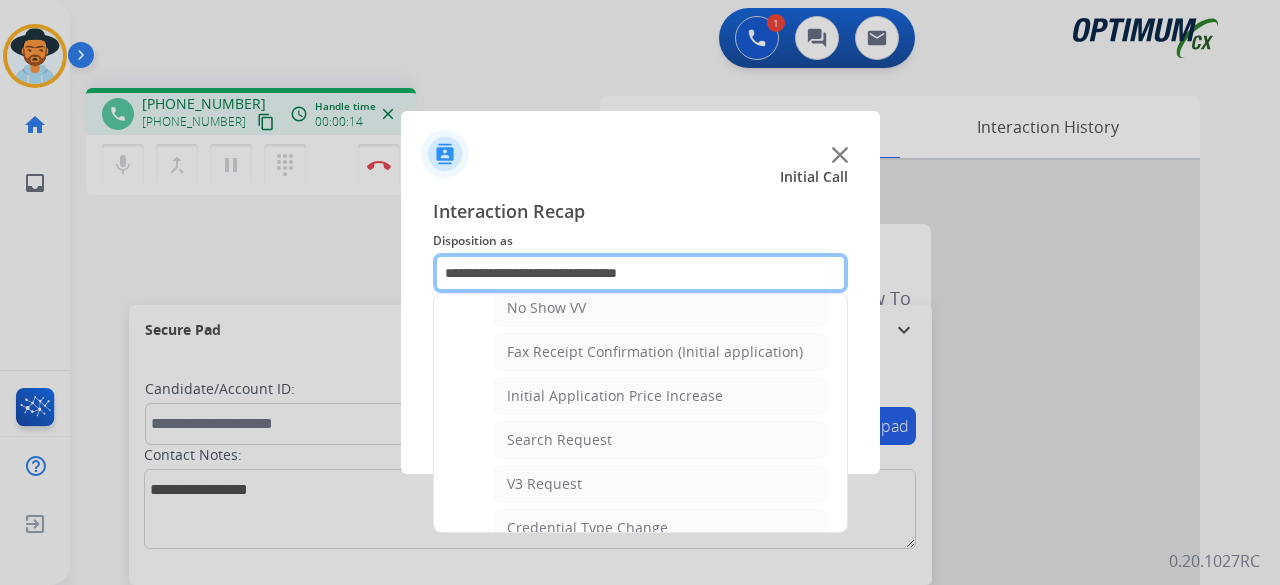 scroll, scrollTop: 658, scrollLeft: 0, axis: vertical 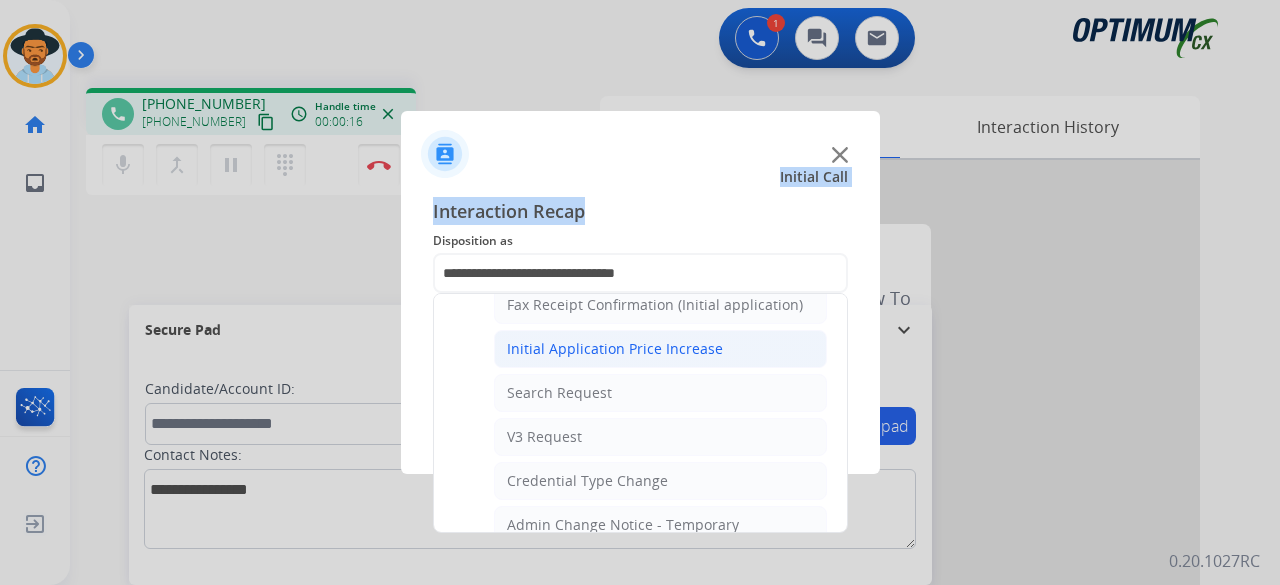 drag, startPoint x: 715, startPoint y: 181, endPoint x: 636, endPoint y: 346, distance: 182.93715 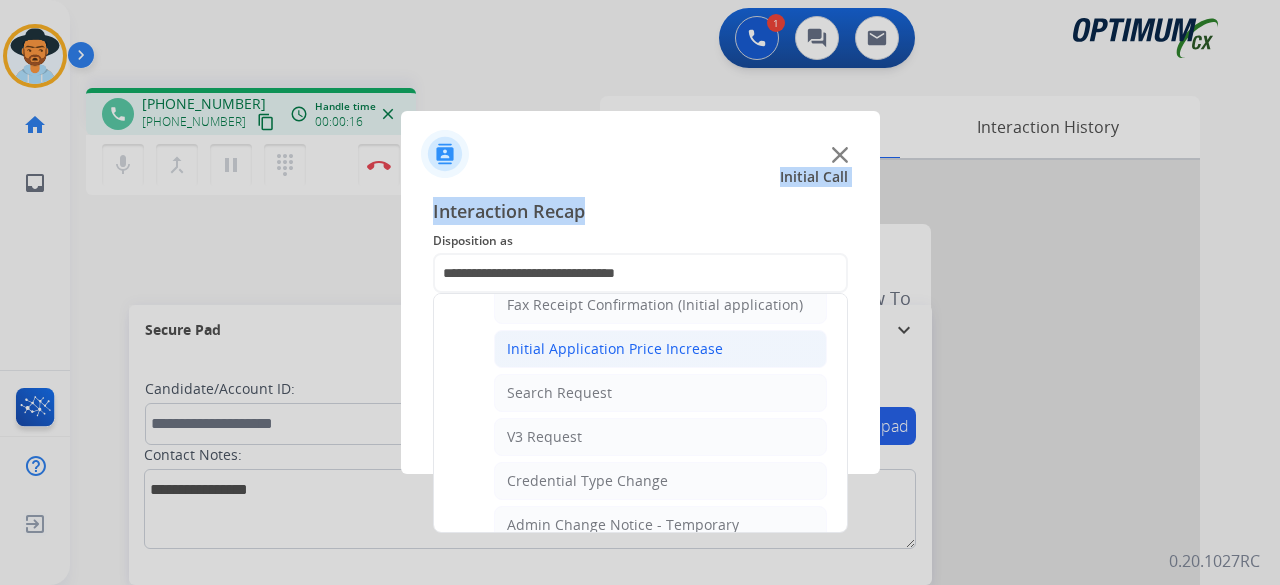 click on "**********" 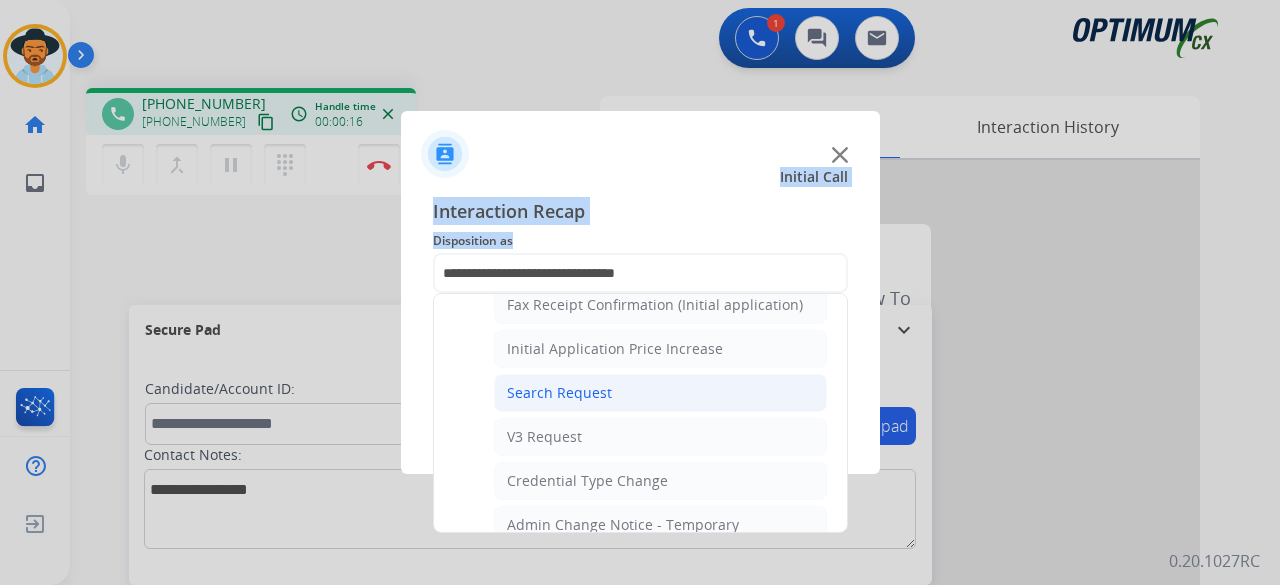 scroll, scrollTop: 0, scrollLeft: 0, axis: both 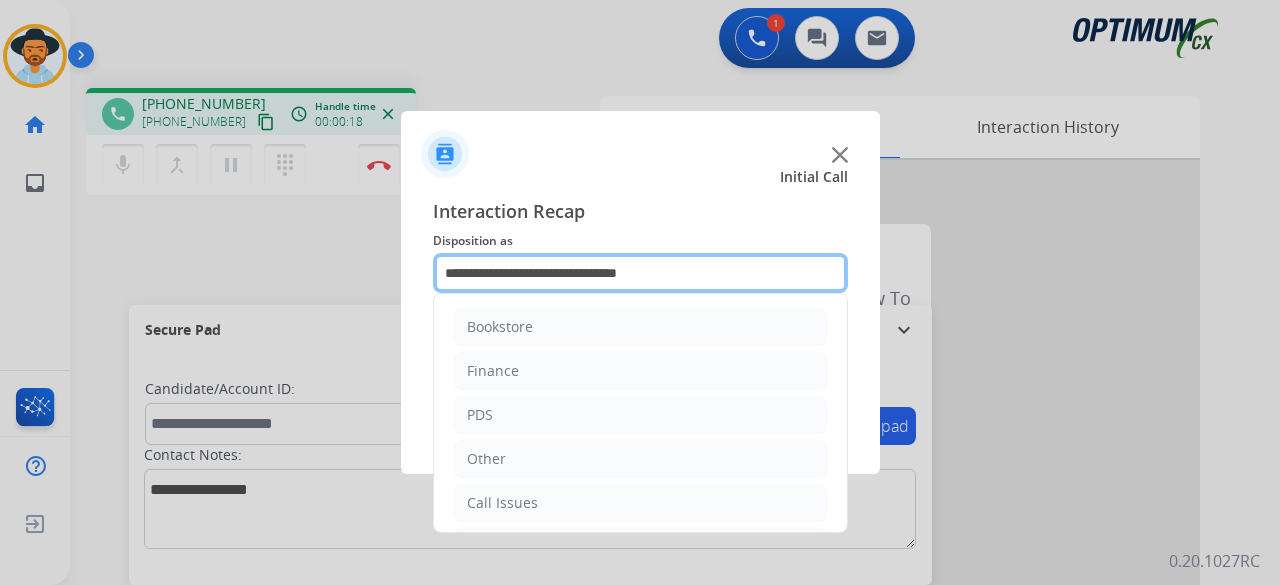drag, startPoint x: 730, startPoint y: 282, endPoint x: 201, endPoint y: 289, distance: 529.0463 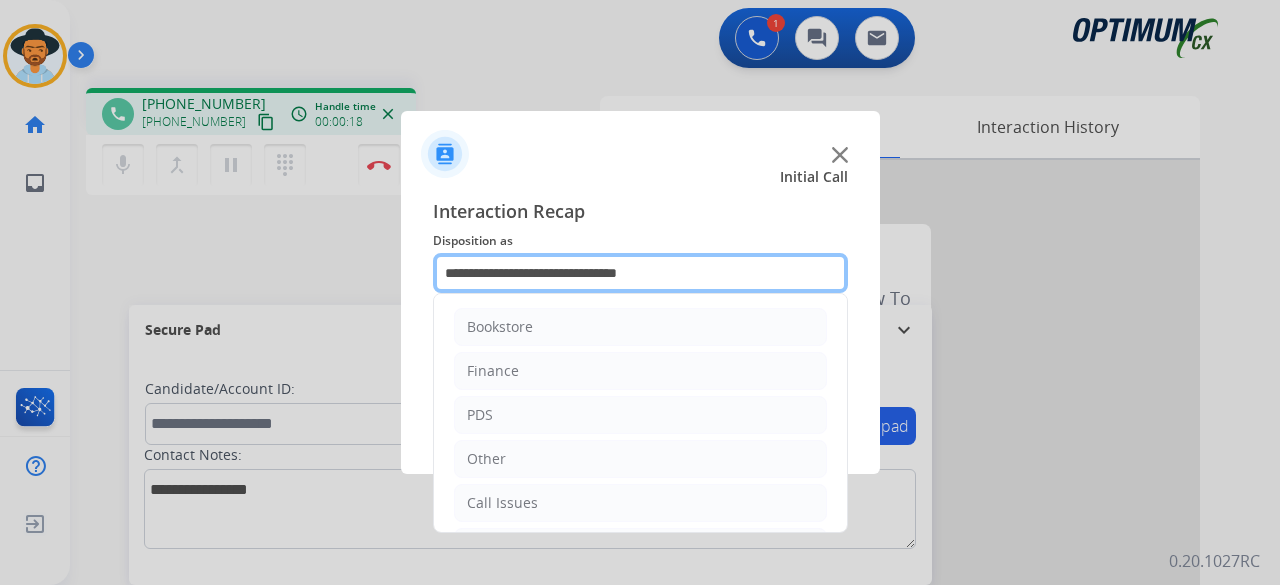 click on "**********" 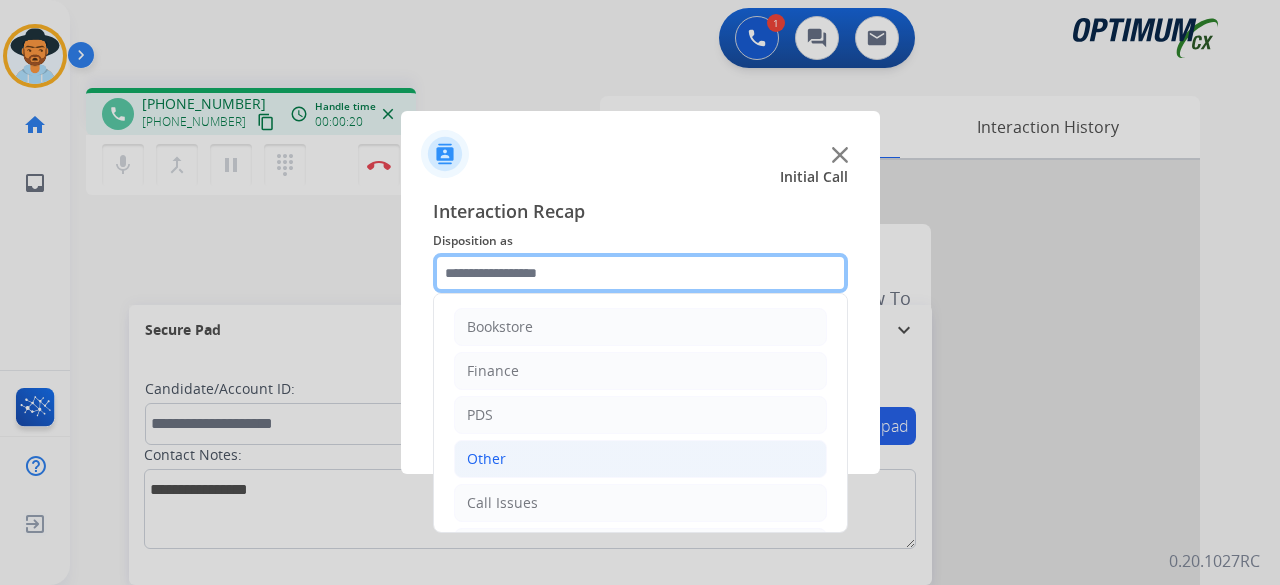 type 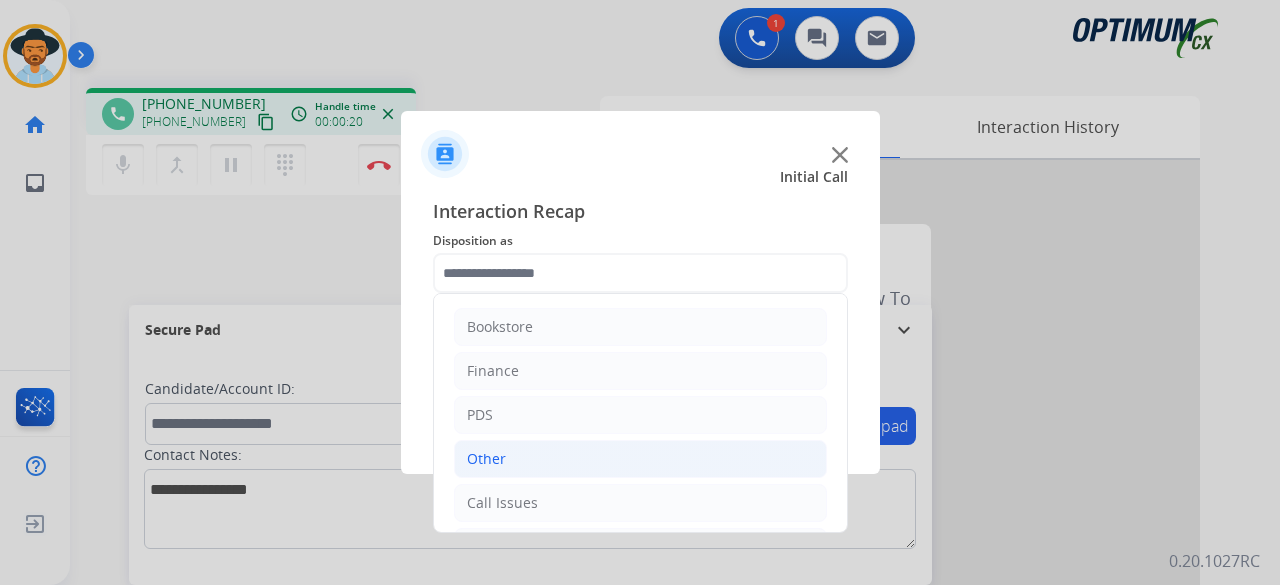 click on "Other" 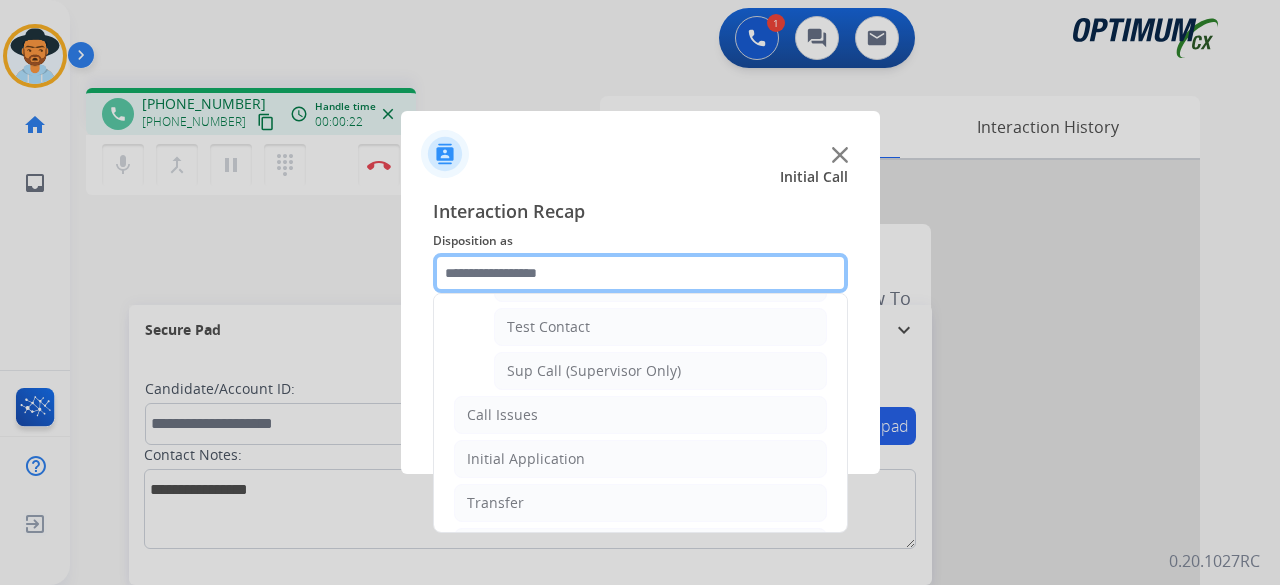 scroll, scrollTop: 450, scrollLeft: 0, axis: vertical 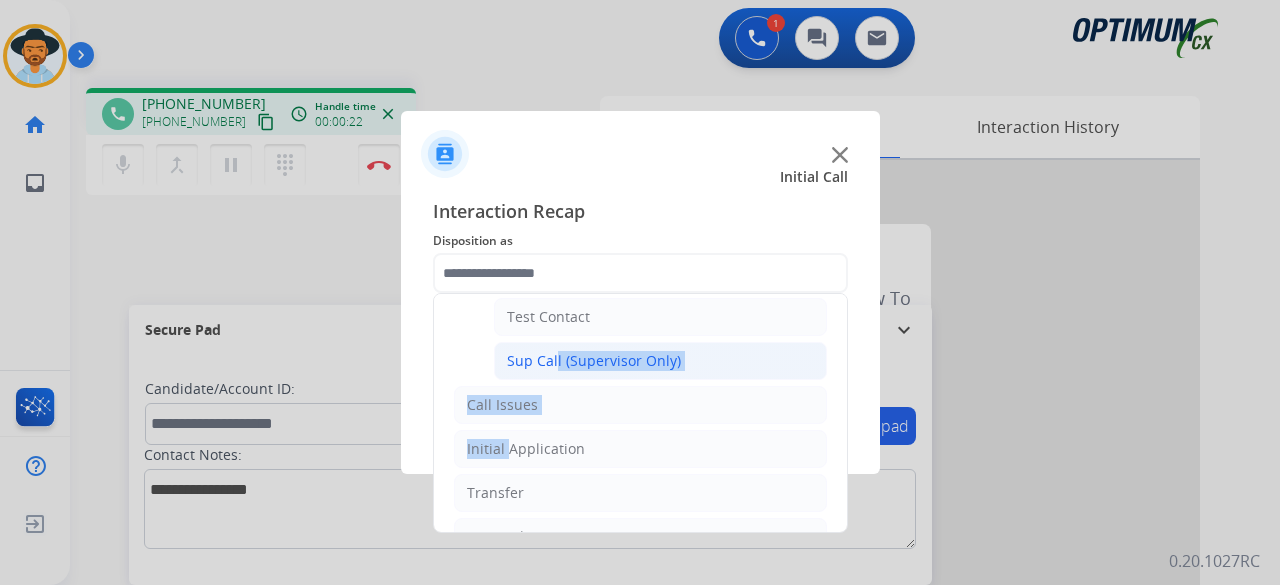 drag, startPoint x: 500, startPoint y: 453, endPoint x: 550, endPoint y: 349, distance: 115.39497 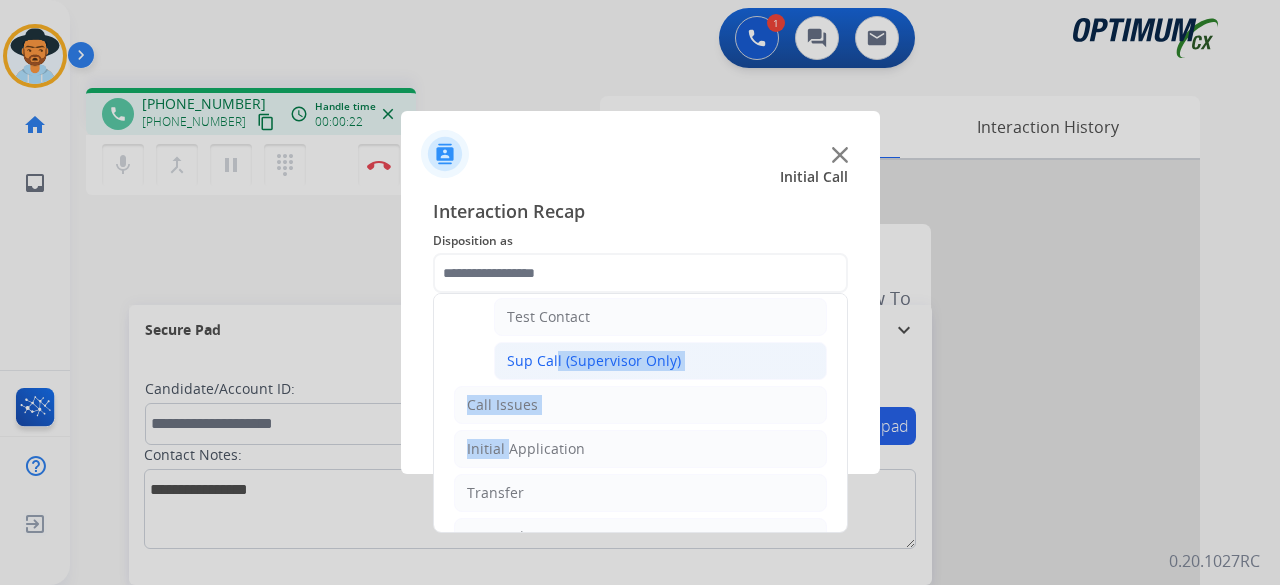 click on "Bookstore   Finance   PDS   Other   Ticket Escalation   Military School Age   Sup Call Back Request   Event Questions   Gold Standard   IT YourCouncil Issues   Test Contact   Sup Call (Supervisor Only)   Call Issues   Initial Application   Transfer   Renewal" 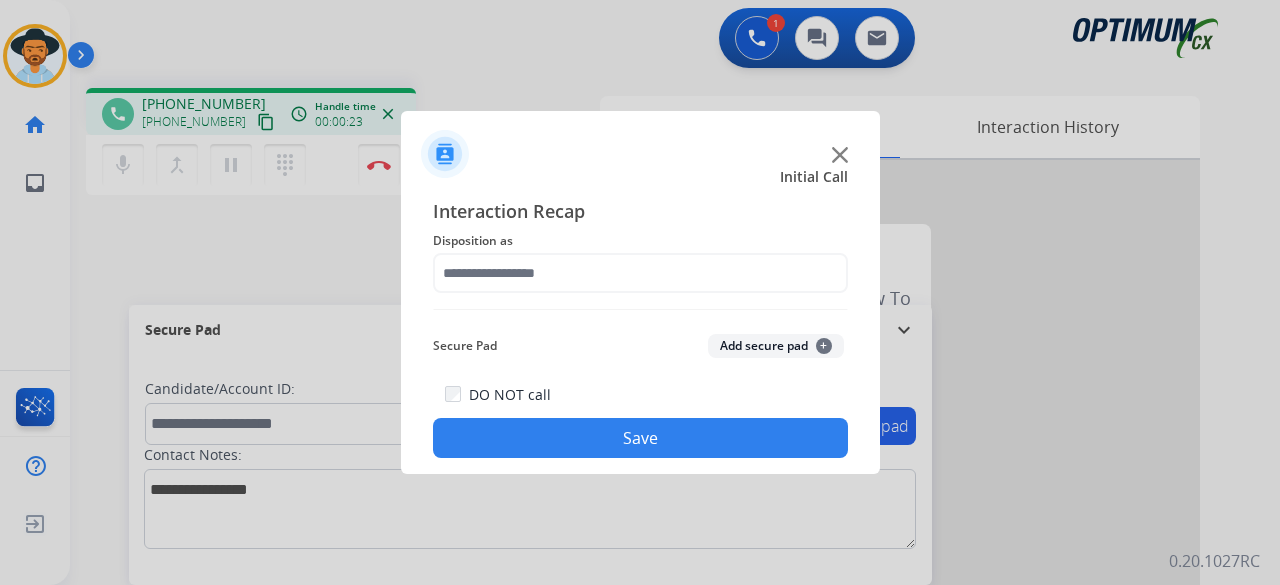 click on "Save" 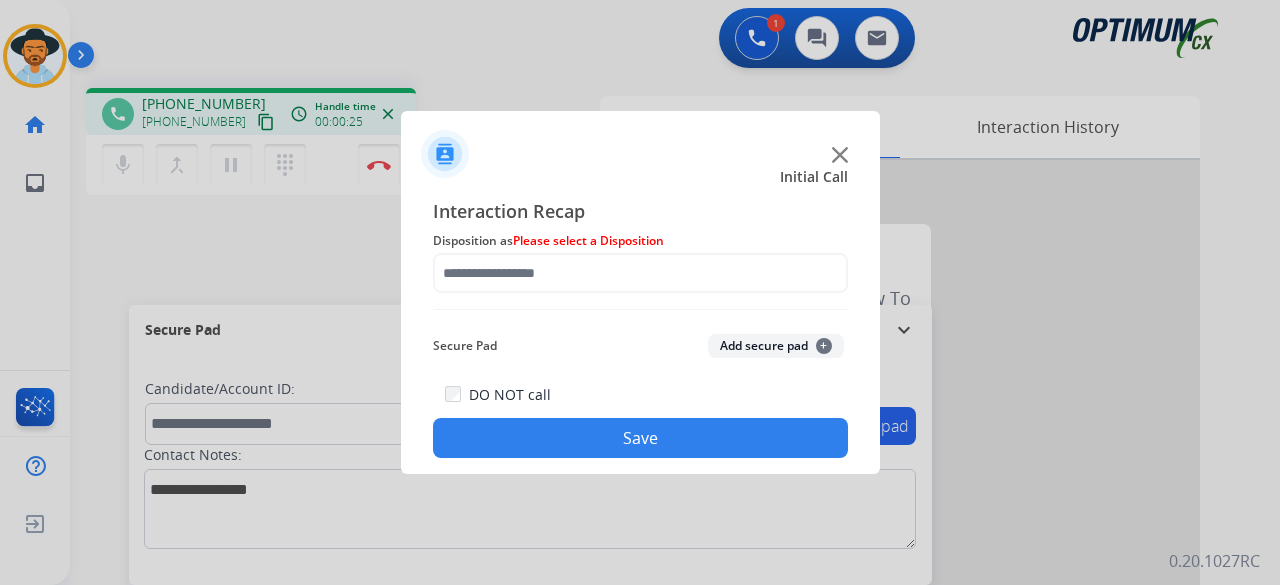 click 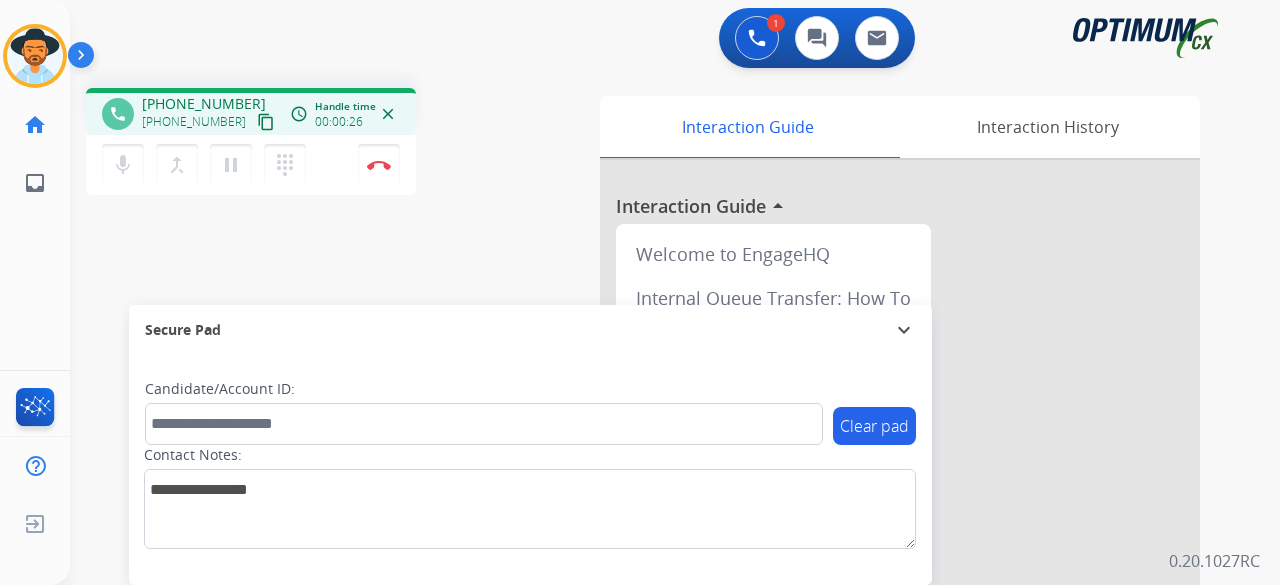 click on "content_copy" at bounding box center [266, 122] 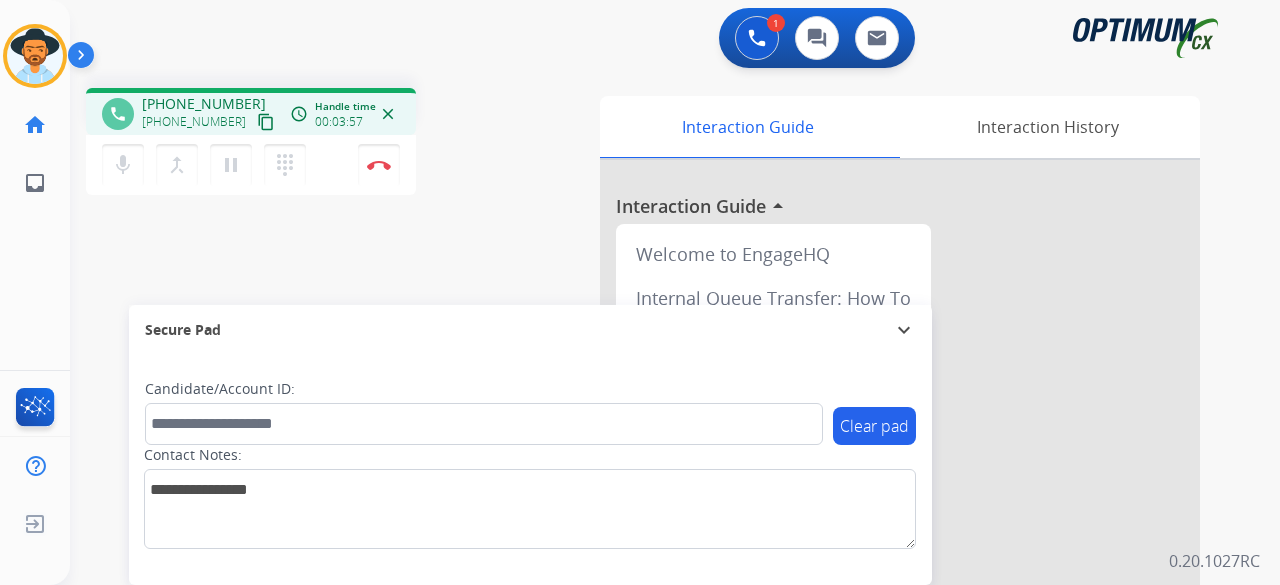 click on "phone [PHONE_NUMBER] [PHONE_NUMBER] content_copy access_time Call metrics Queue   03:26 Hold   00:00 Talk   03:58 Total   07:23 Handle time 00:03:57 close mic Mute merge_type Bridge pause Hold dialpad Dialpad Disconnect swap_horiz Break voice bridge close_fullscreen Connect 3-Way Call merge_type Separate 3-Way Call" at bounding box center (325, 144) 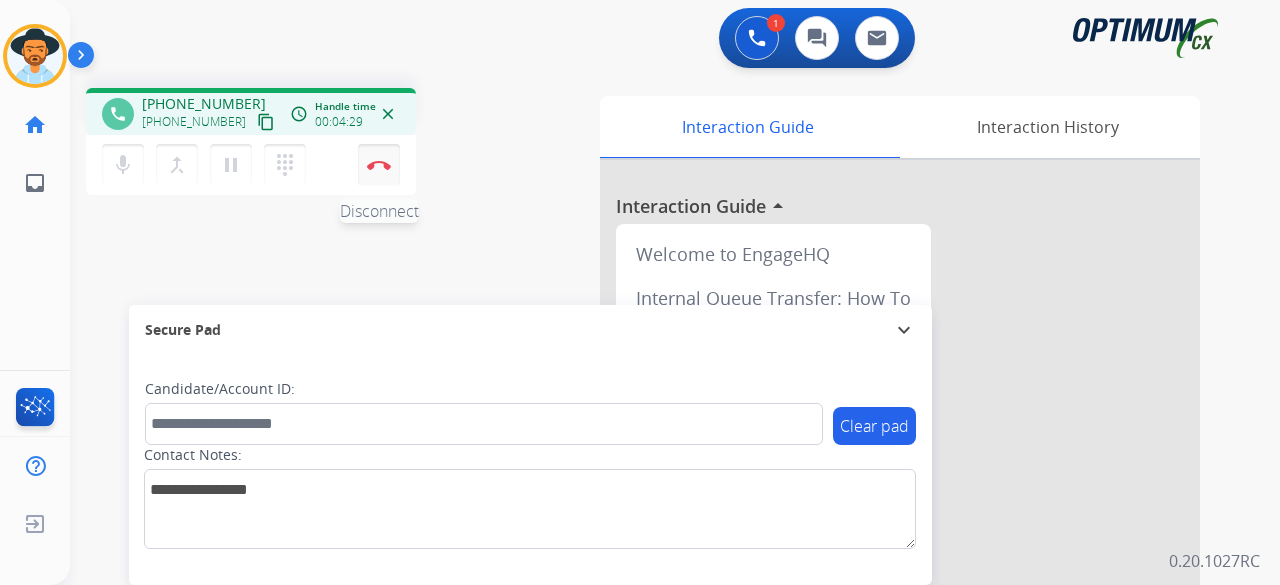 click at bounding box center [379, 165] 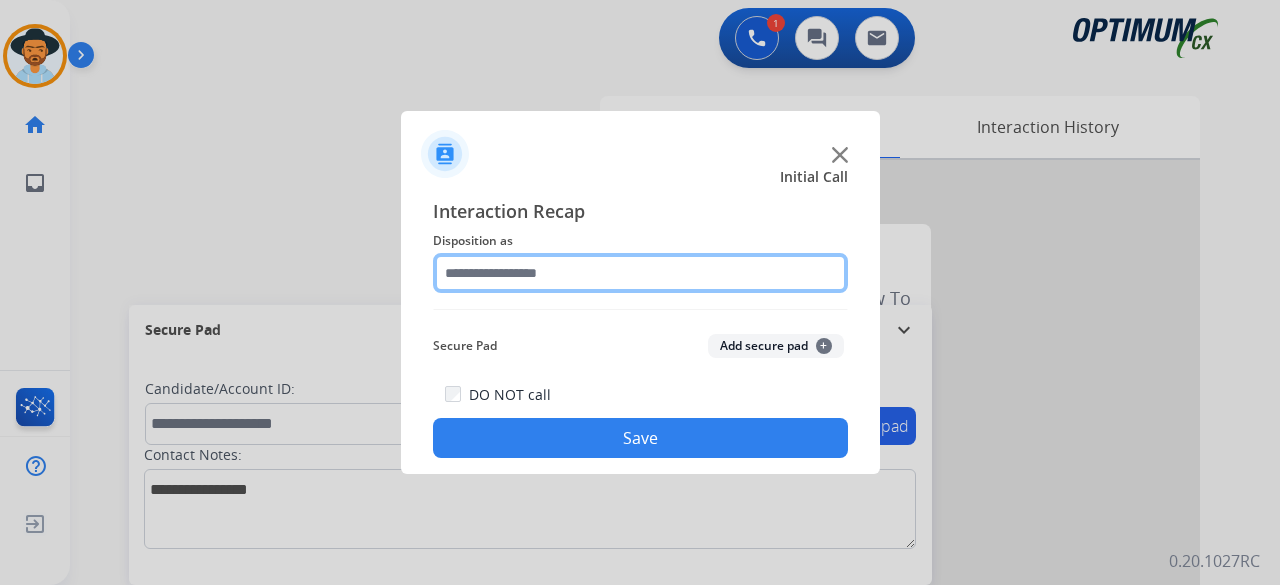 click 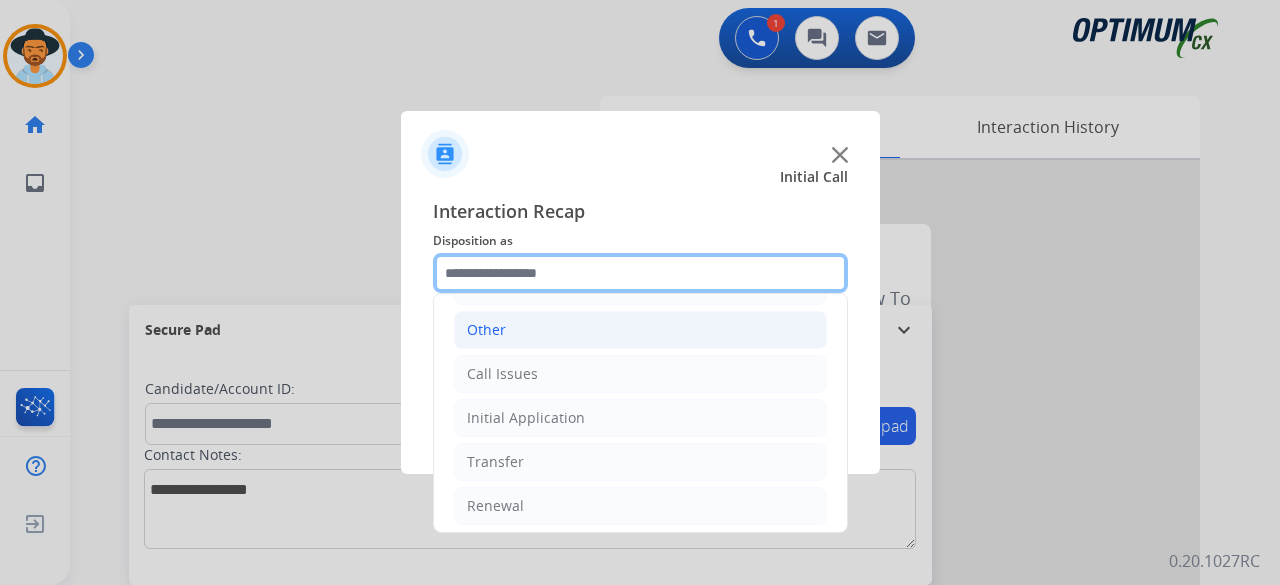 scroll, scrollTop: 130, scrollLeft: 0, axis: vertical 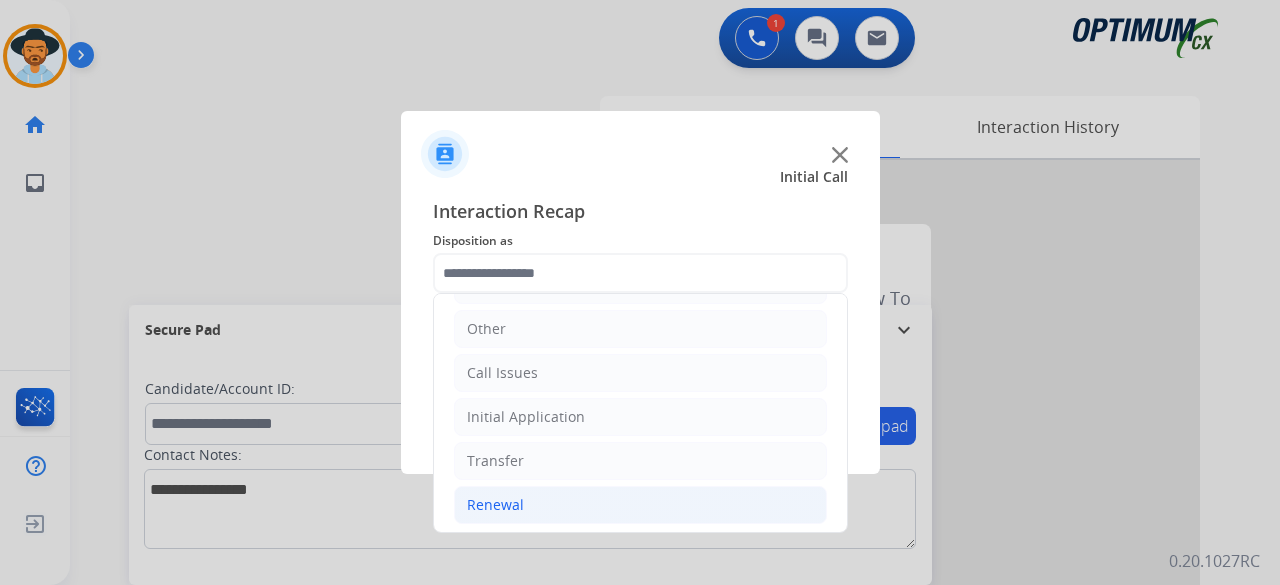 click on "Renewal" 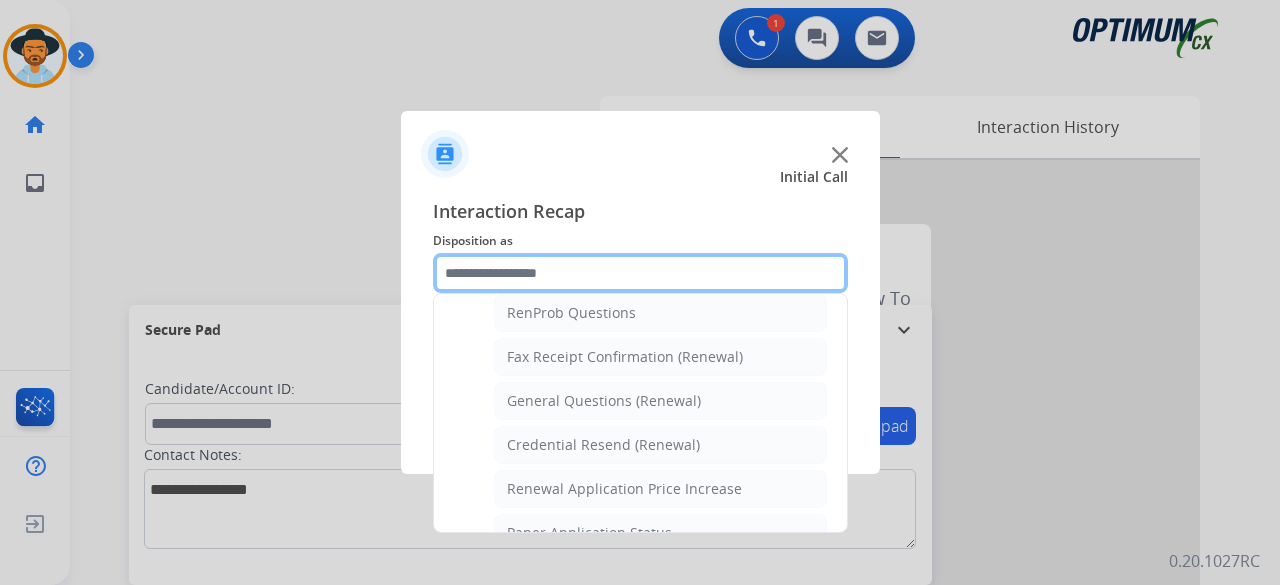 scroll, scrollTop: 519, scrollLeft: 0, axis: vertical 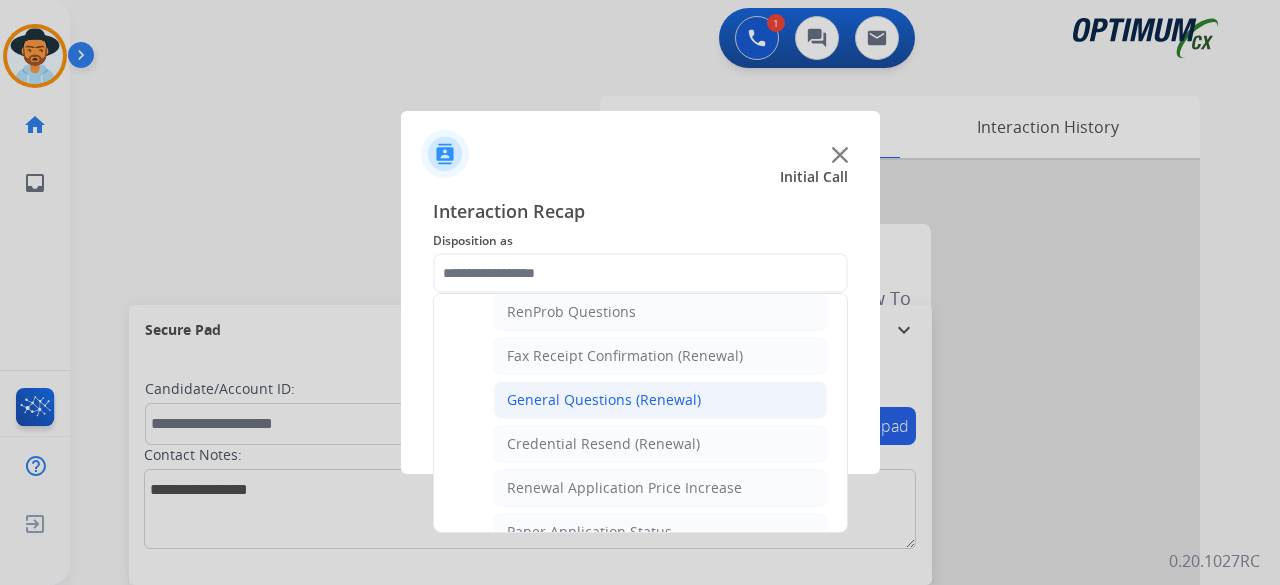 click on "General Questions (Renewal)" 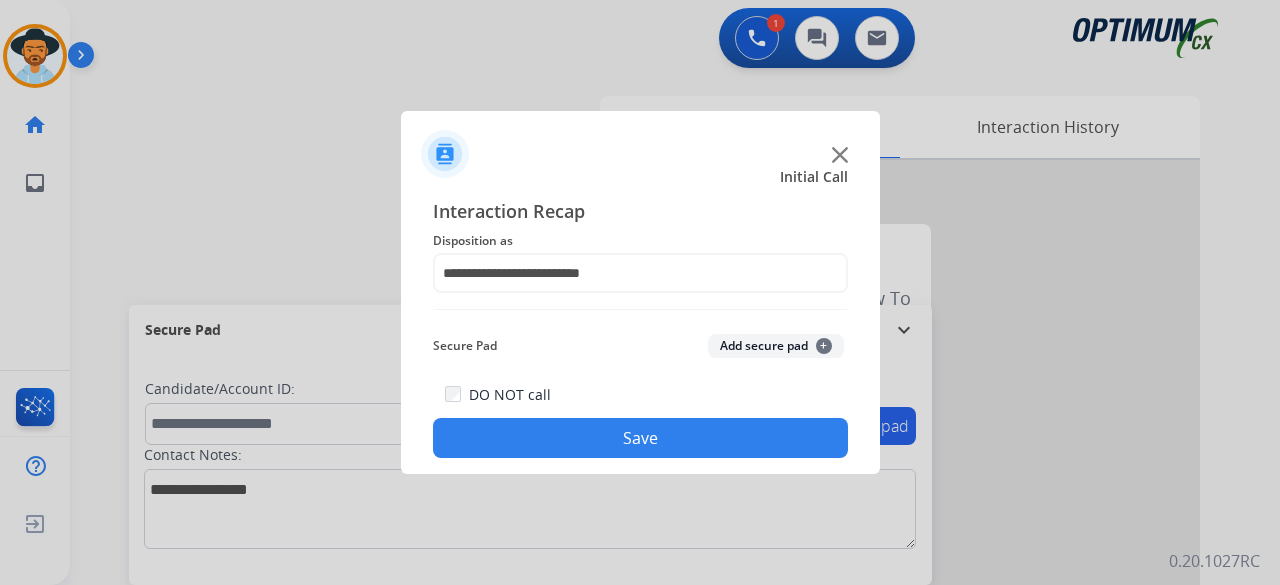 click on "Add secure pad  +" 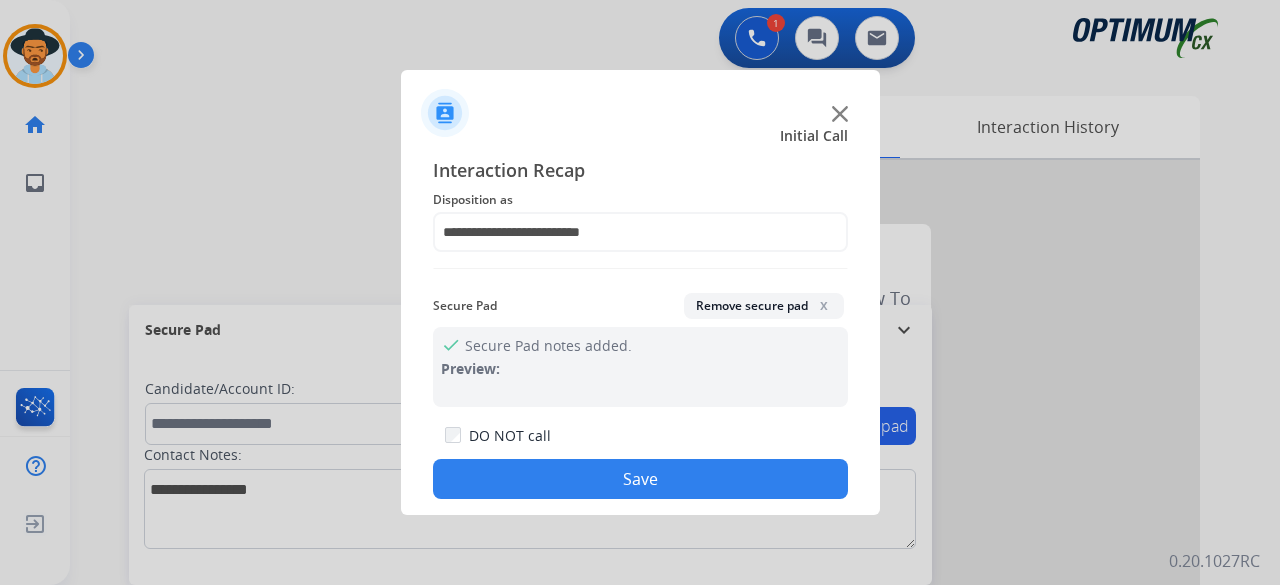 click on "Save" 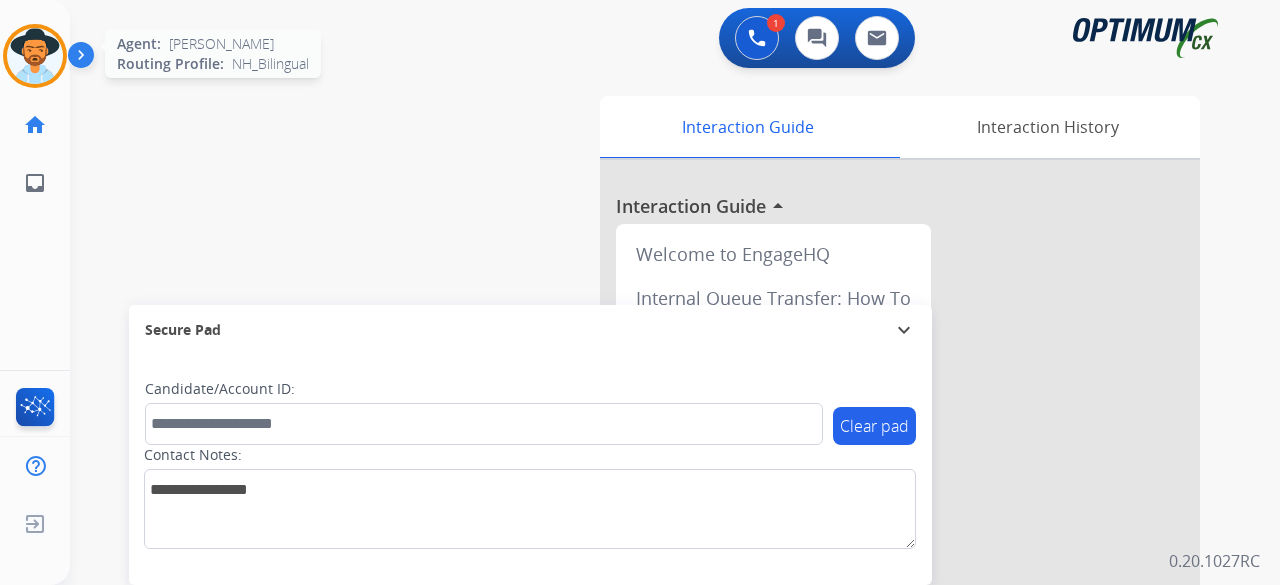 click at bounding box center [35, 56] 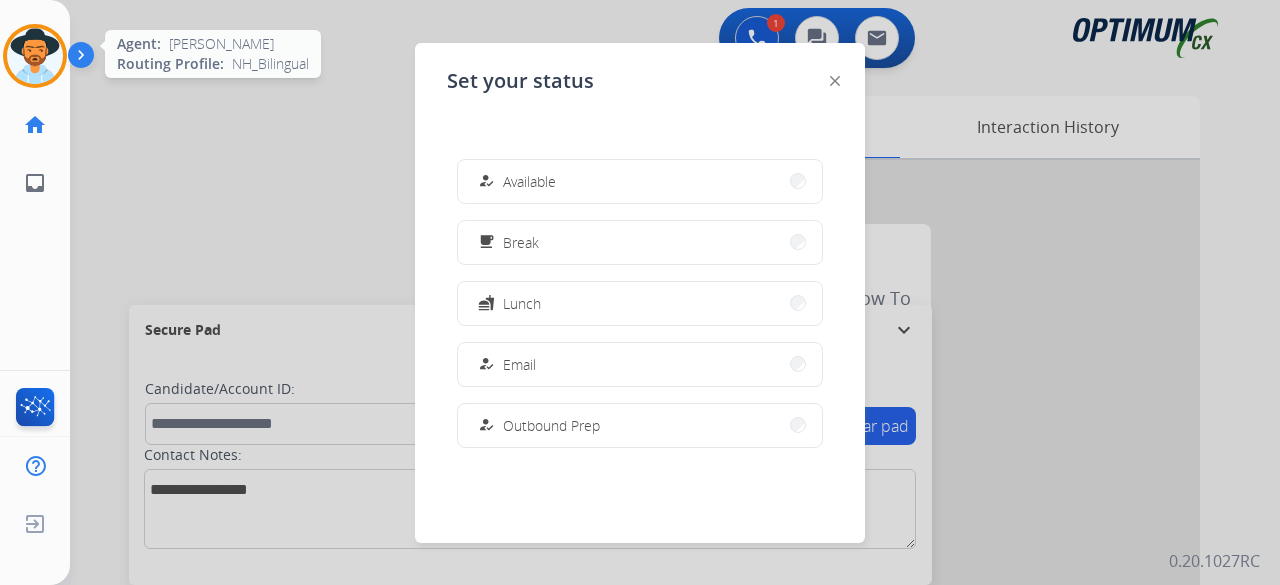 click at bounding box center (35, 56) 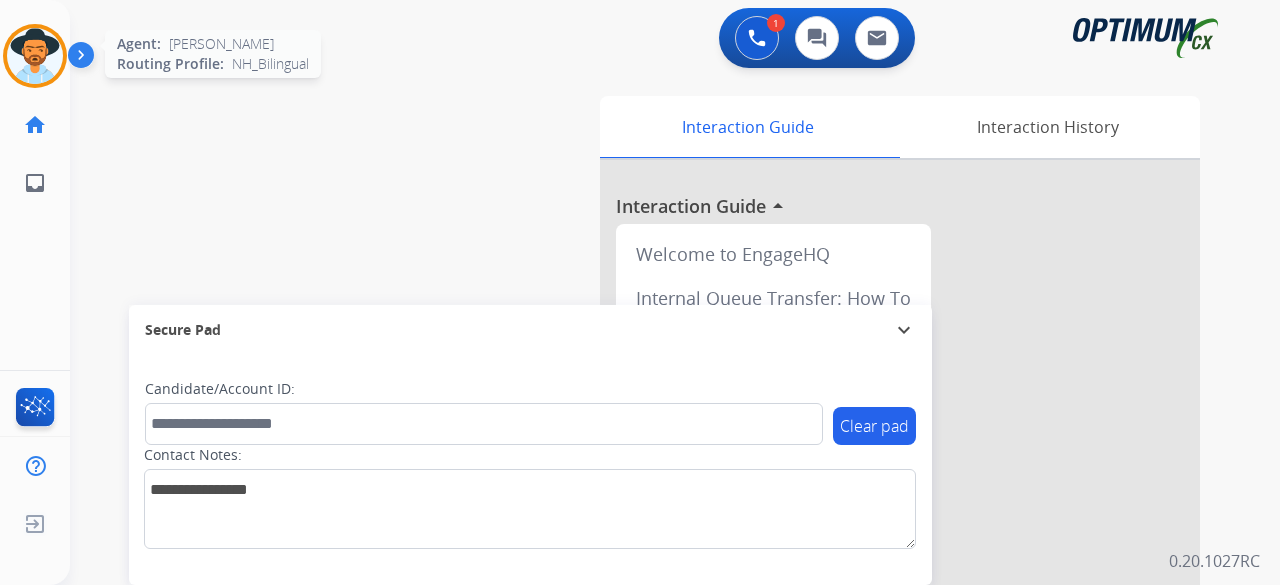 click at bounding box center (35, 56) 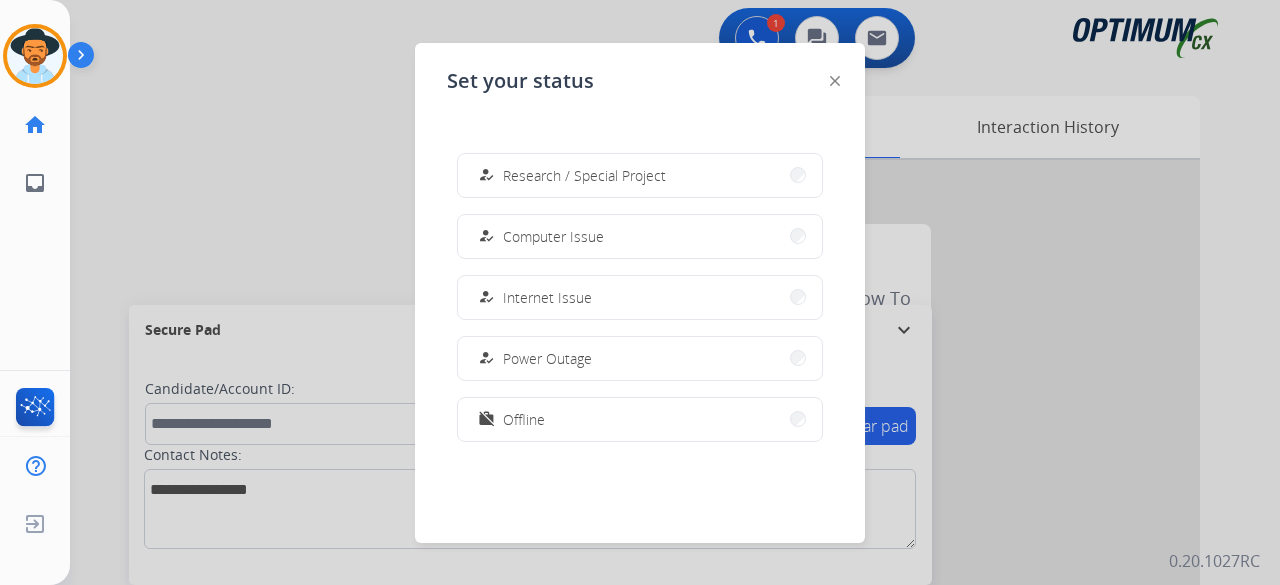 scroll, scrollTop: 499, scrollLeft: 0, axis: vertical 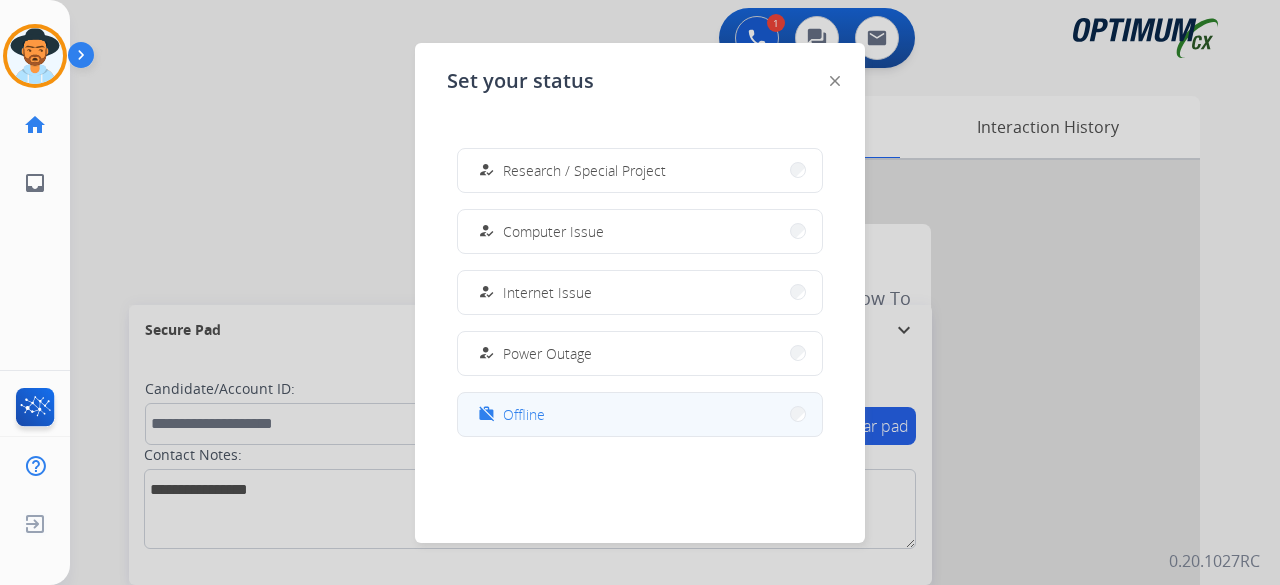 click on "work_off Offline" at bounding box center [640, 414] 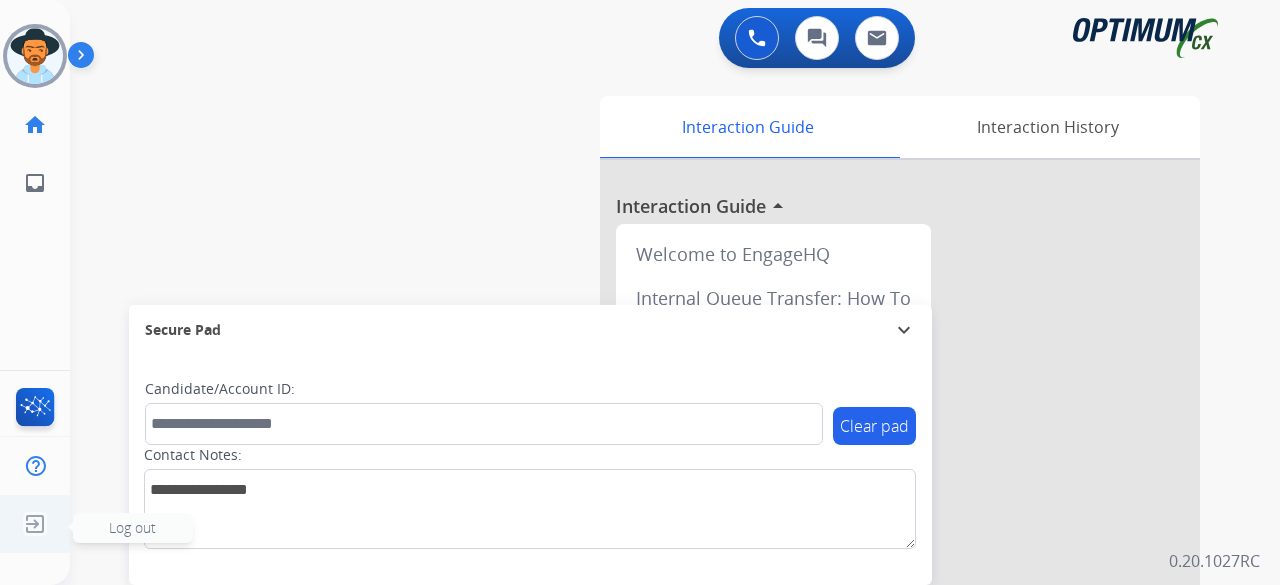 click 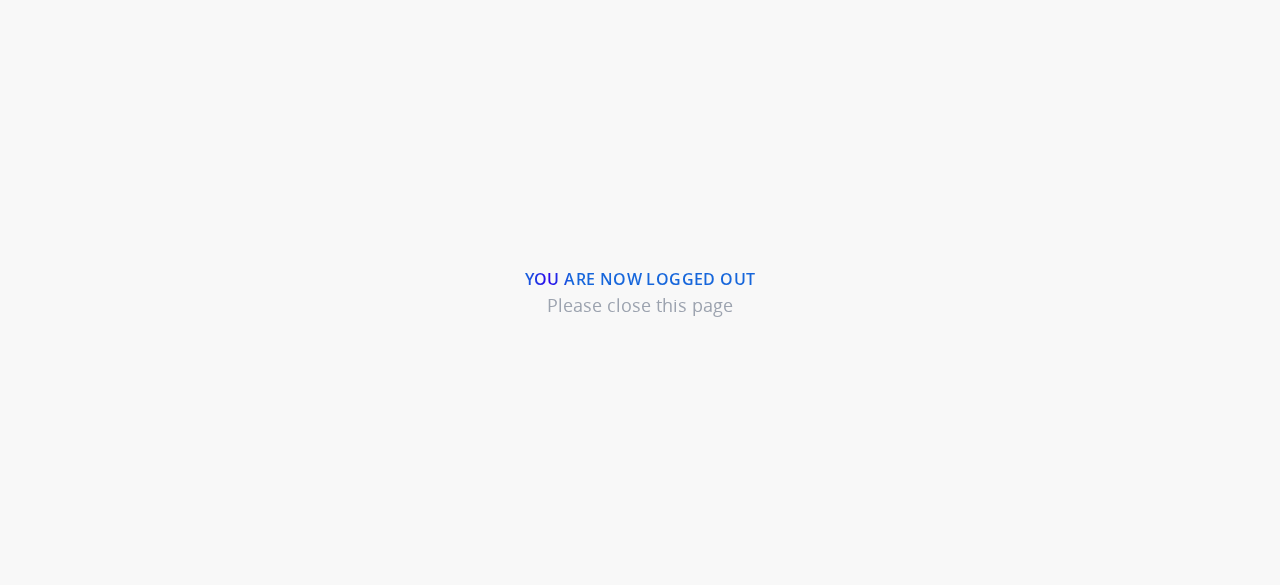 scroll, scrollTop: 0, scrollLeft: 0, axis: both 